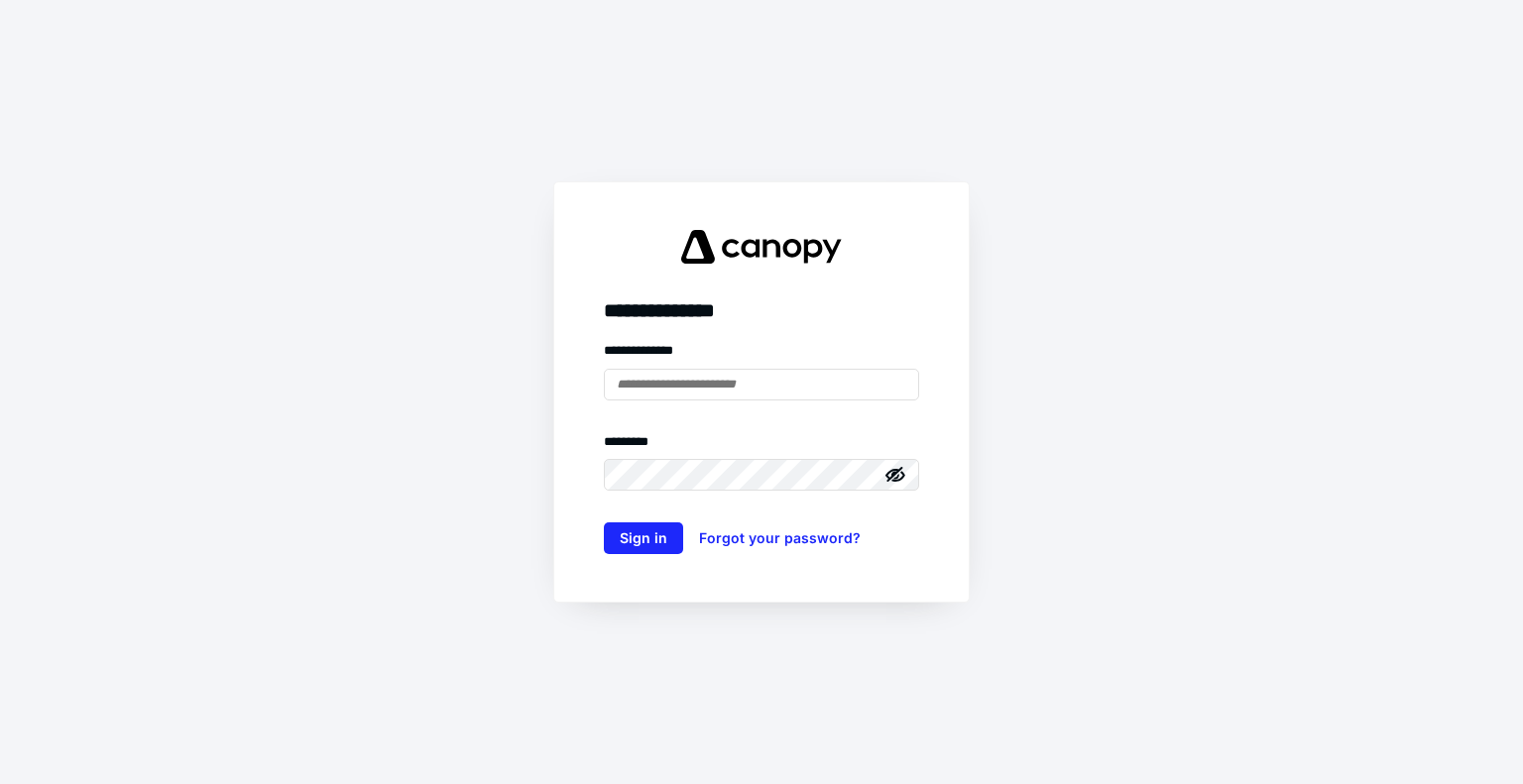 scroll, scrollTop: 0, scrollLeft: 0, axis: both 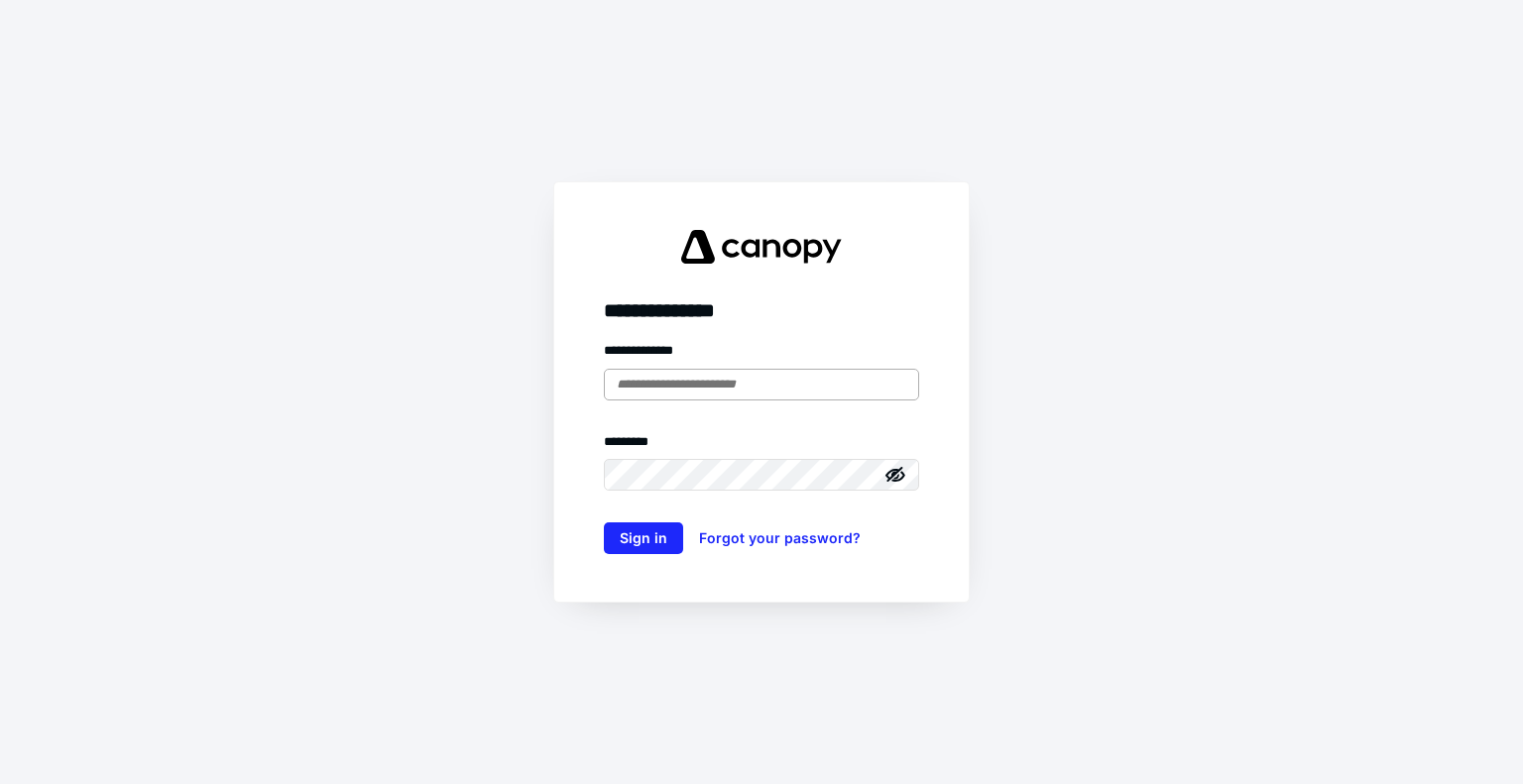 click at bounding box center [762, 385] 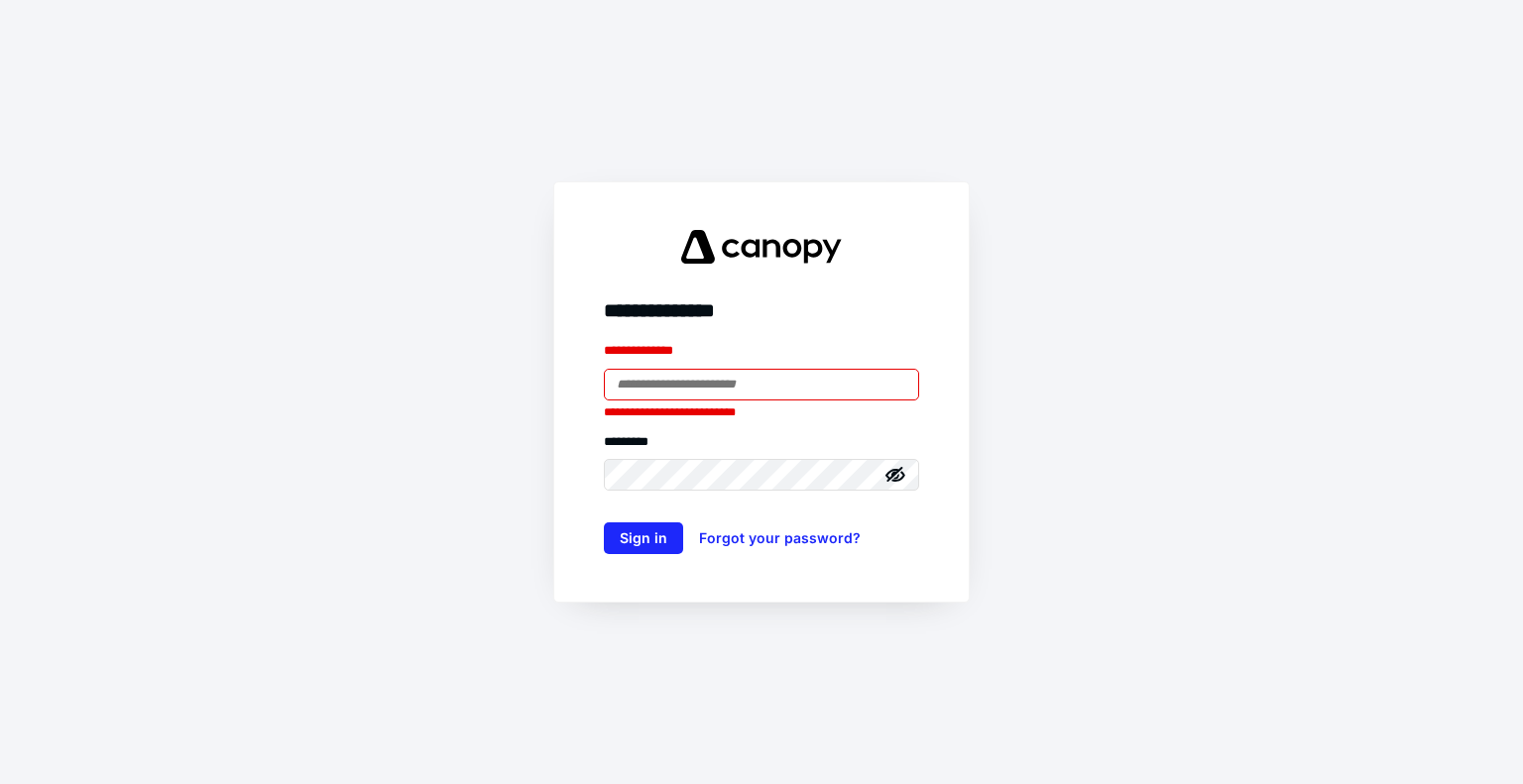 type on "**********" 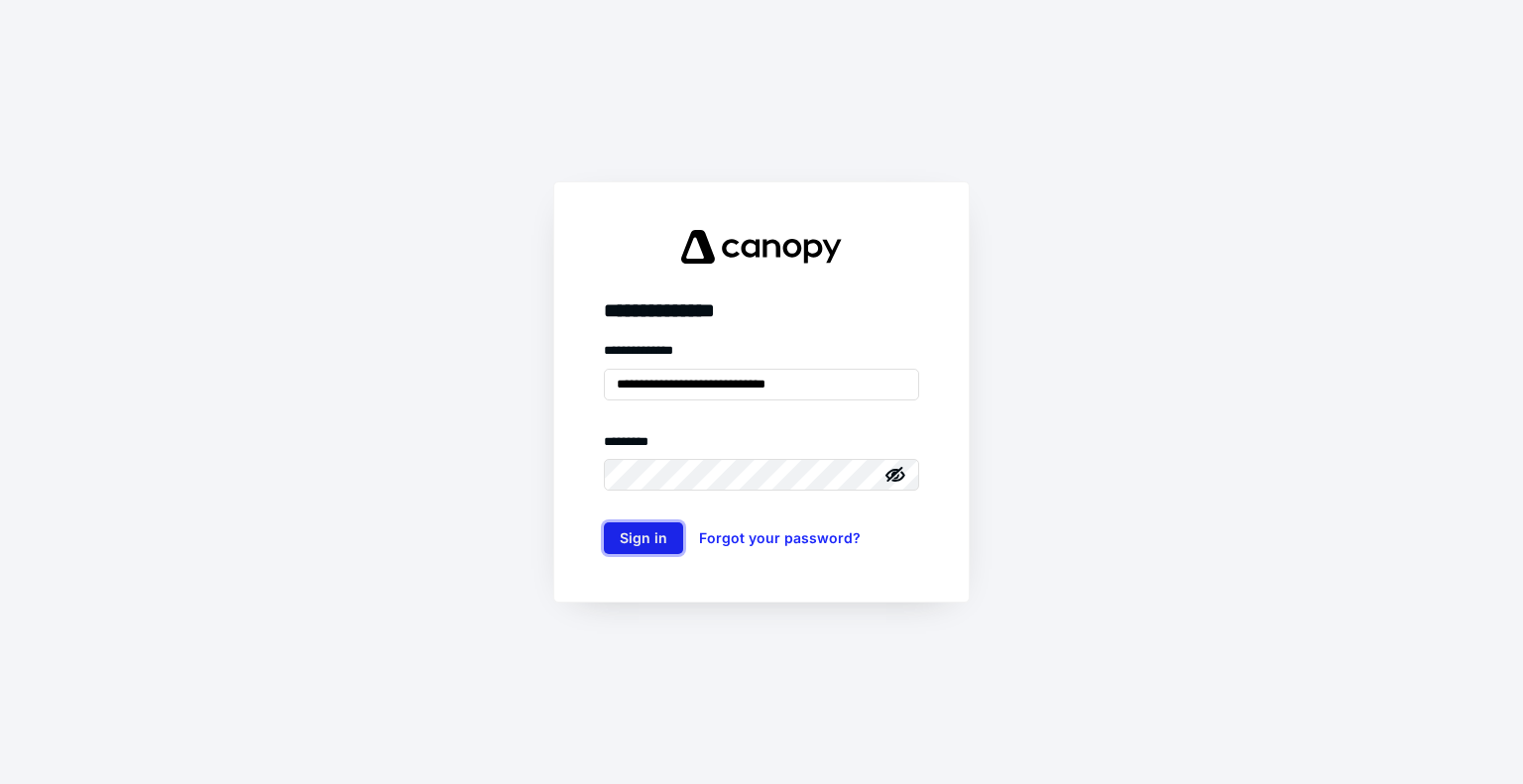 click on "Sign in" at bounding box center (644, 538) 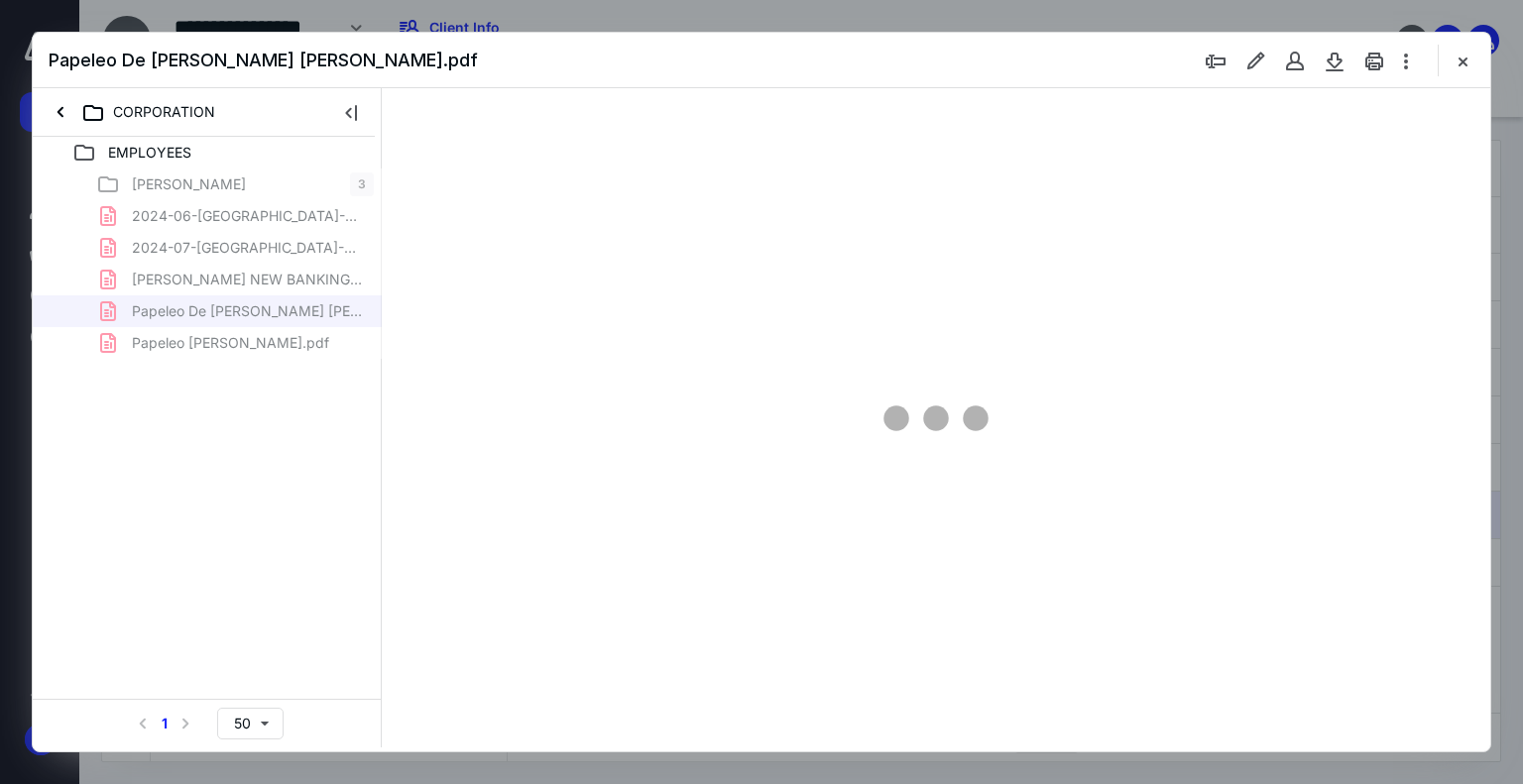 scroll, scrollTop: 0, scrollLeft: 0, axis: both 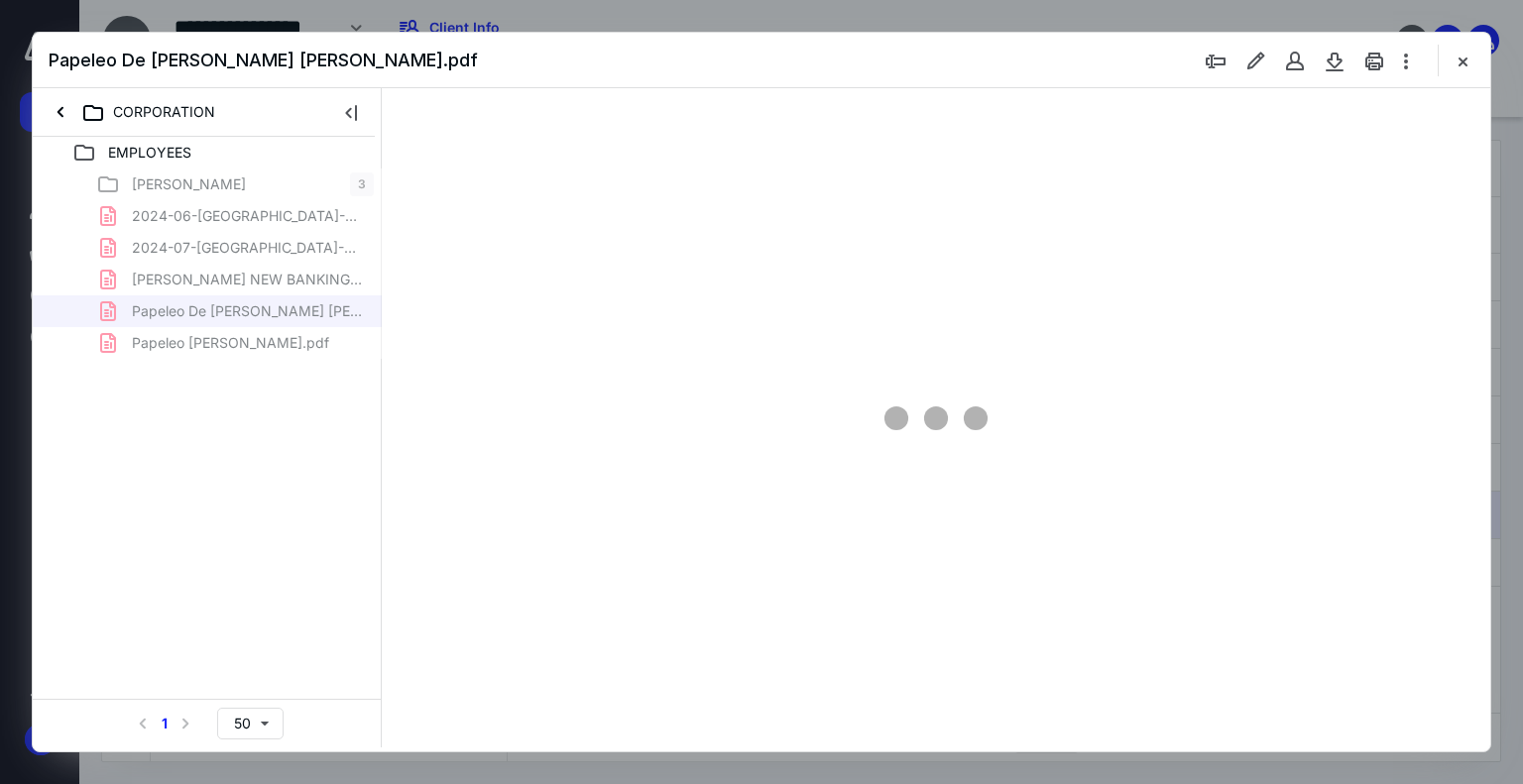 type on "54" 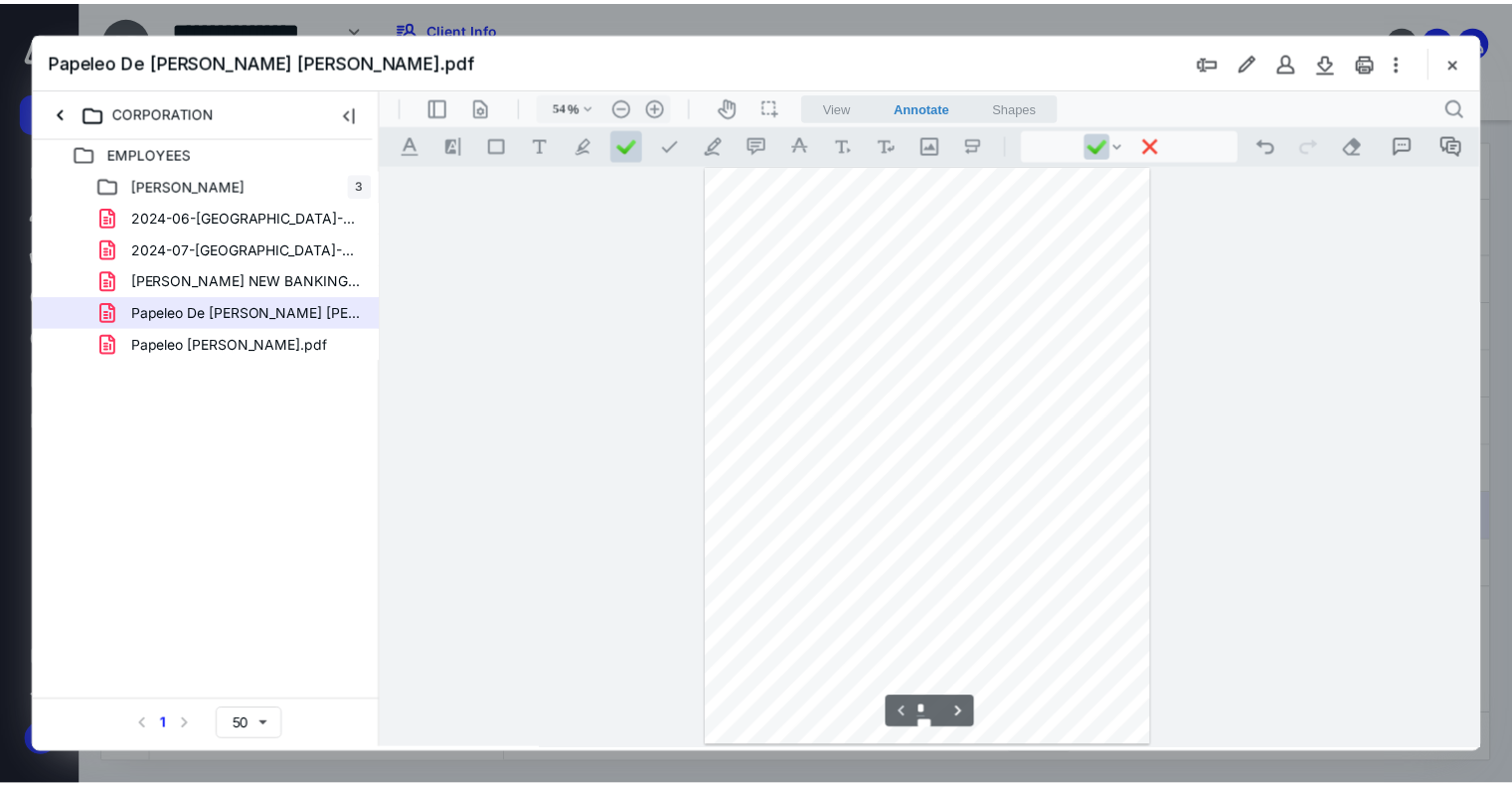 scroll, scrollTop: 78, scrollLeft: 0, axis: vertical 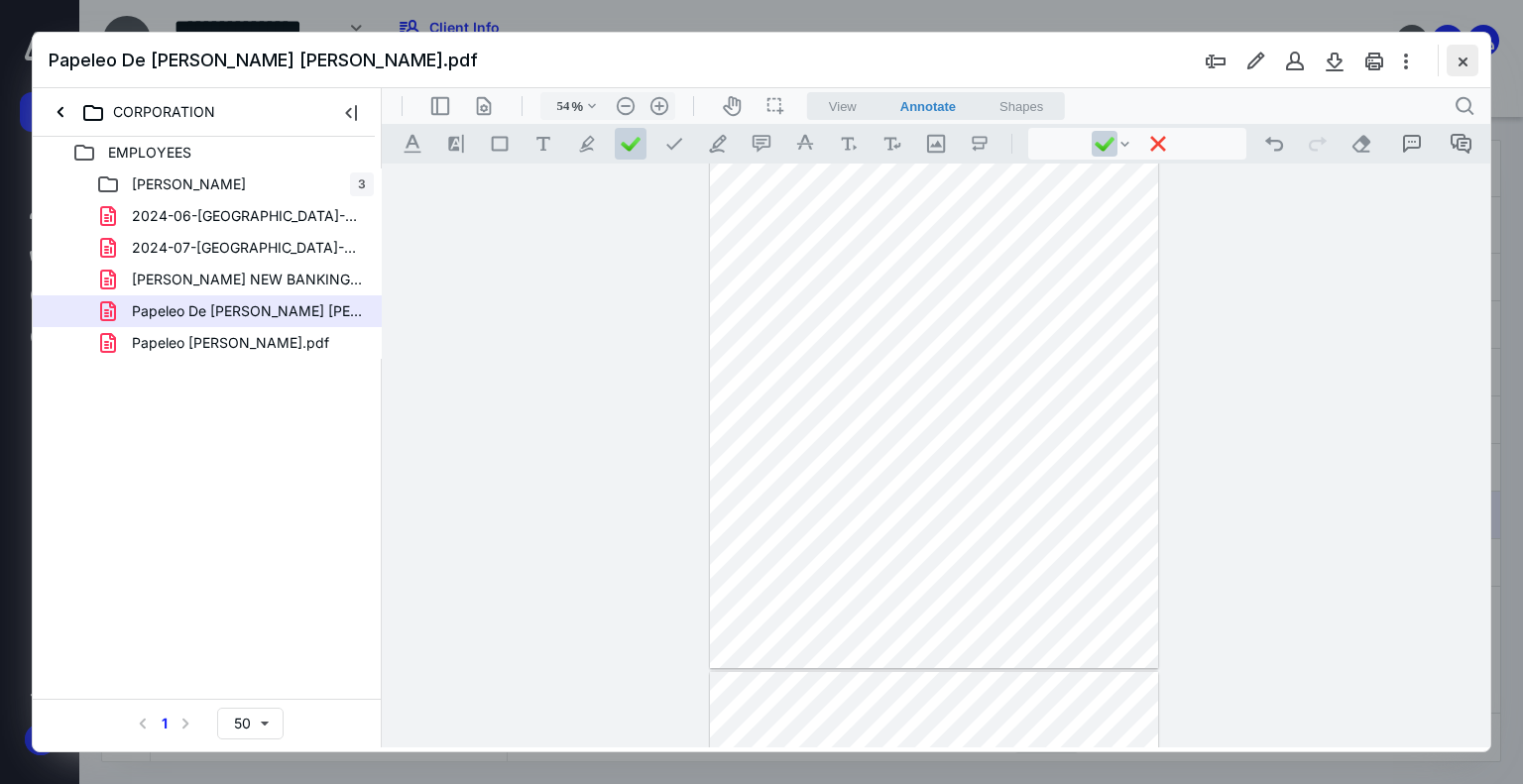 click at bounding box center (1463, 60) 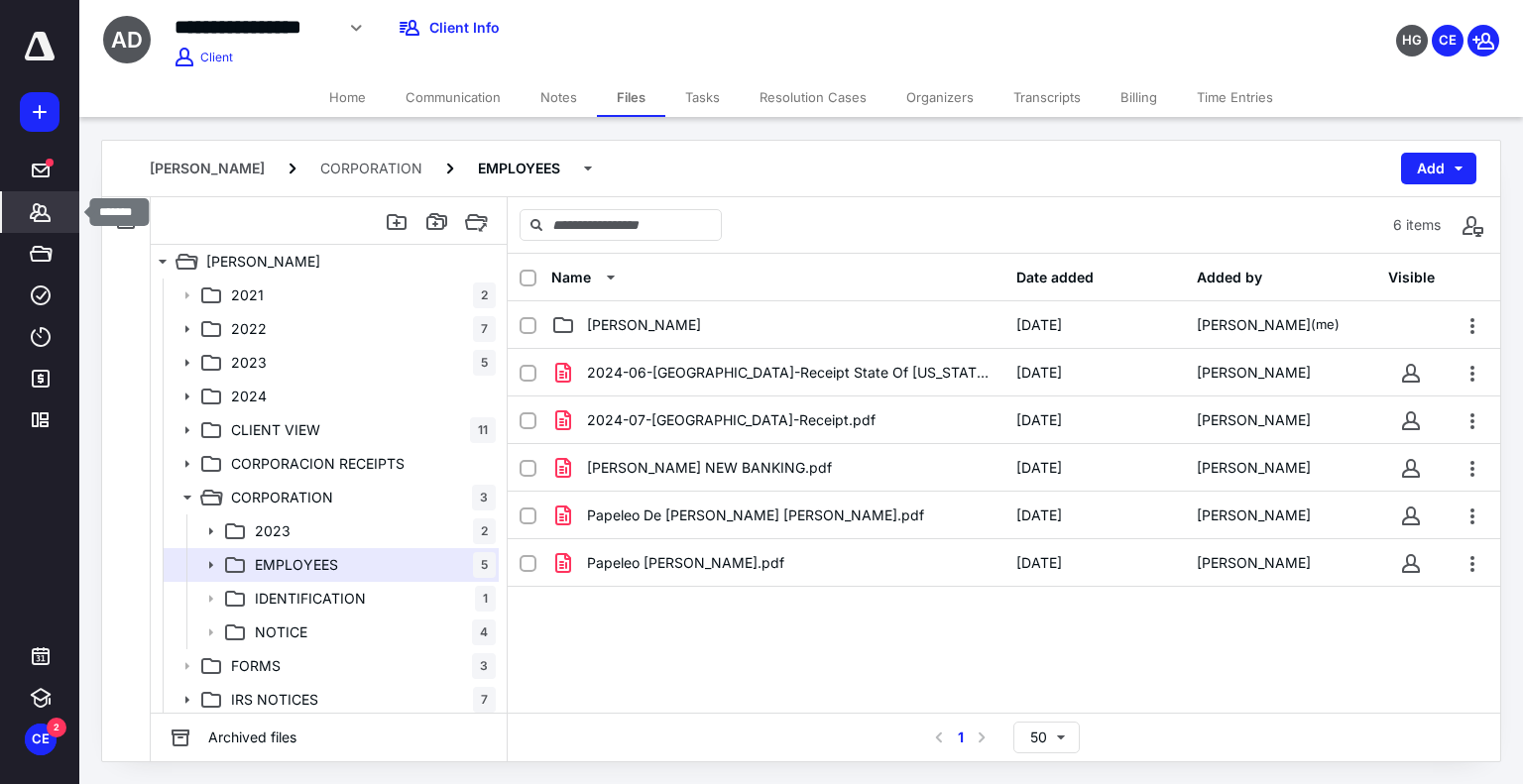 click on "*******" at bounding box center (41, 212) 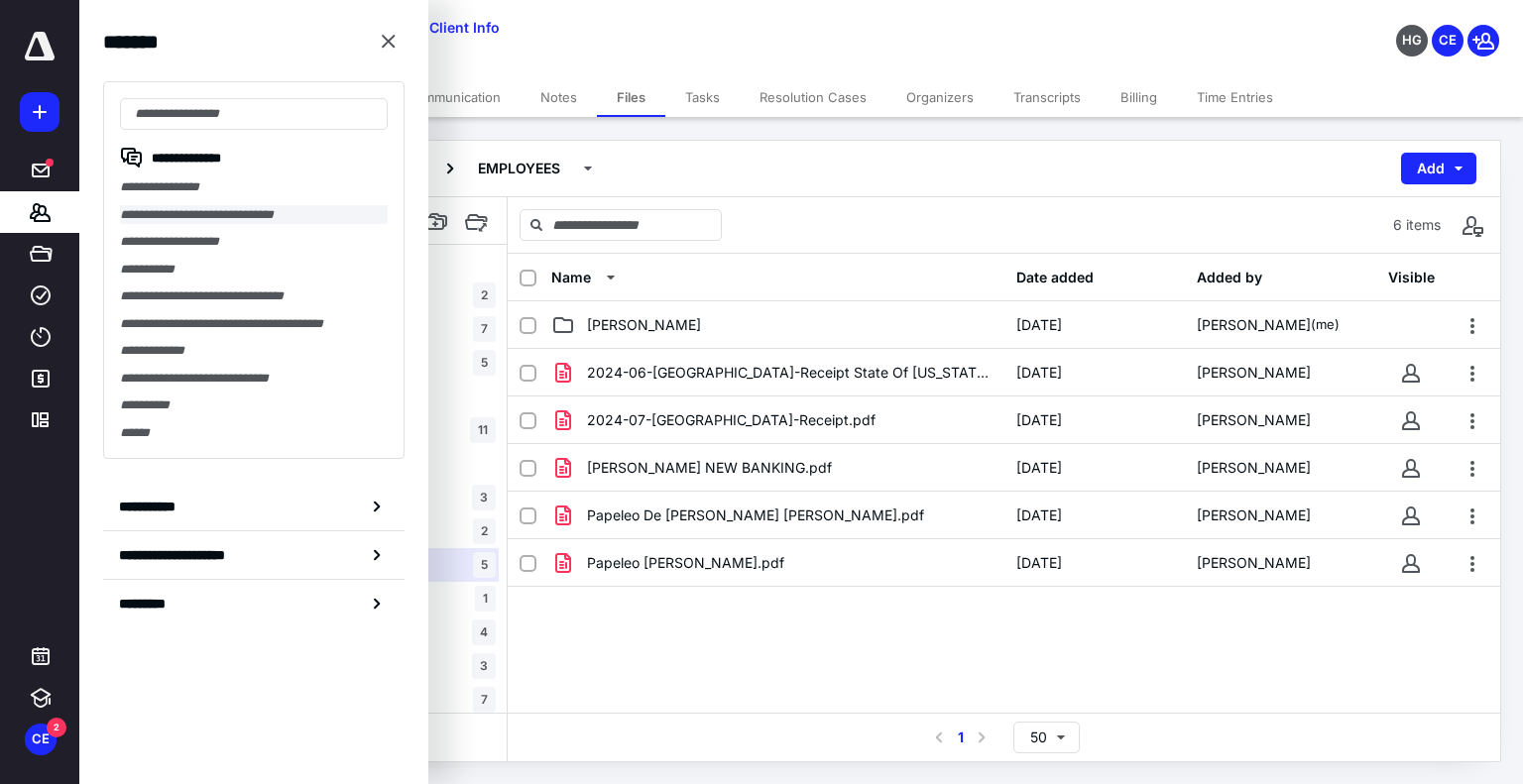 click on "**********" at bounding box center [254, 215] 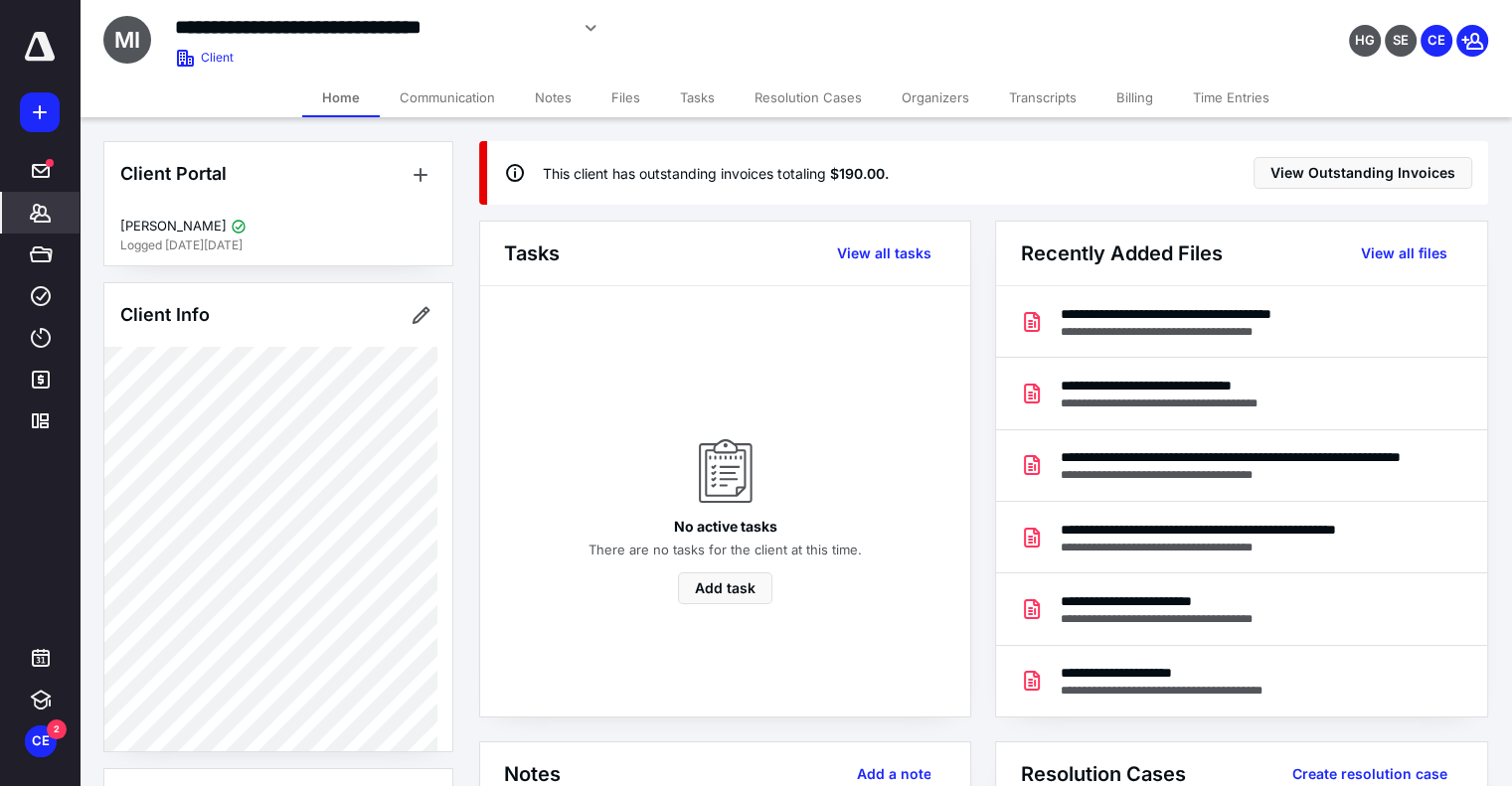 click on "Billing" at bounding box center (1134, 97) 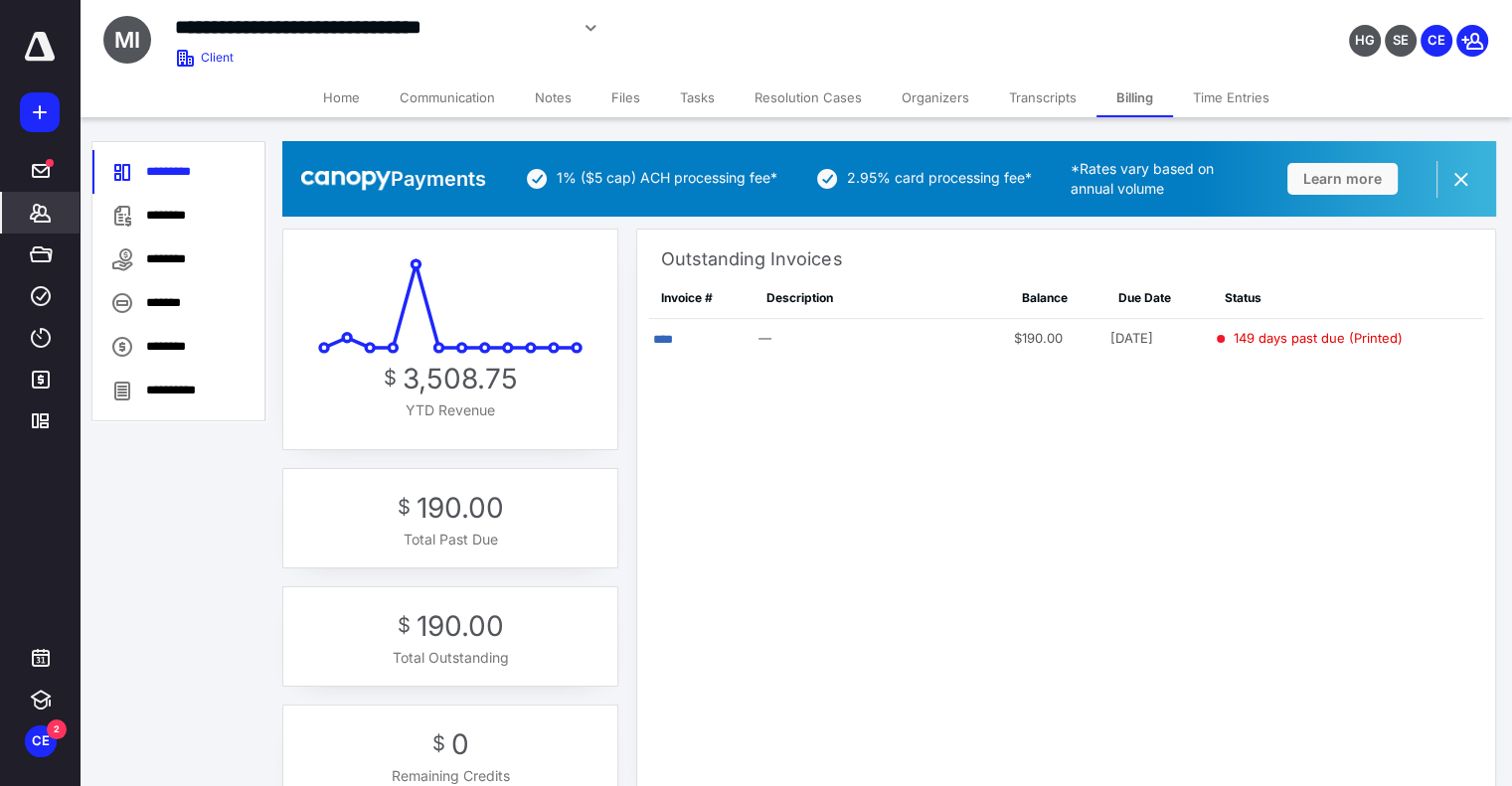 click on "Time Entries" at bounding box center (1231, 97) 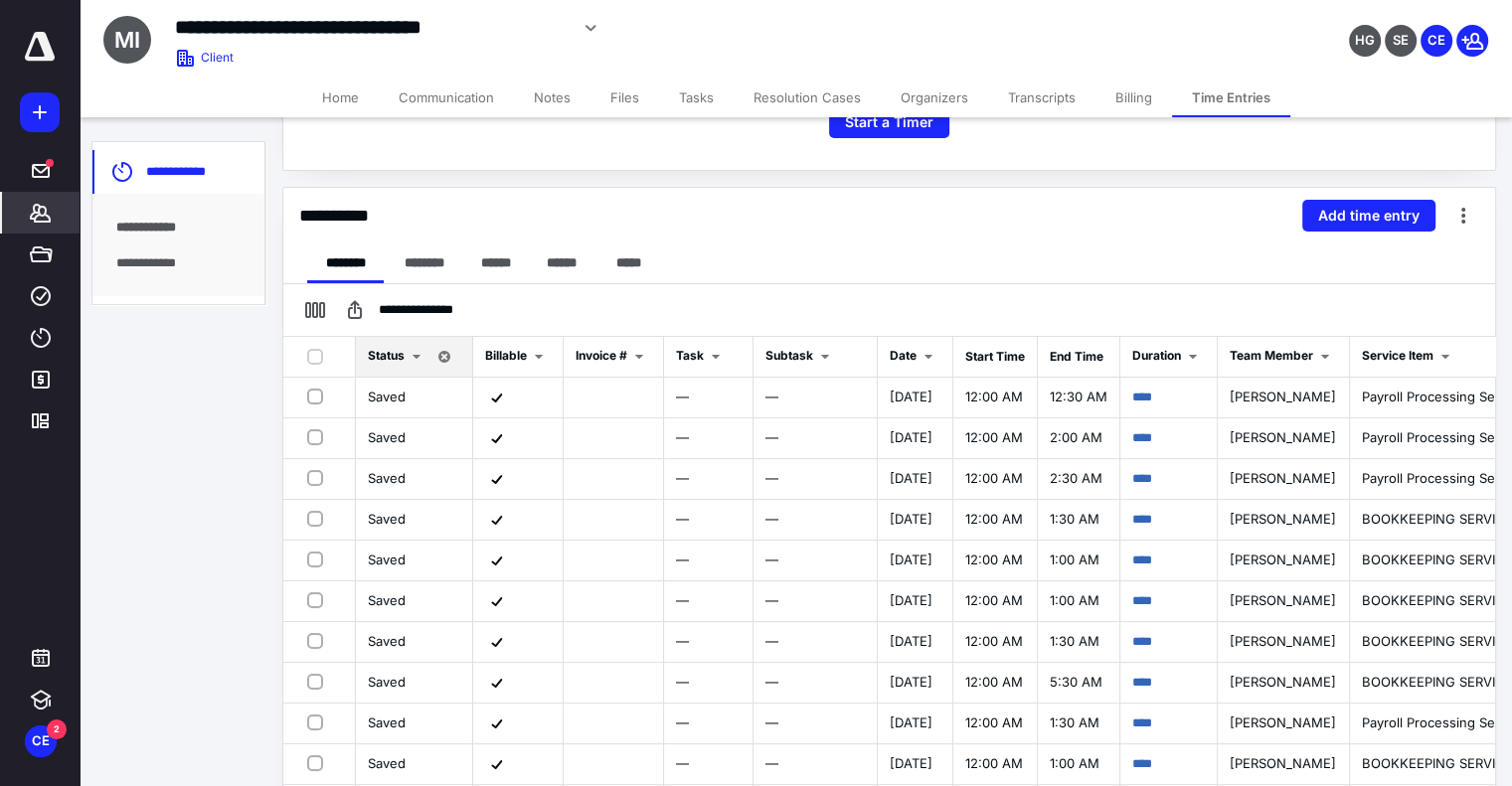 scroll, scrollTop: 441, scrollLeft: 0, axis: vertical 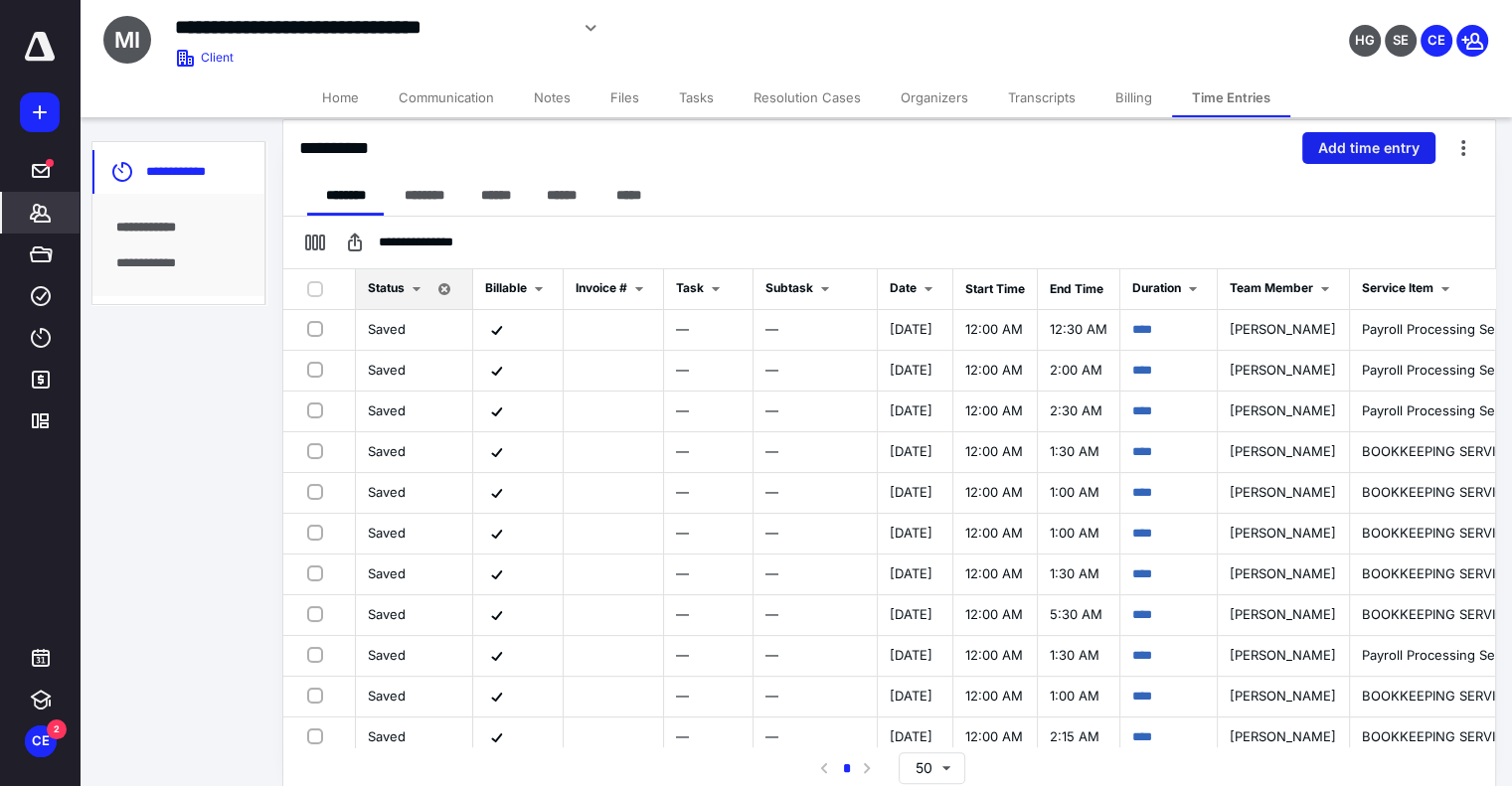 click on "Add time entry" at bounding box center (1369, 148) 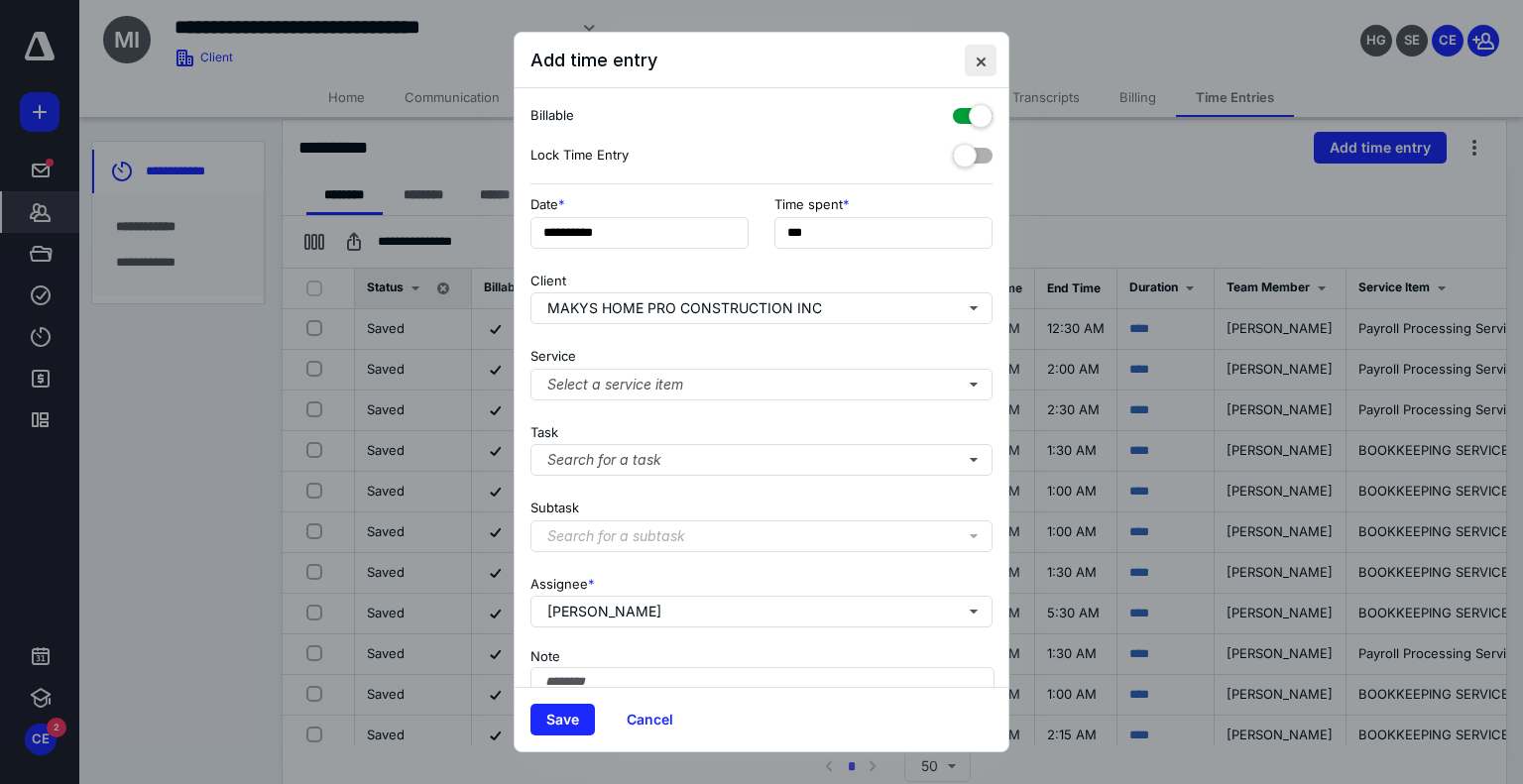 click at bounding box center [981, 60] 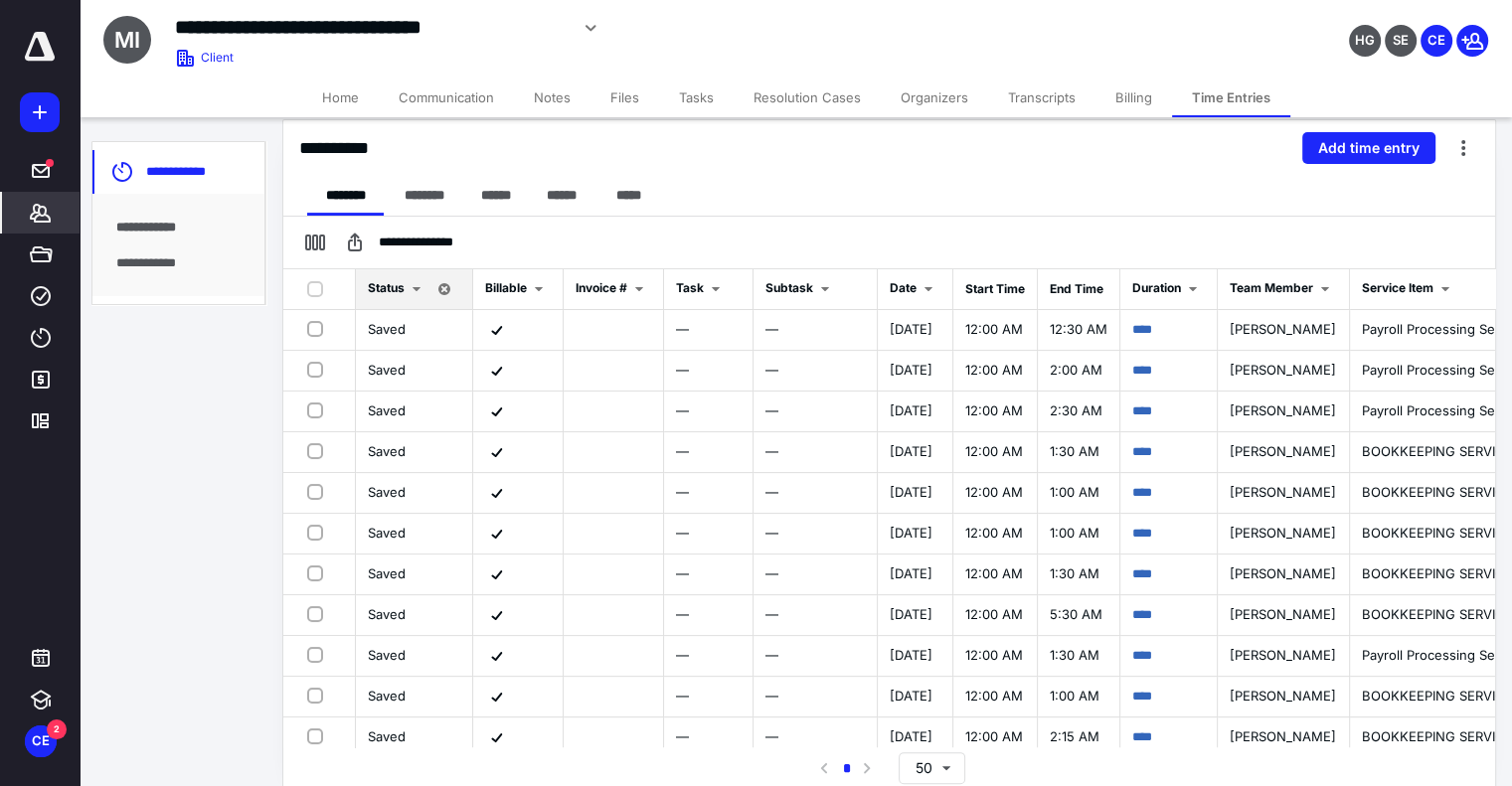 click on "Billing" at bounding box center [1133, 97] 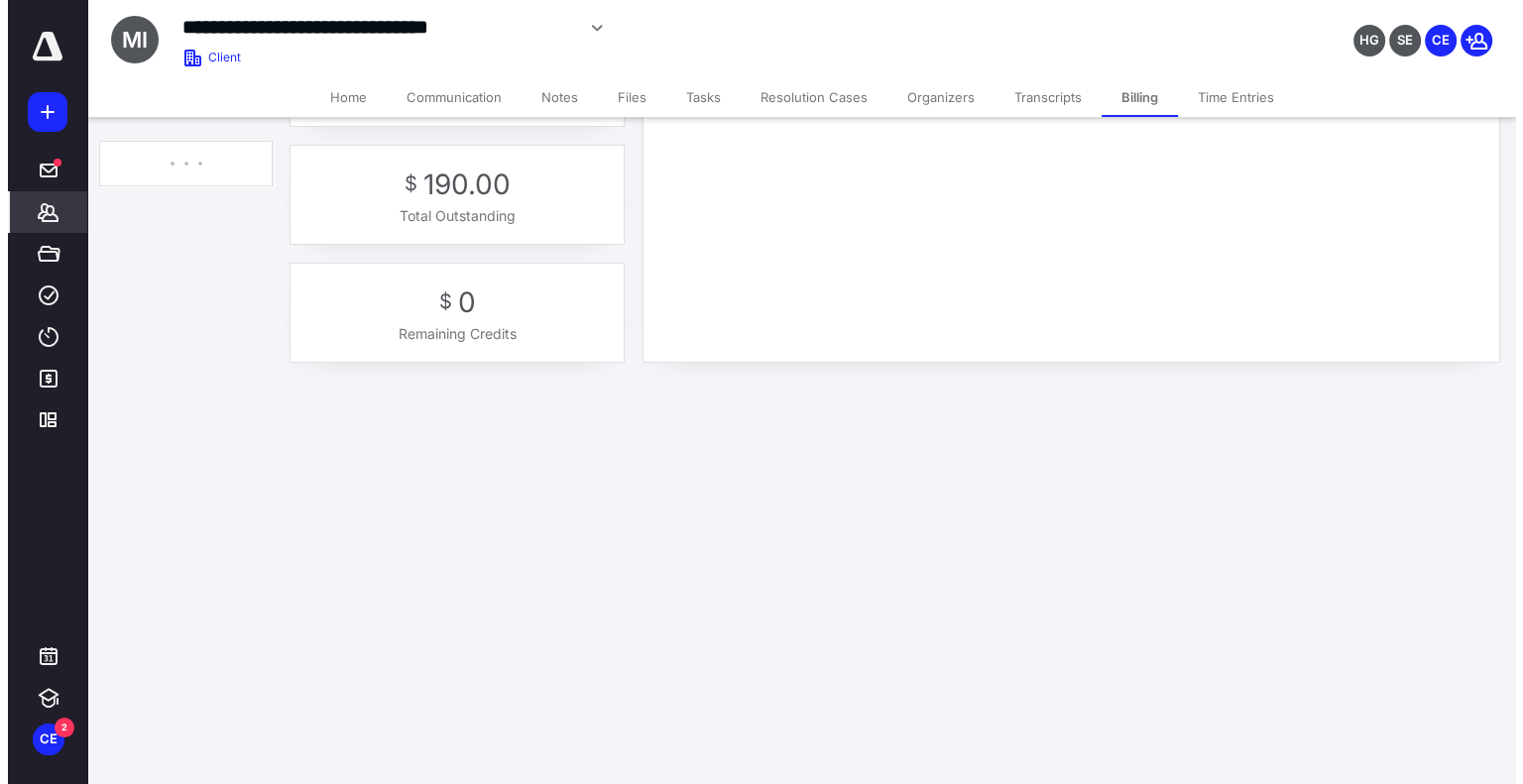 scroll, scrollTop: 0, scrollLeft: 0, axis: both 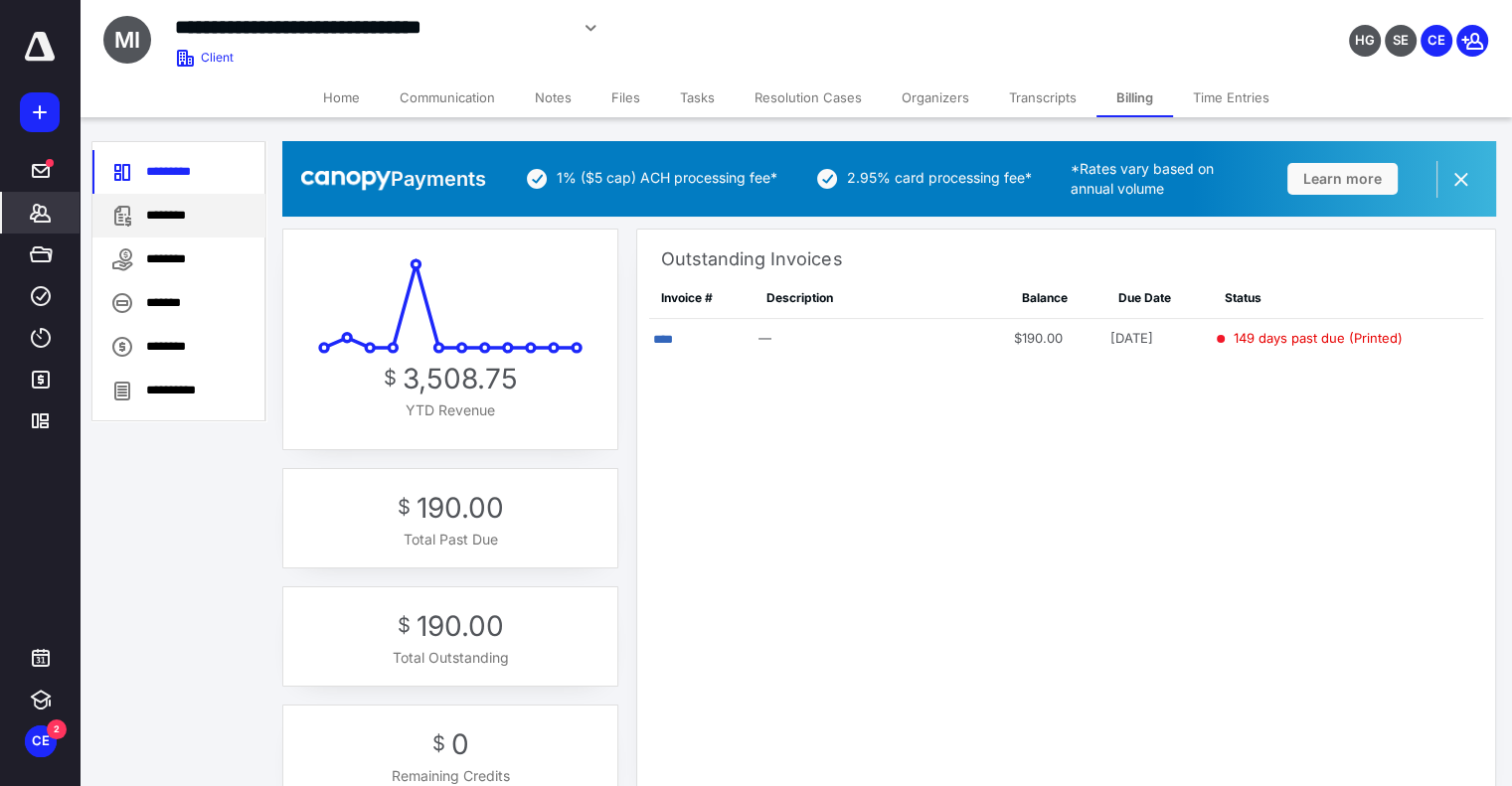 click on "********" at bounding box center (179, 216) 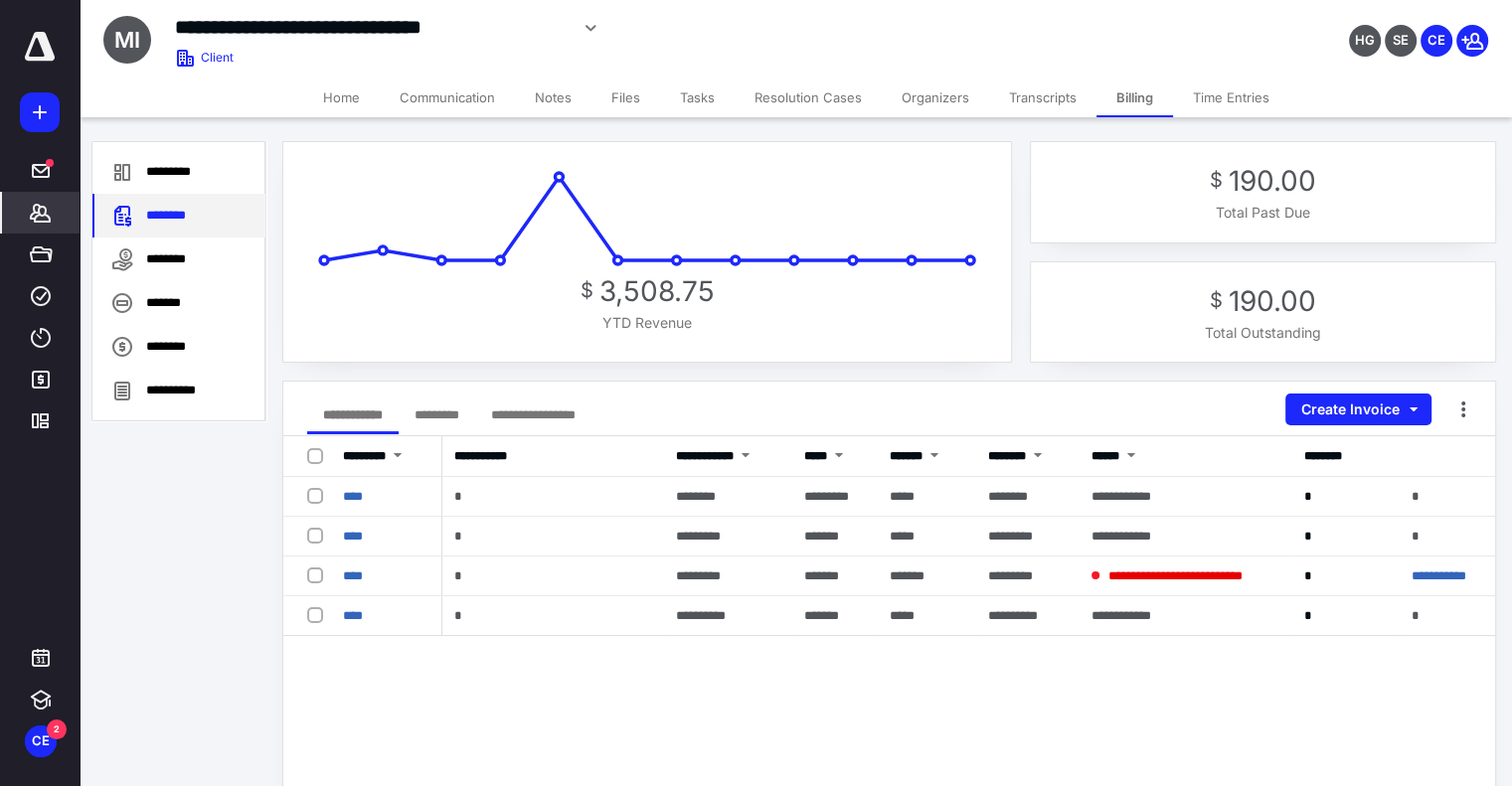 click on "********" at bounding box center (179, 216) 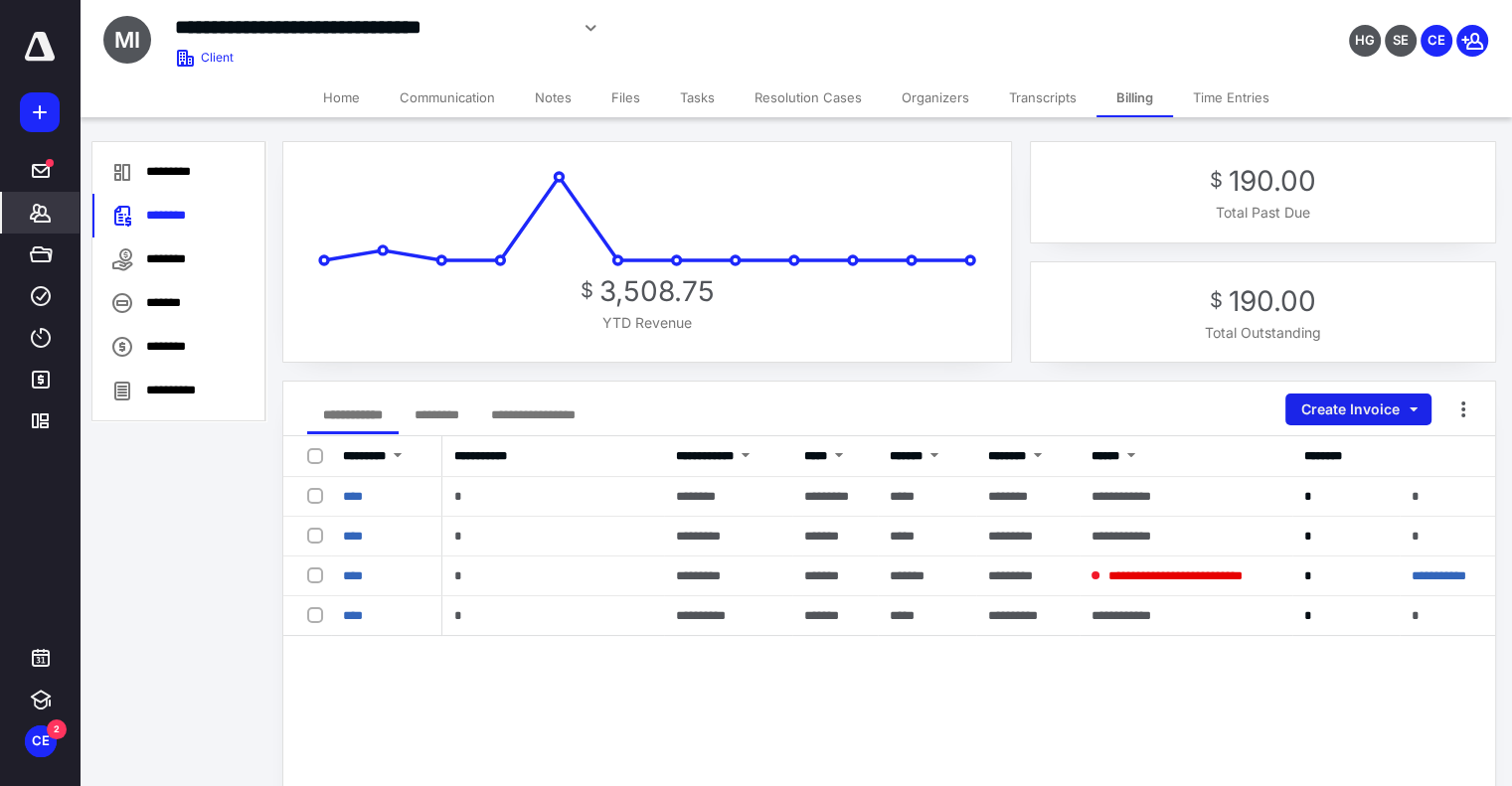 click on "Create Invoice" at bounding box center [1358, 409] 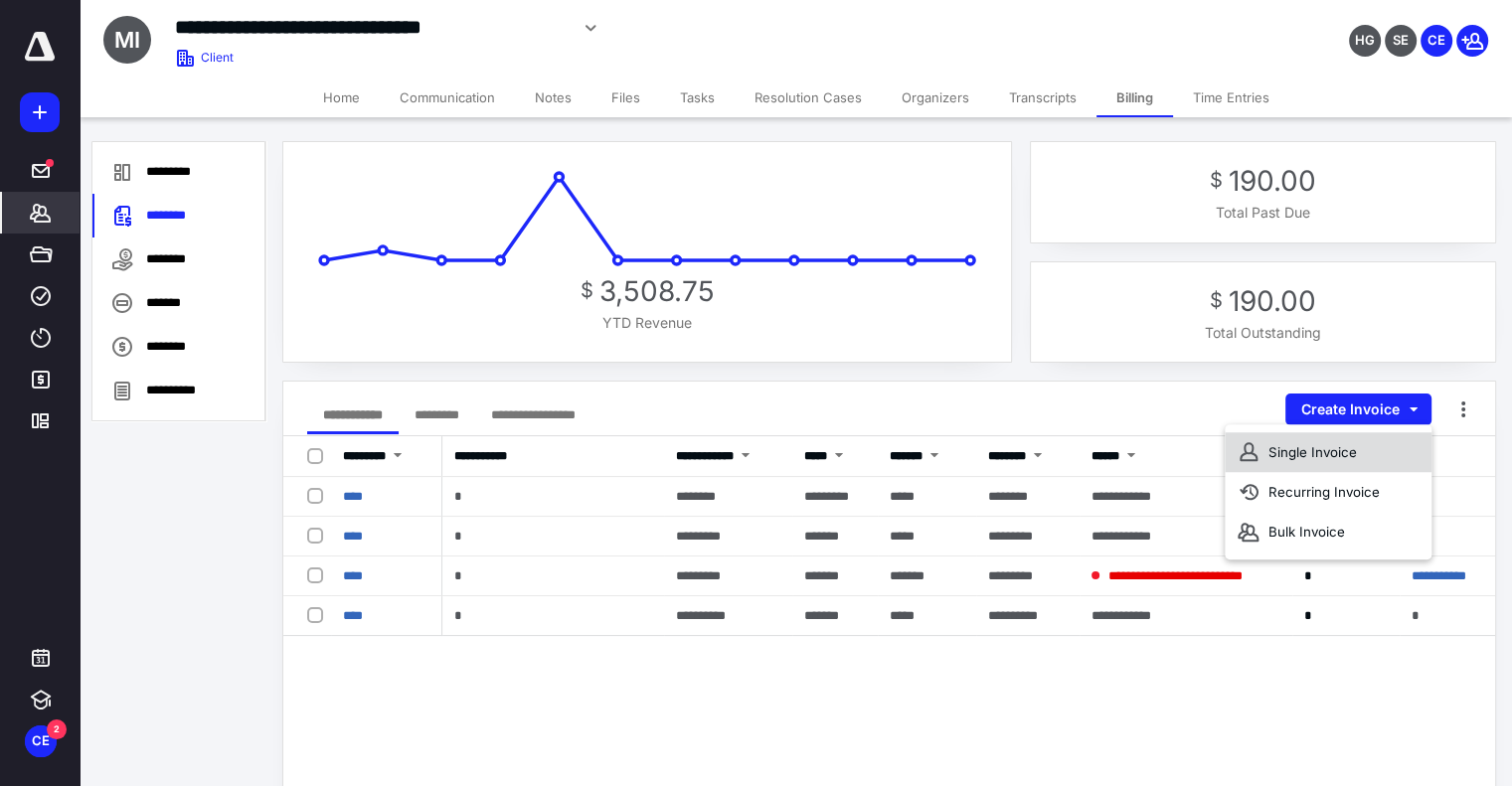 click on "Single Invoice" at bounding box center [1328, 452] 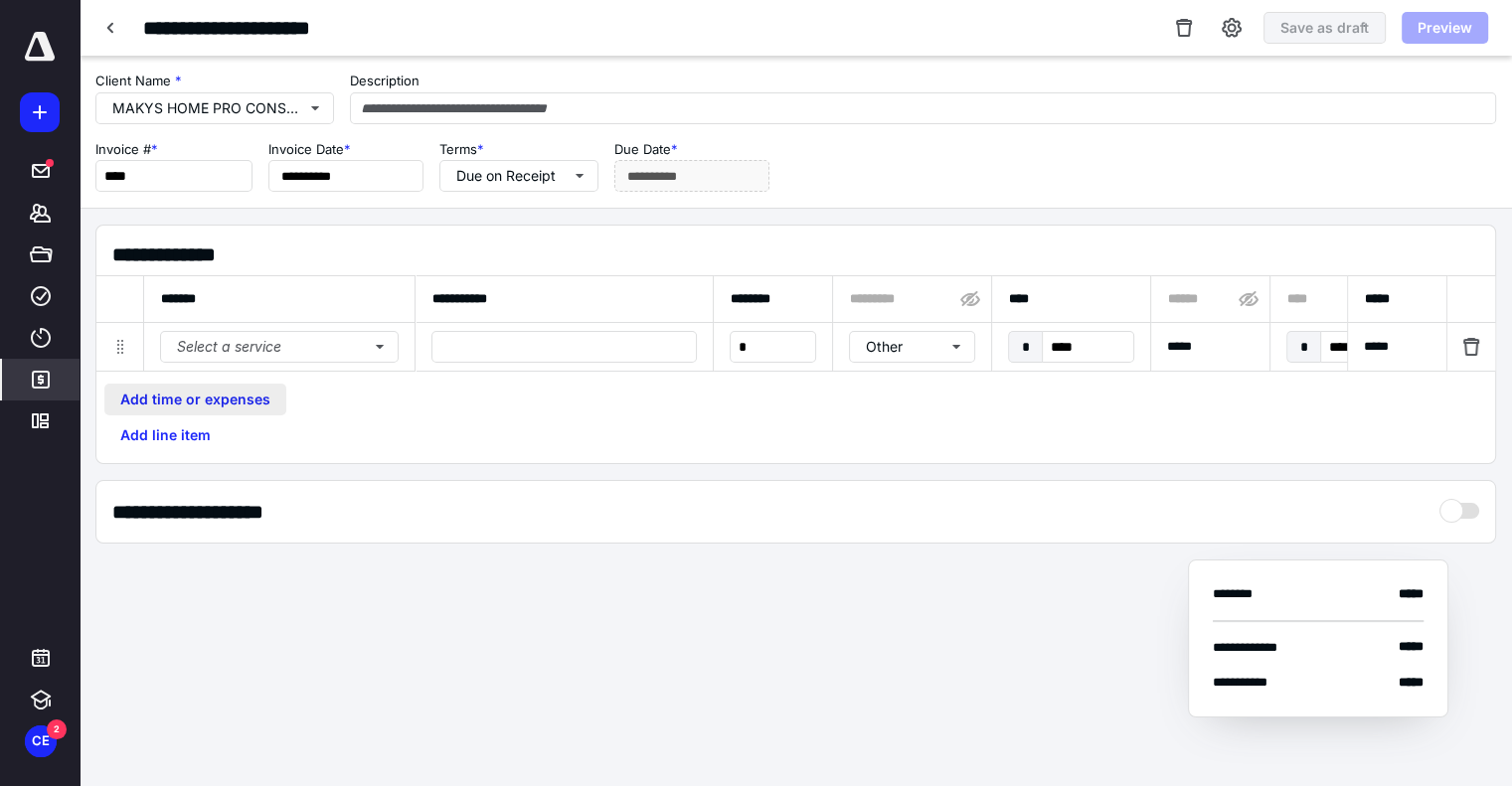 click on "Add time or expenses" at bounding box center (195, 399) 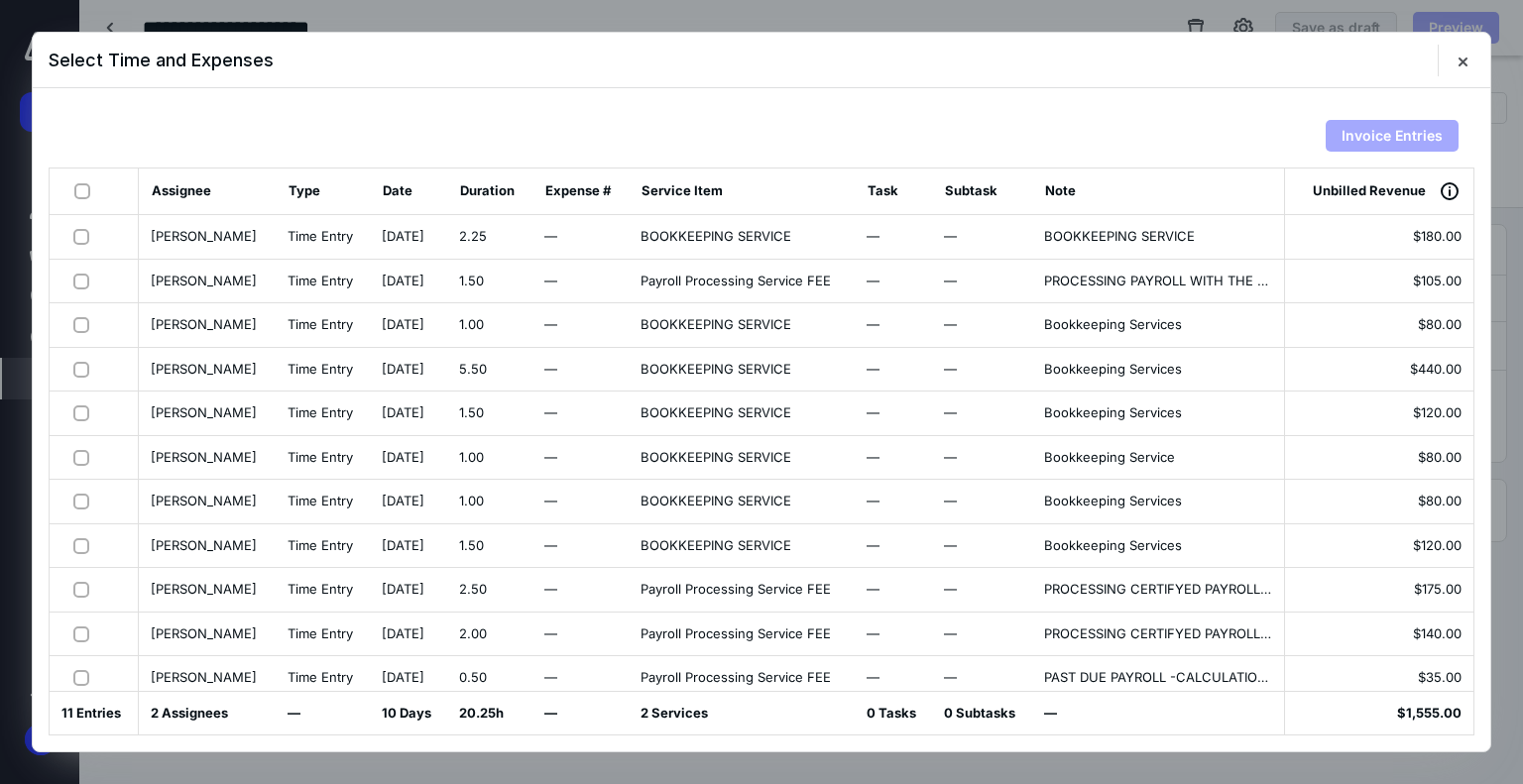 click at bounding box center [86, 190] 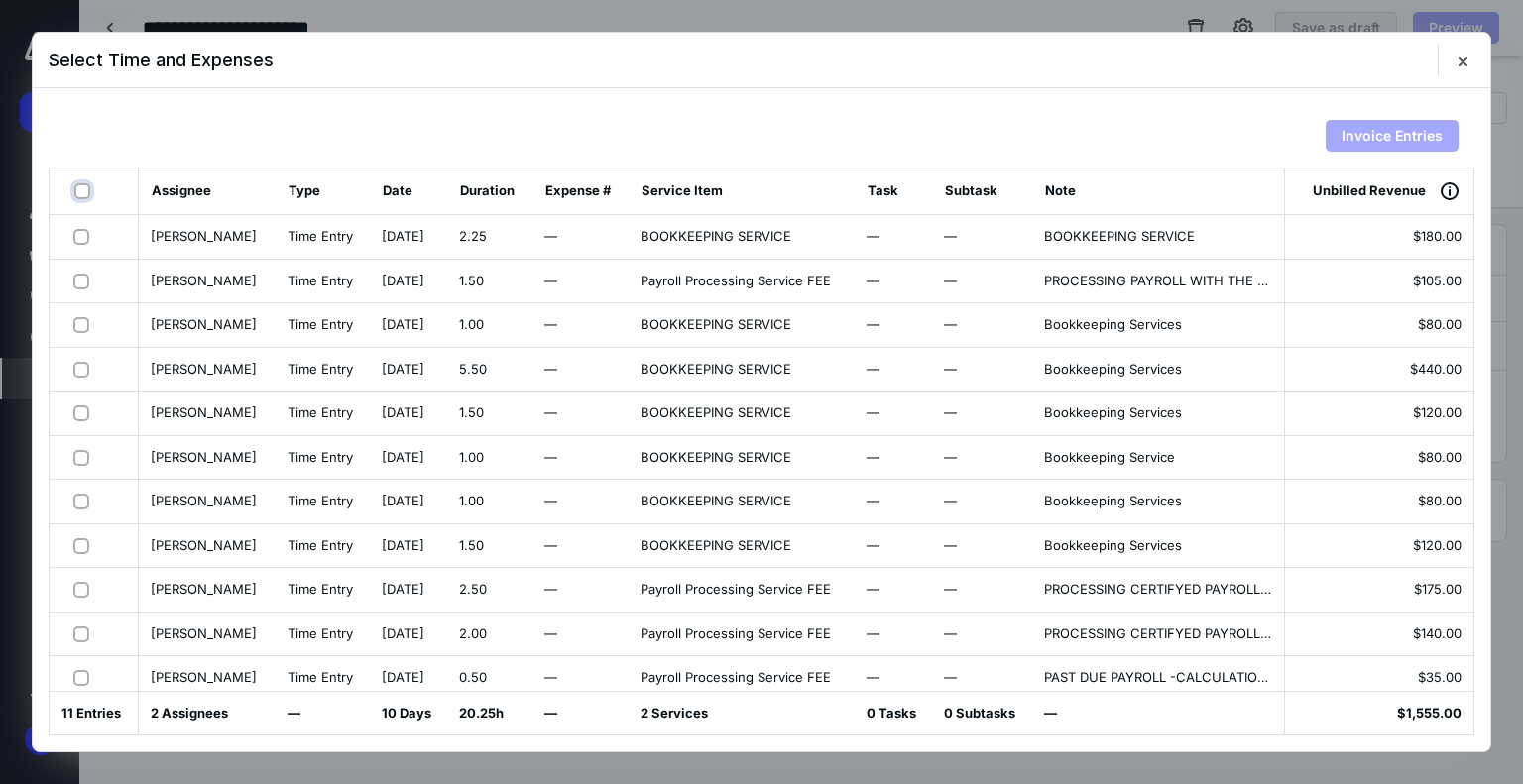 click at bounding box center (84, 191) 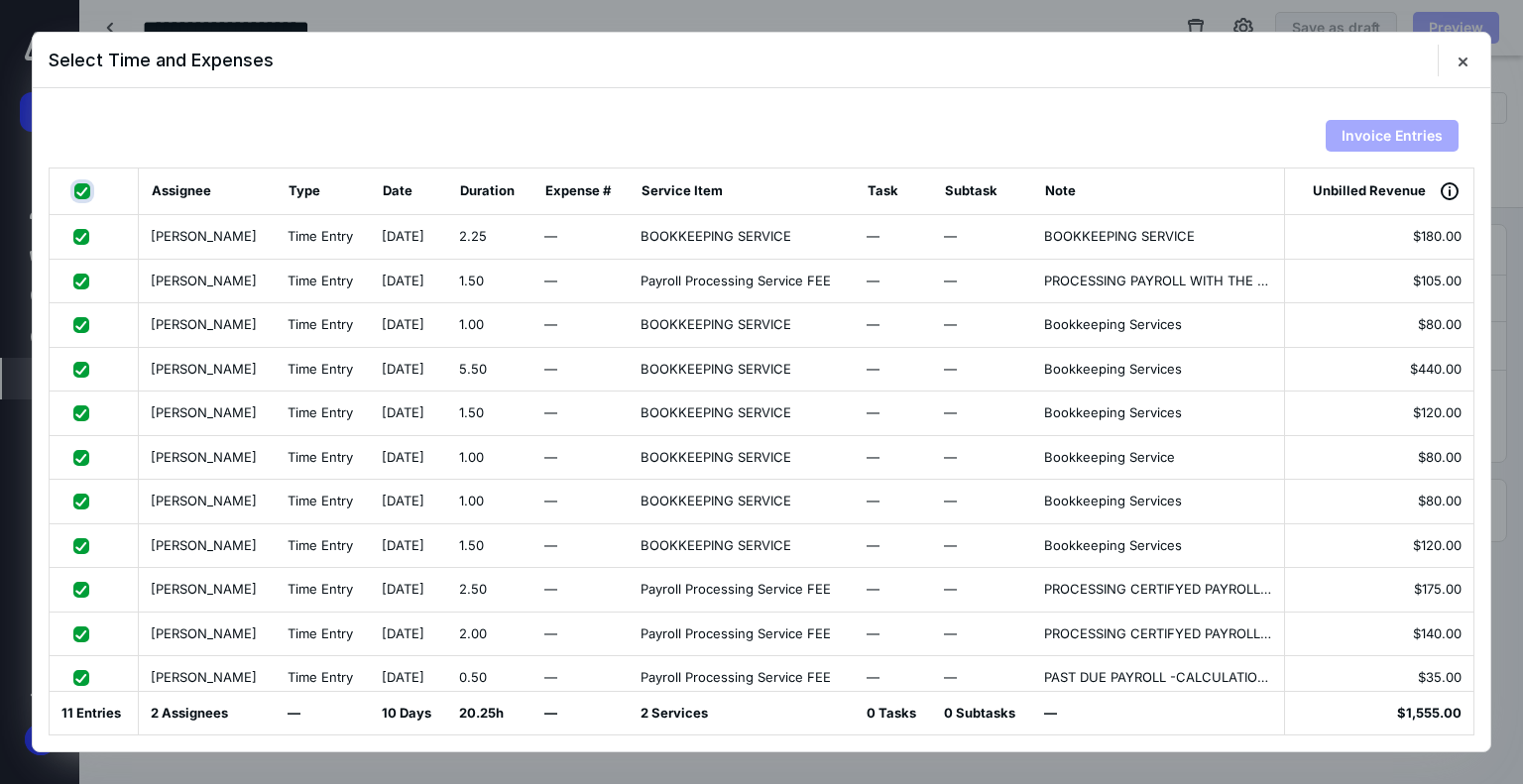 checkbox on "true" 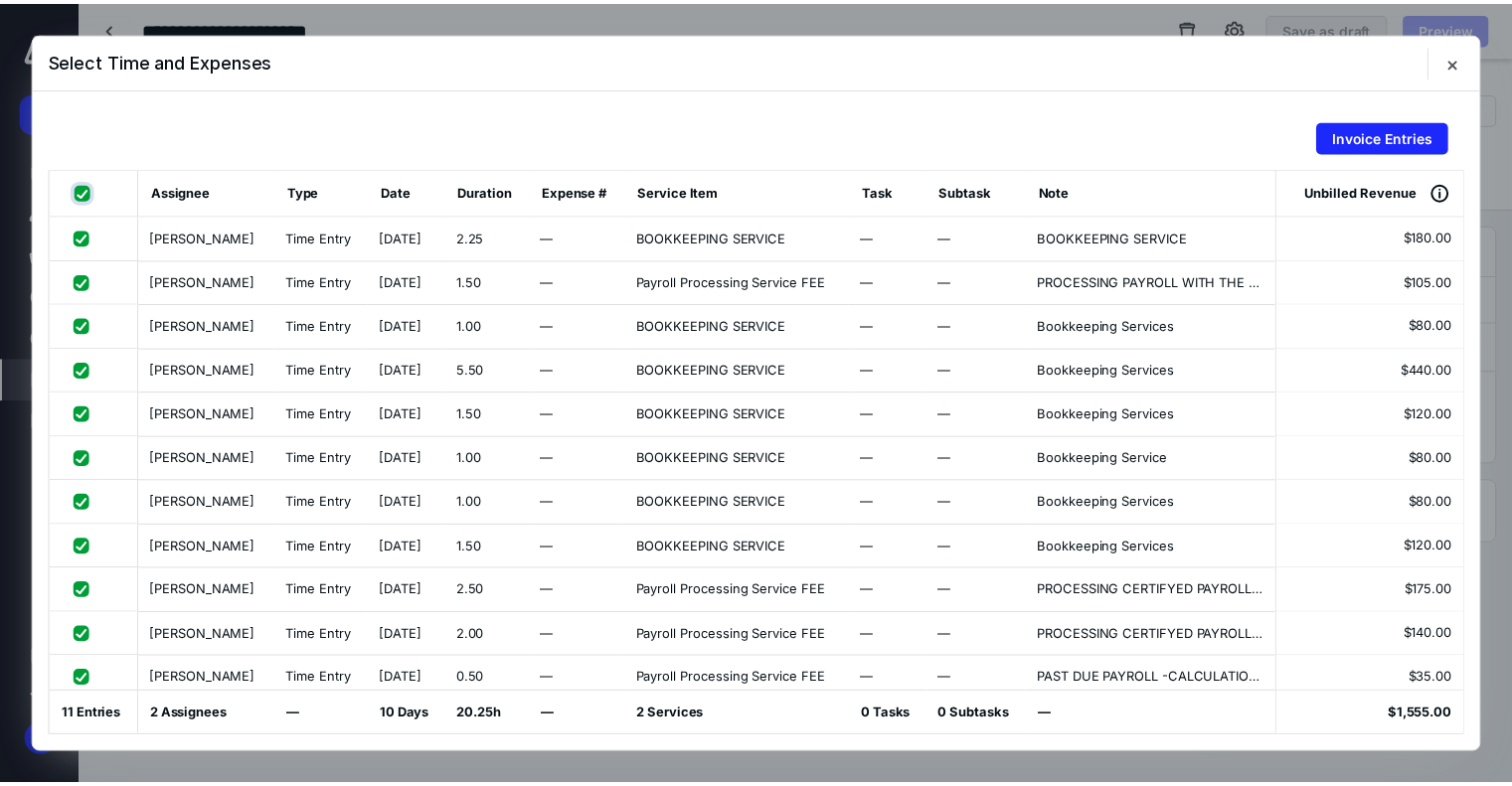 scroll, scrollTop: 0, scrollLeft: 0, axis: both 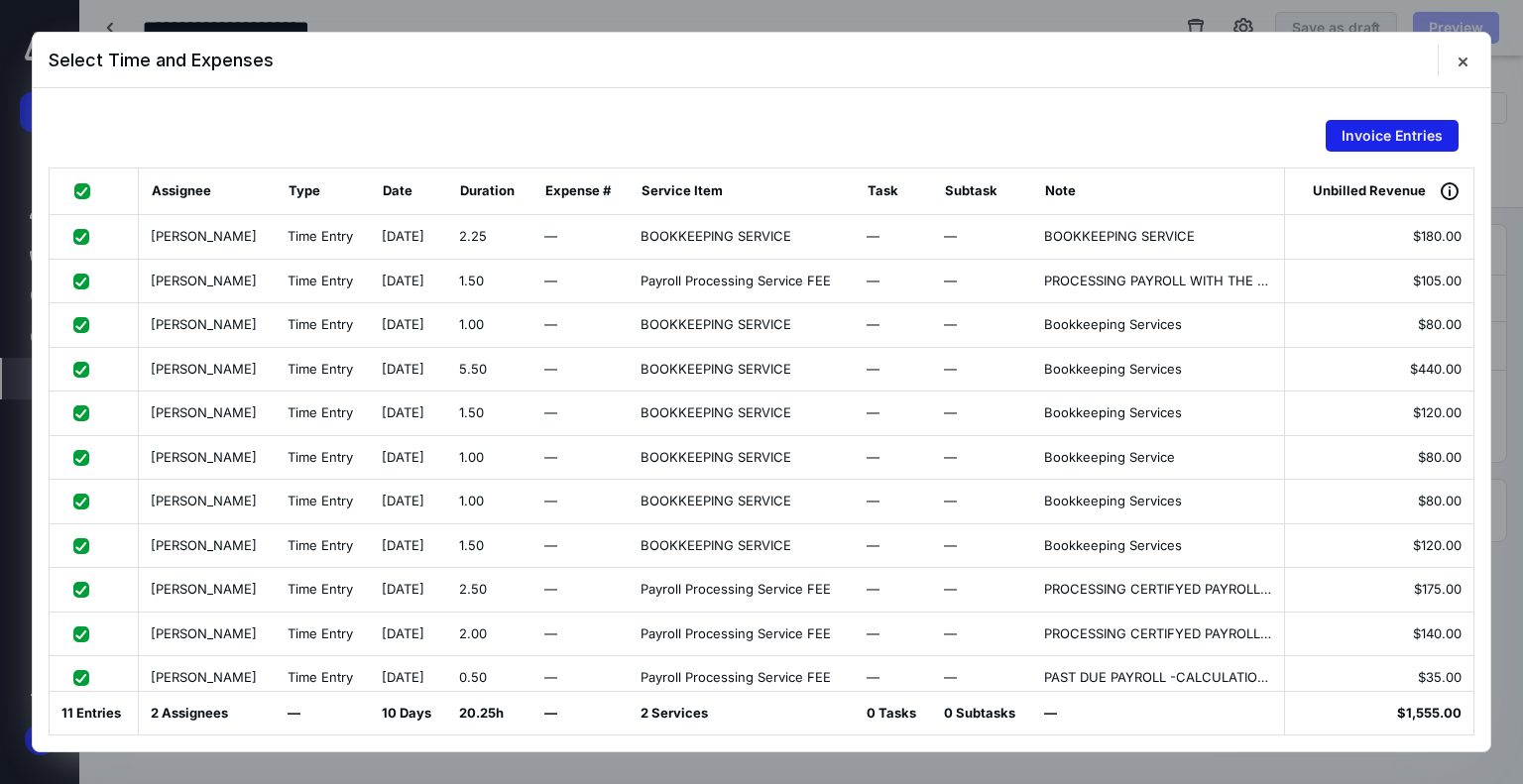 click on "Invoice Entries" at bounding box center [1392, 136] 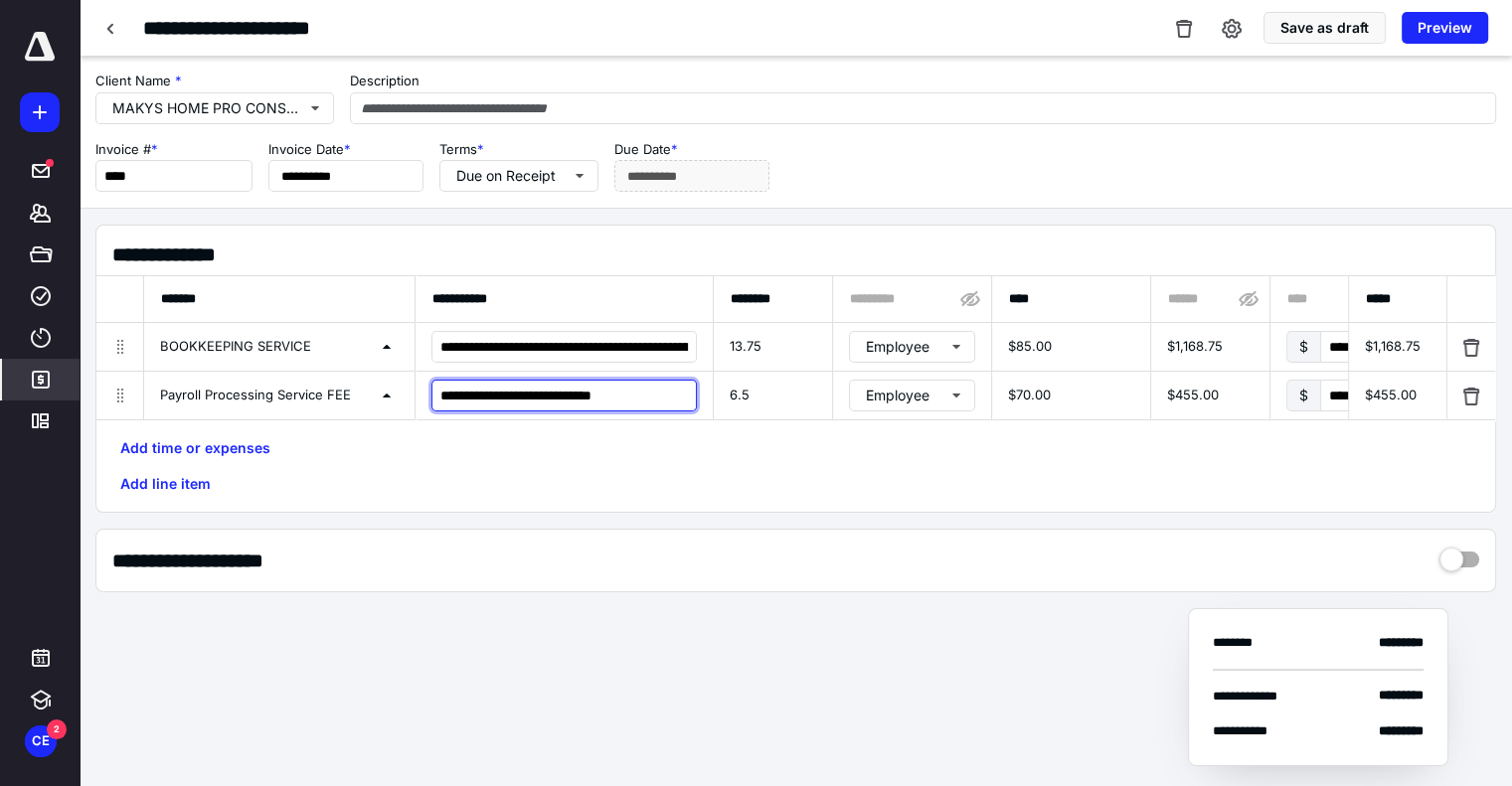 click on "**********" at bounding box center [564, 395] 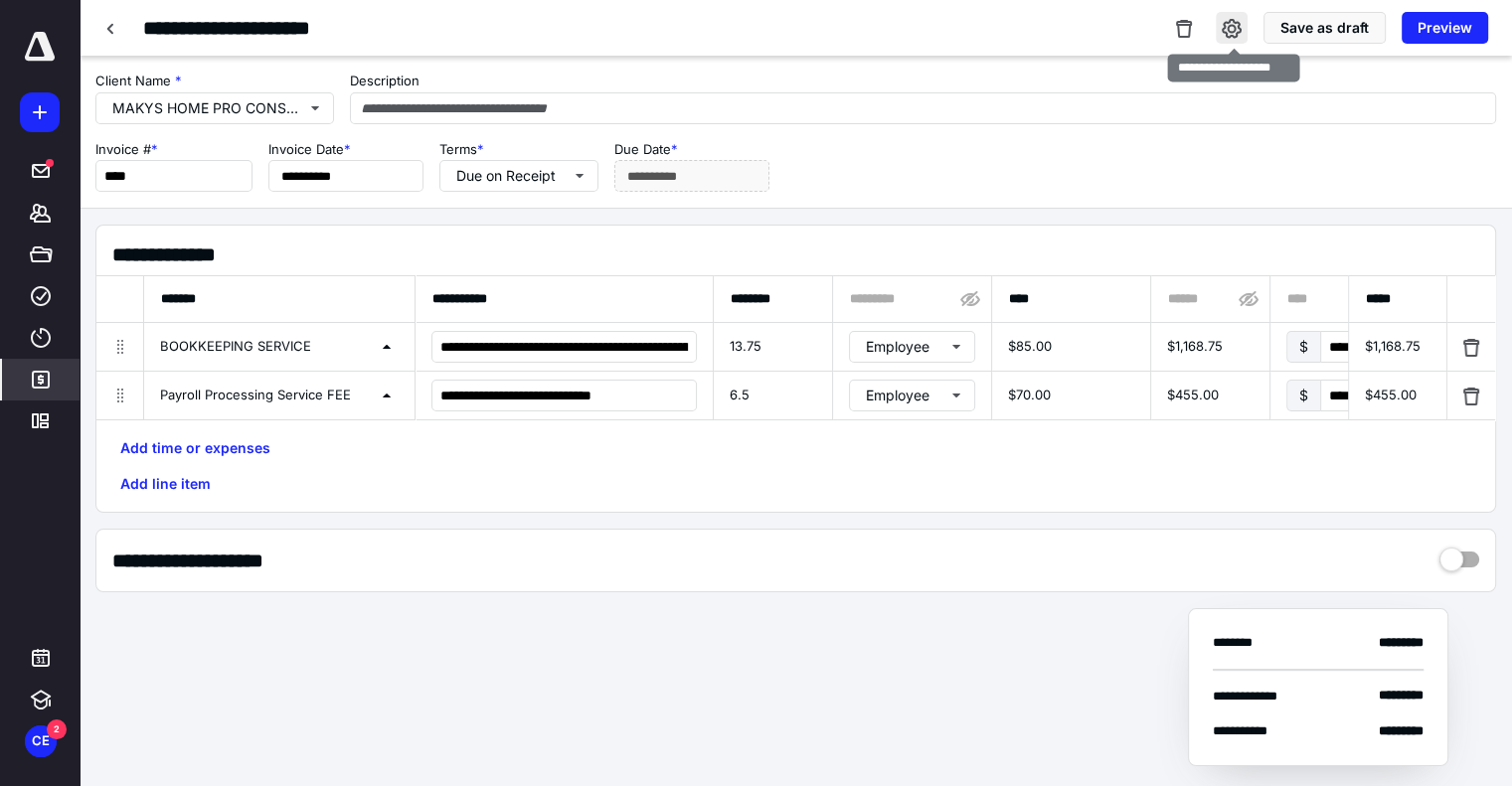 click at bounding box center [1232, 28] 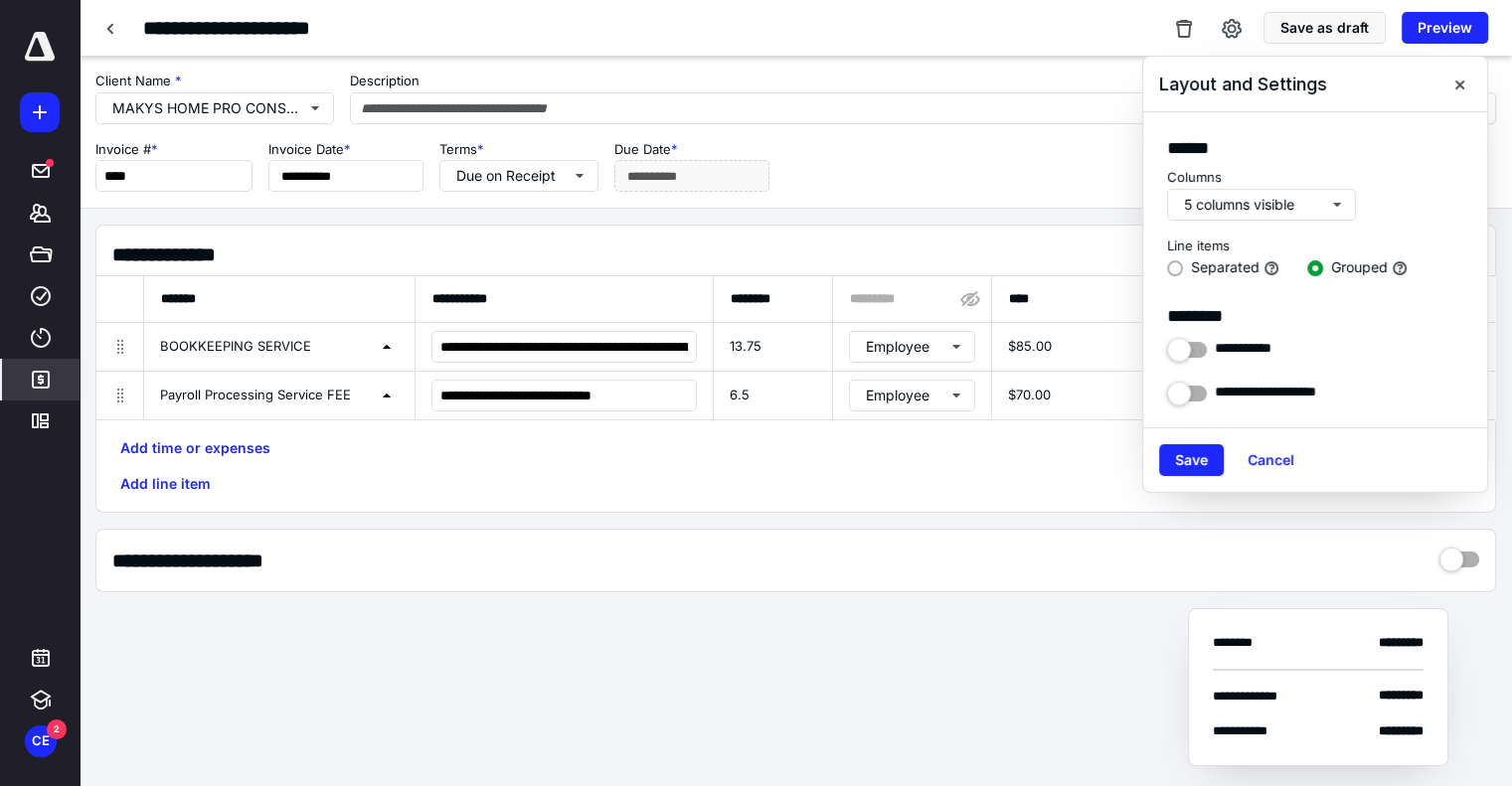 click on "Separated" at bounding box center [1225, 268] 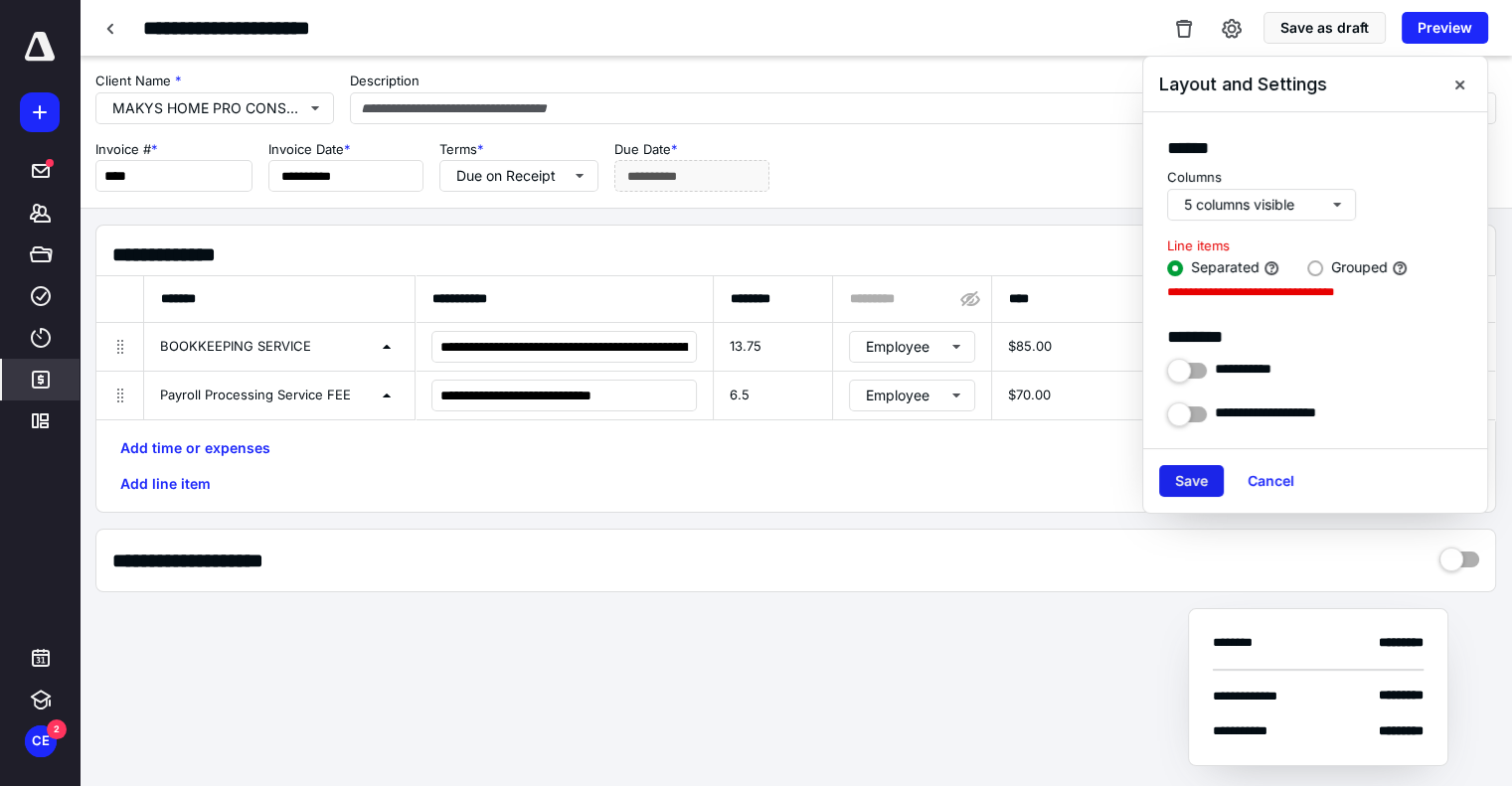click on "Save" at bounding box center [1191, 481] 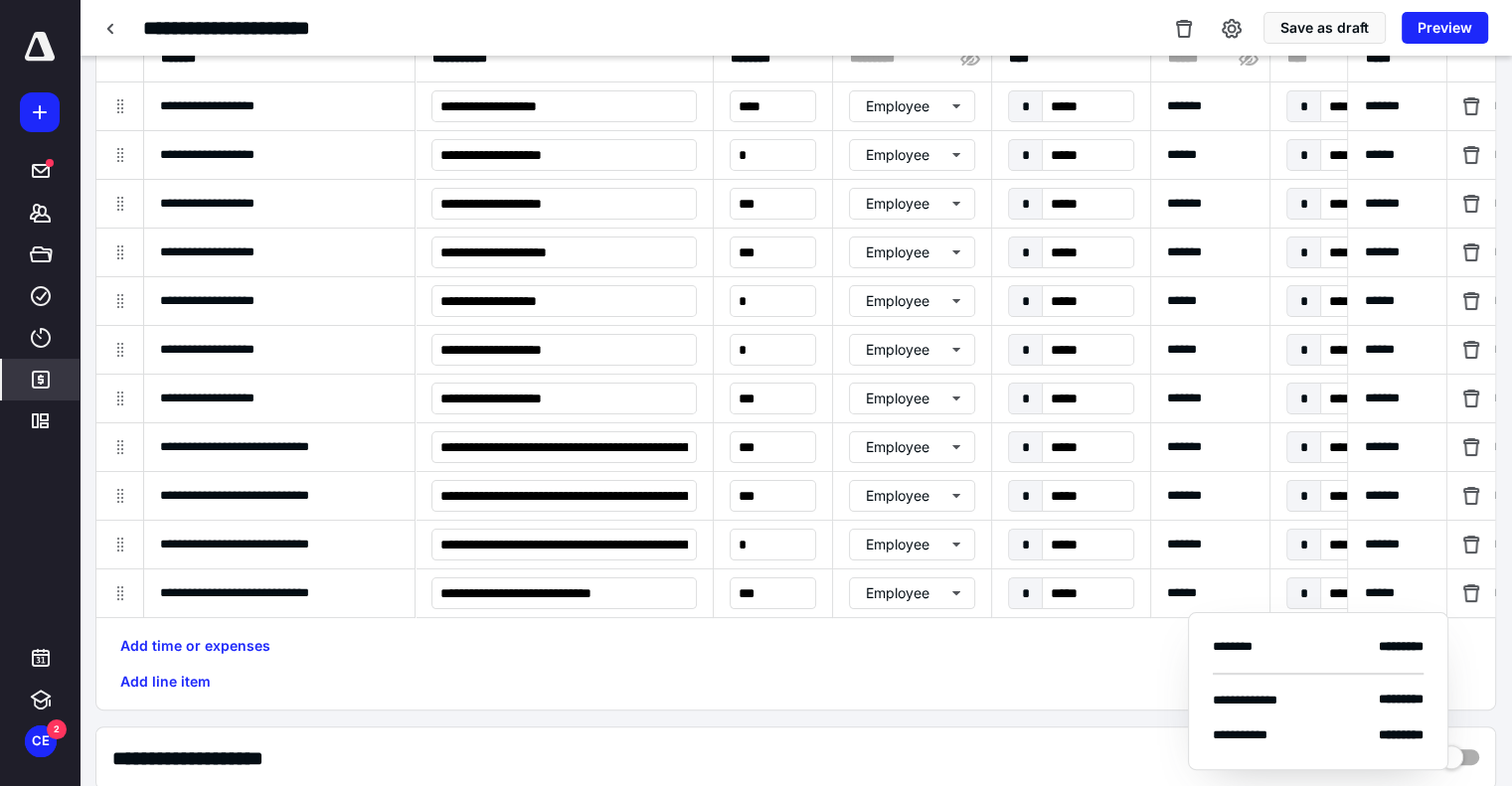 scroll, scrollTop: 313, scrollLeft: 0, axis: vertical 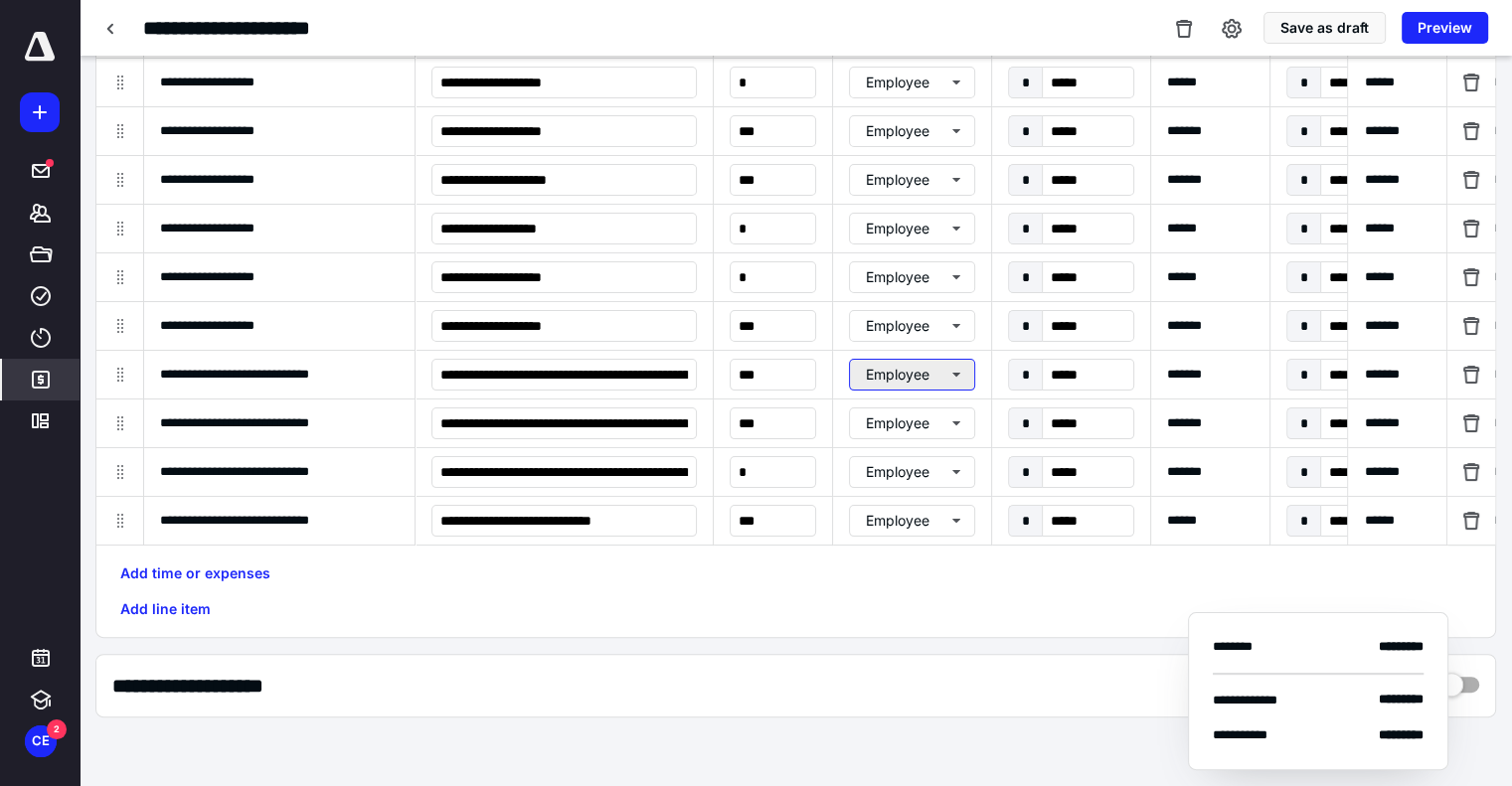 click on "Employee" at bounding box center (912, 375) 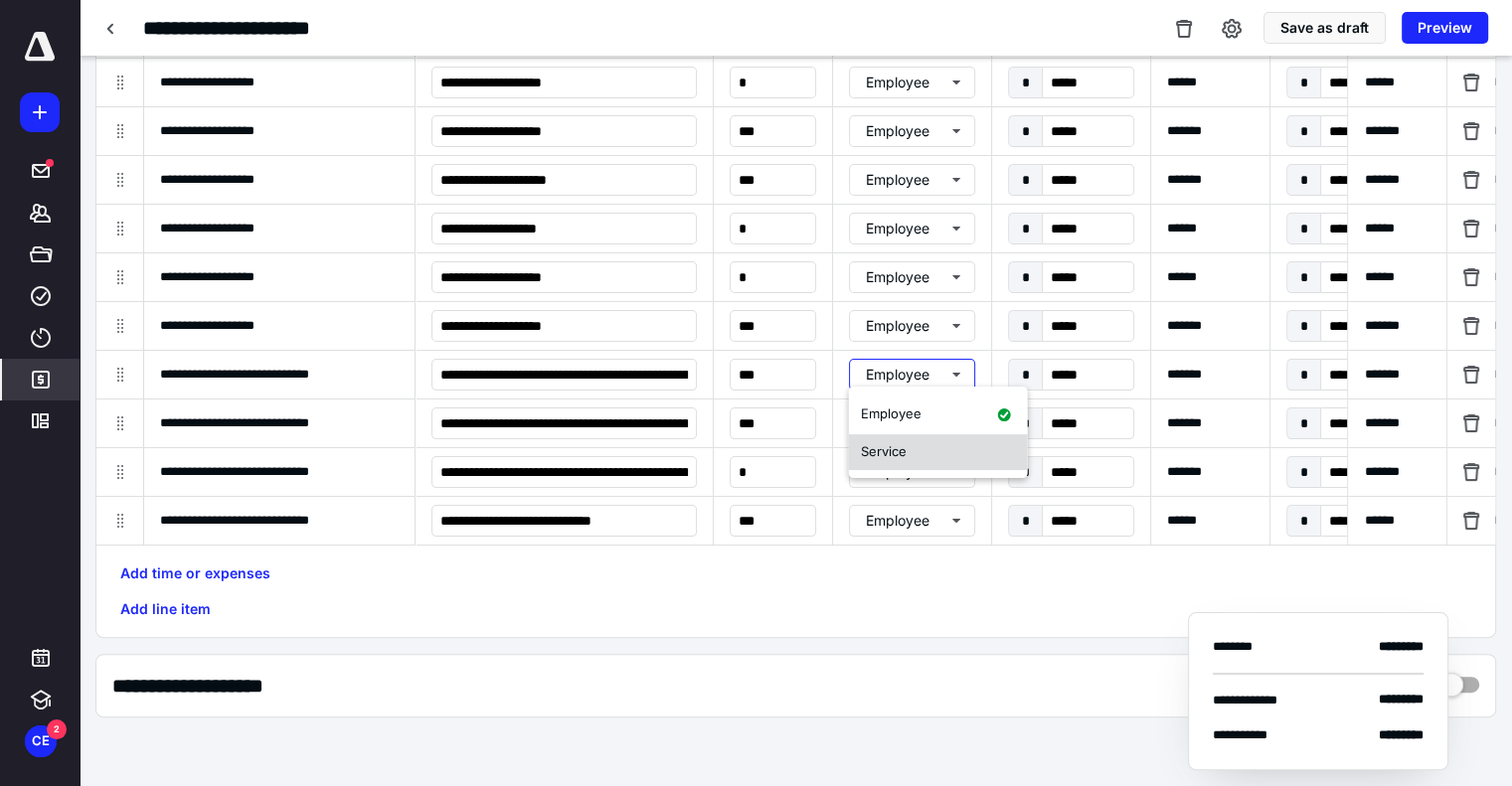 click on "Service" at bounding box center [938, 452] 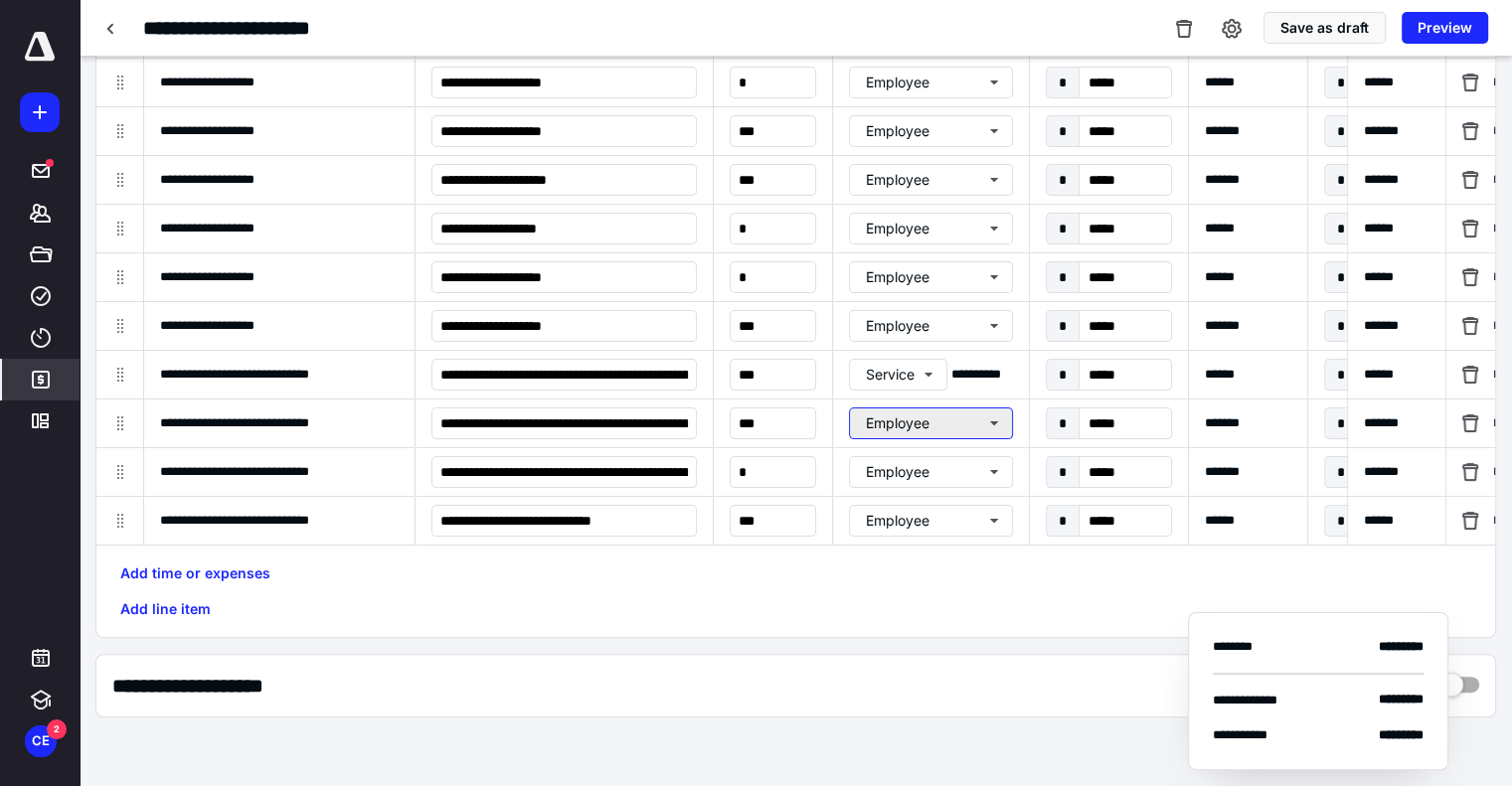 click on "Employee" at bounding box center (930, 423) 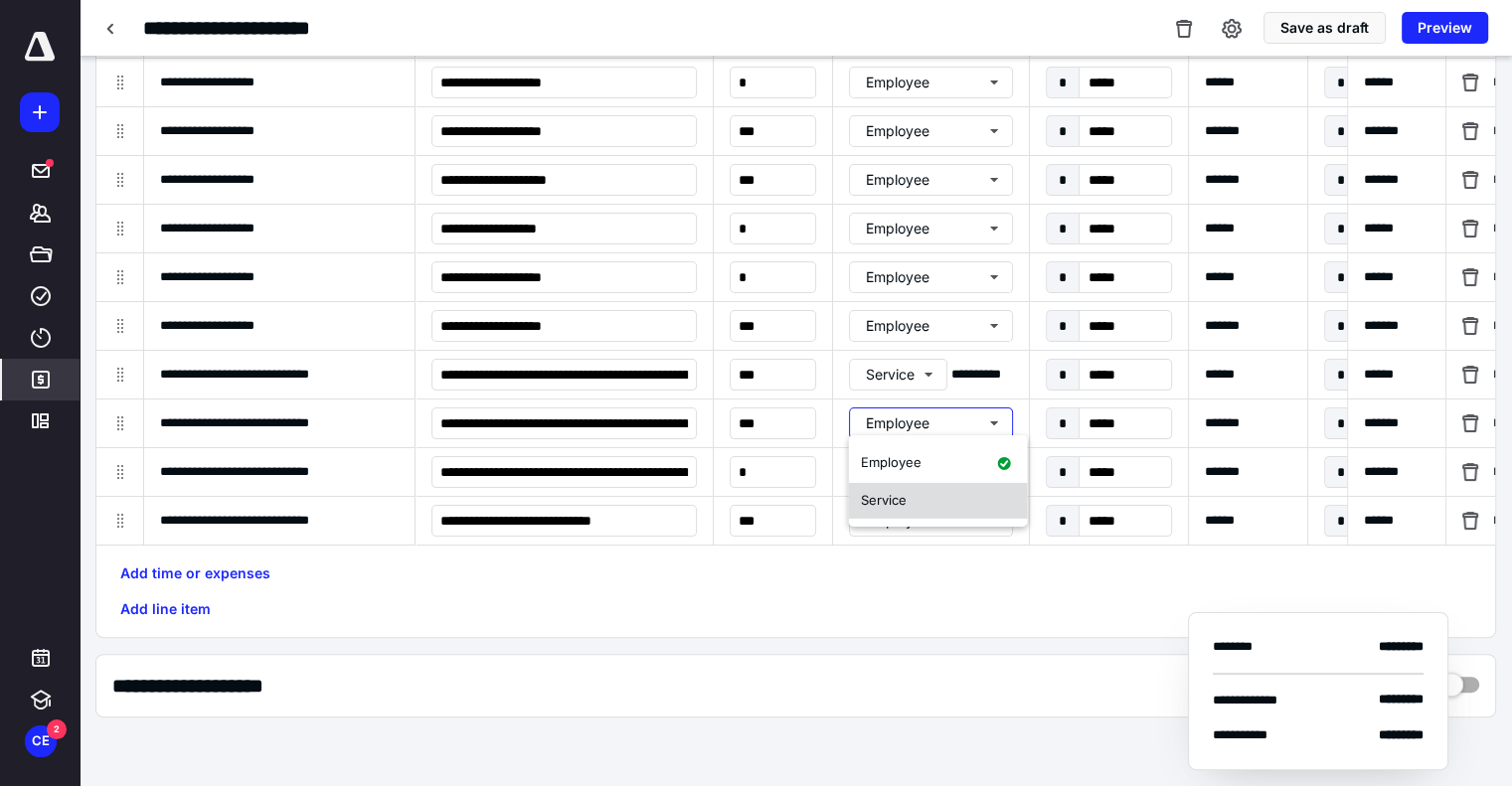 click on "Service" at bounding box center (938, 501) 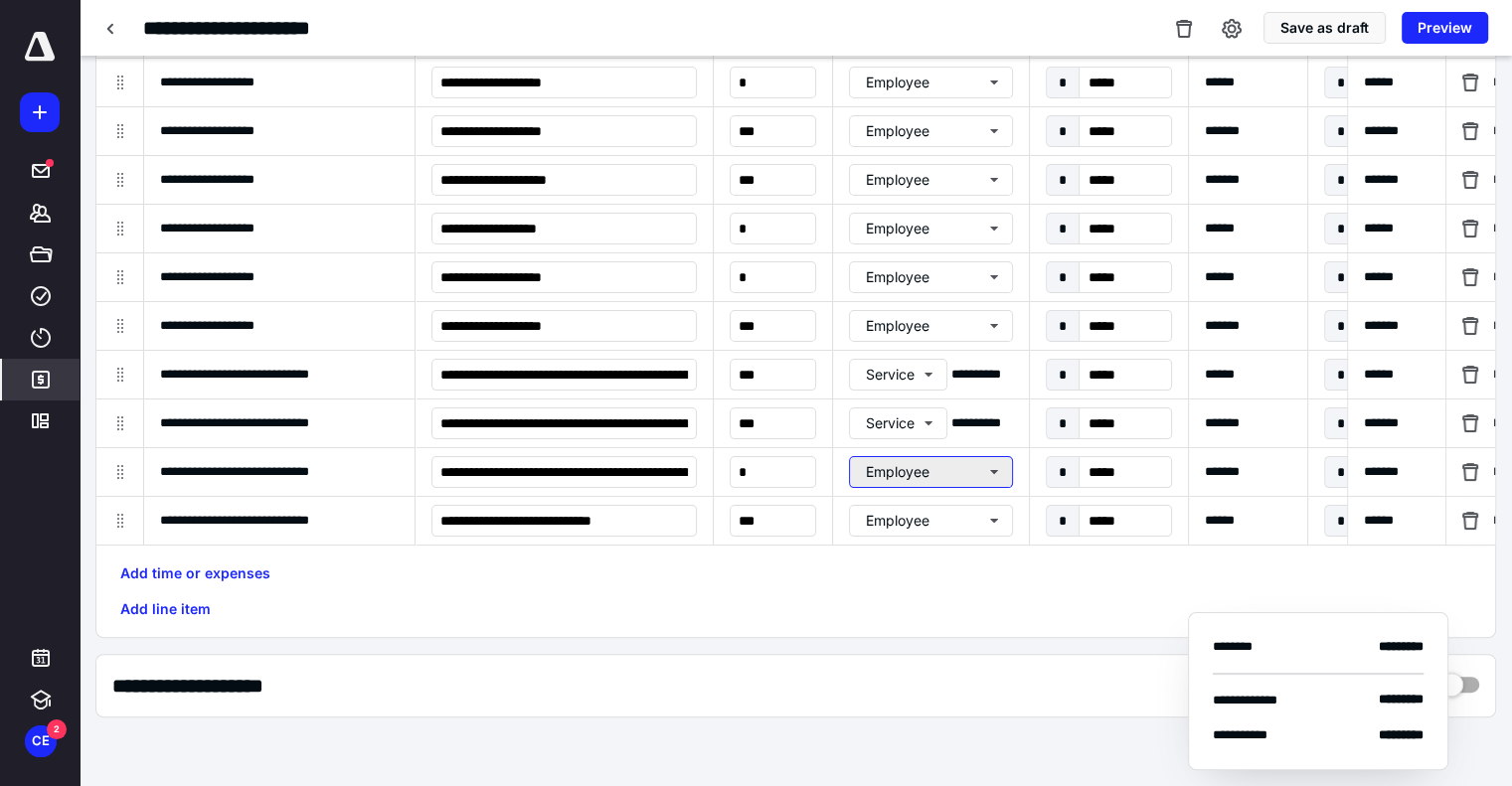 click on "Employee" at bounding box center (930, 472) 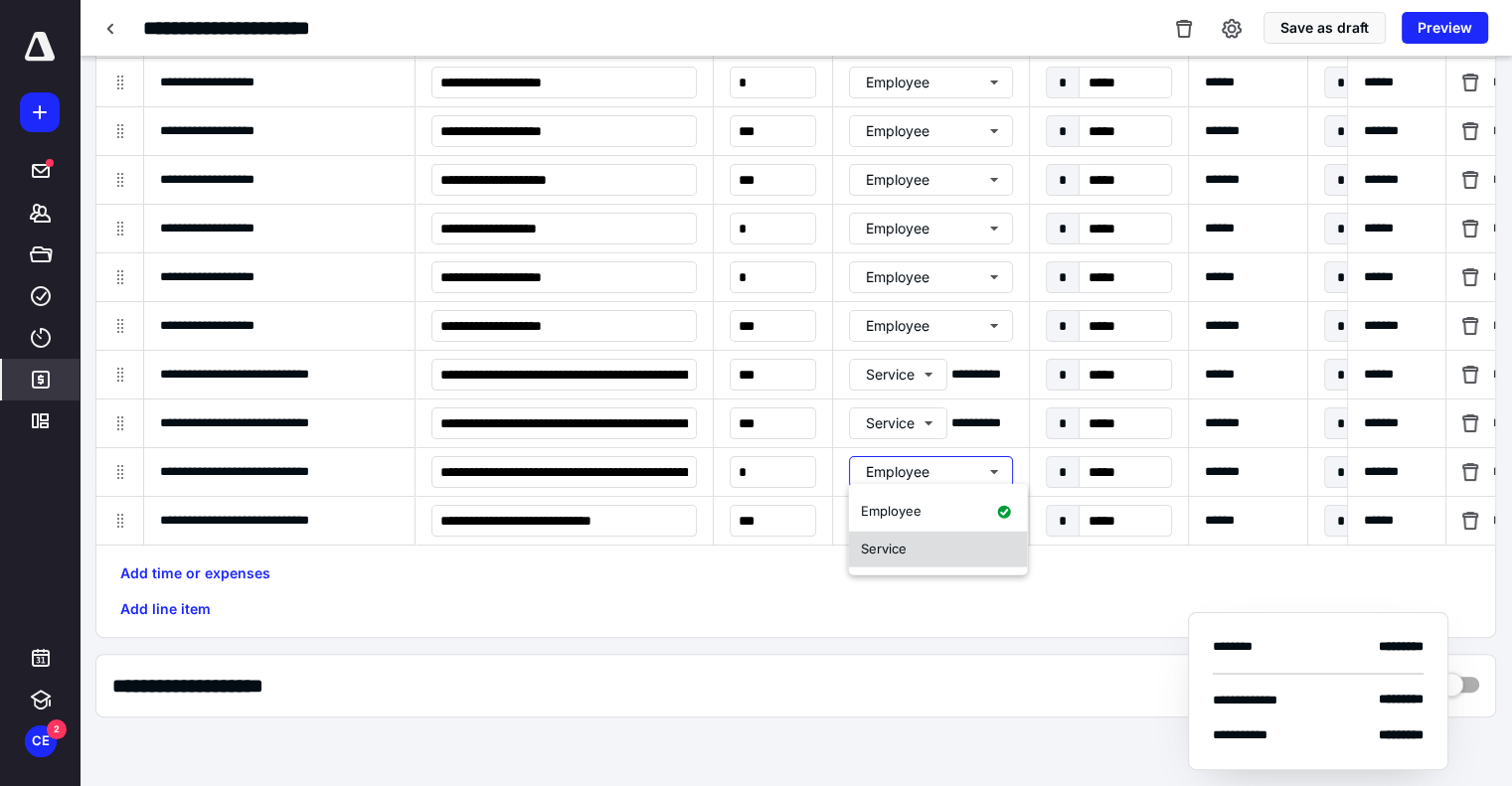 click on "Service" at bounding box center (938, 550) 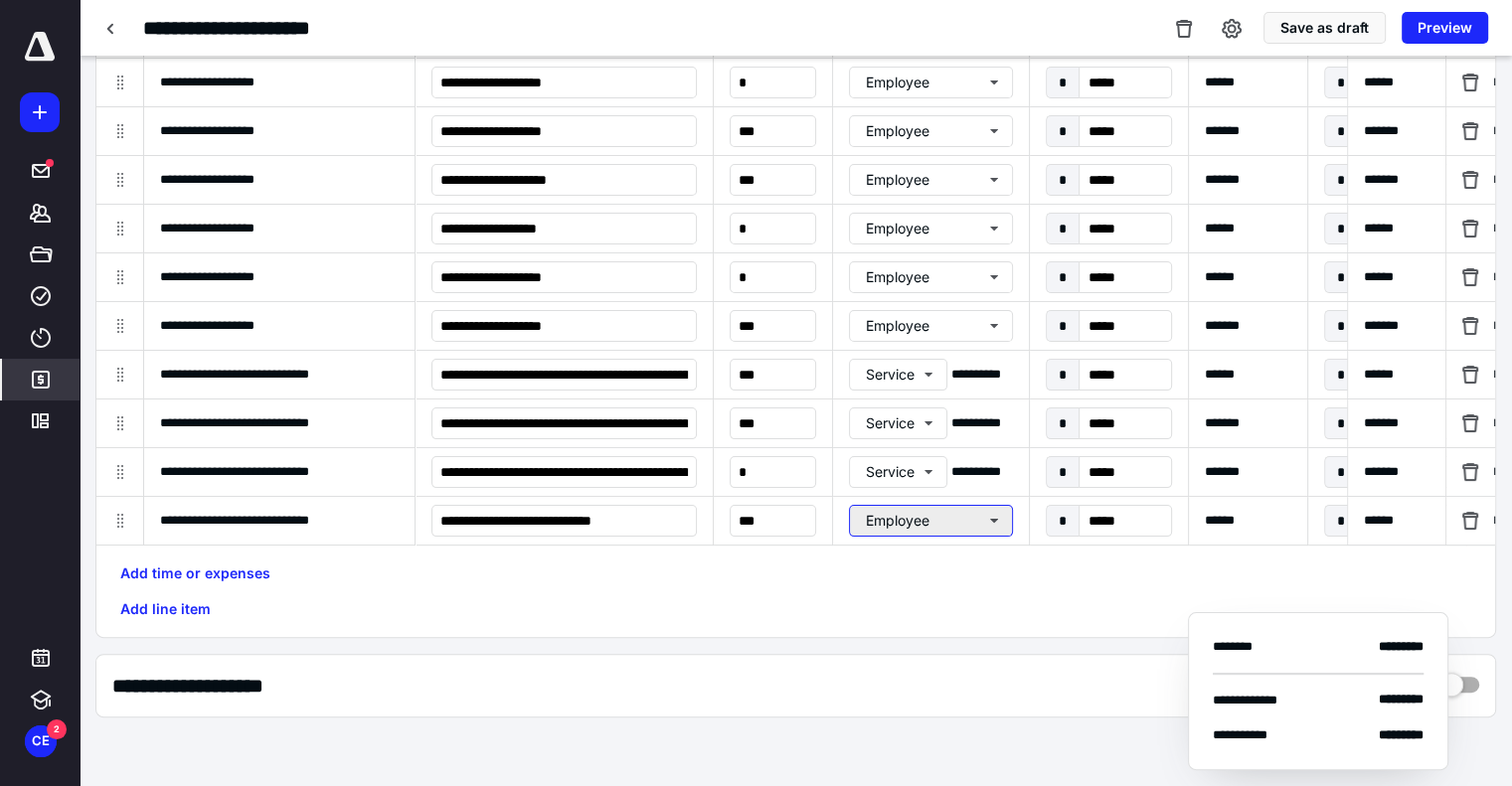 click on "Employee" at bounding box center [930, 521] 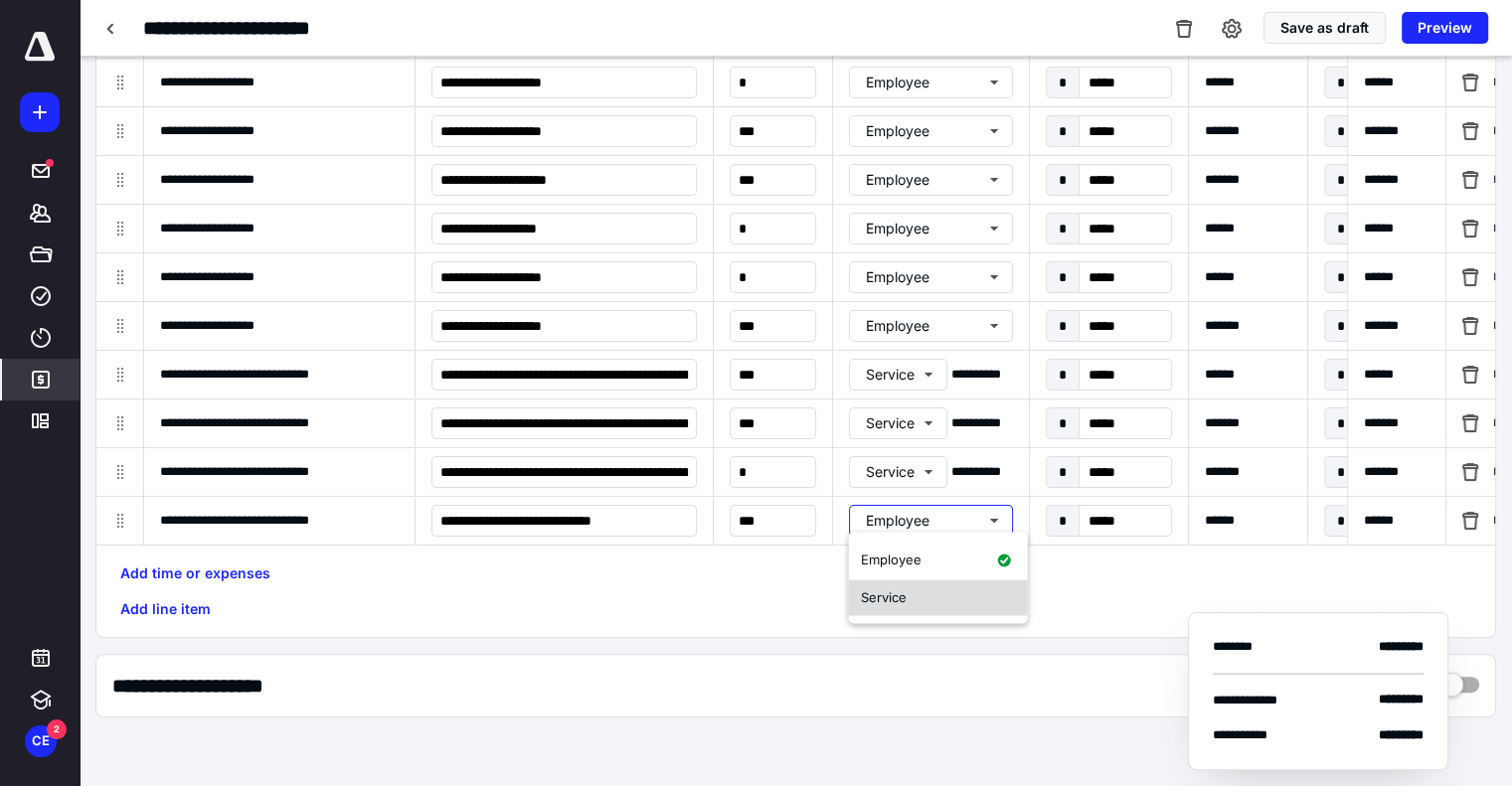 click on "Service" at bounding box center [938, 597] 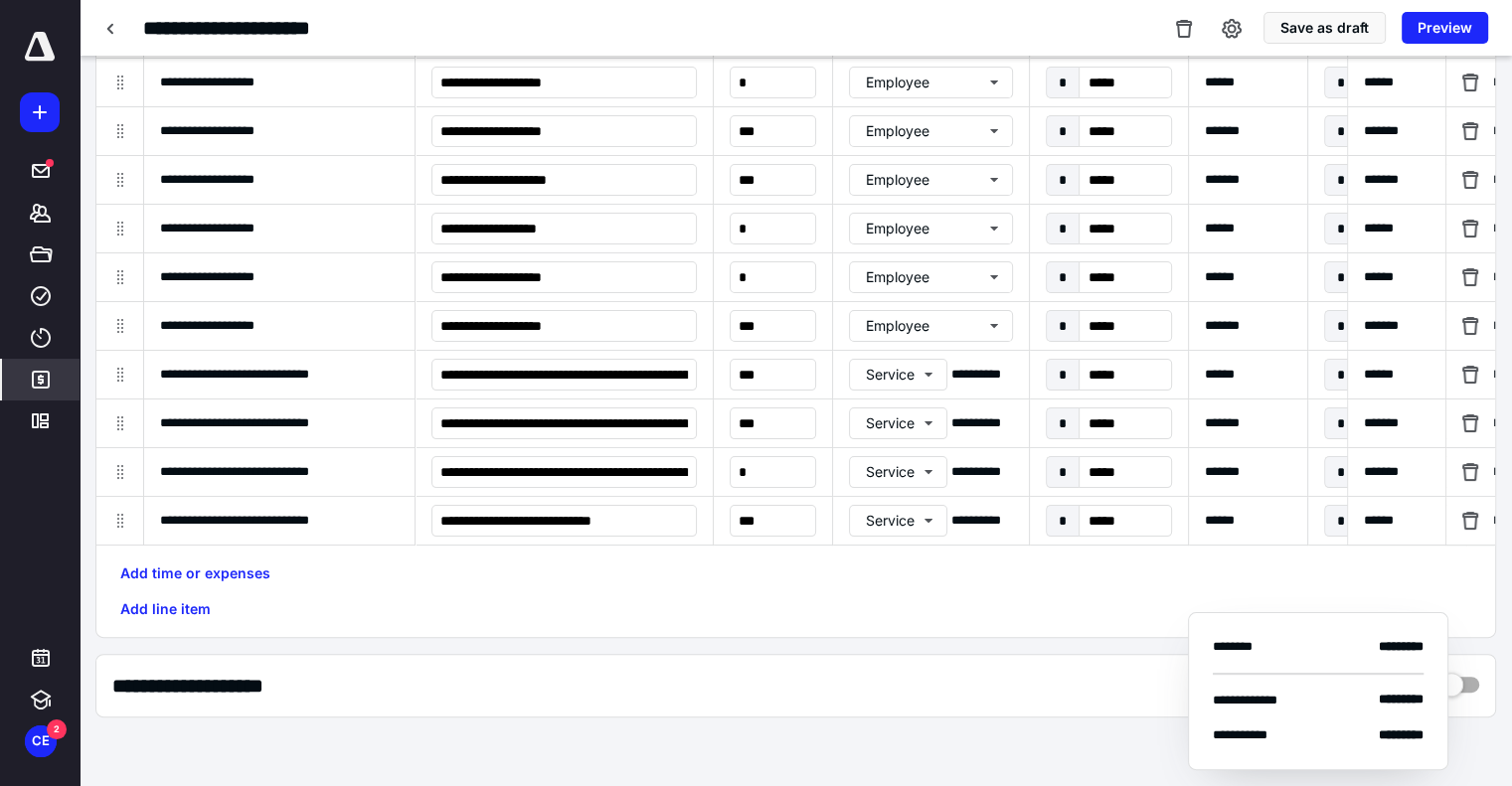 click on "Add time or expenses Add line item" at bounding box center (795, 591) 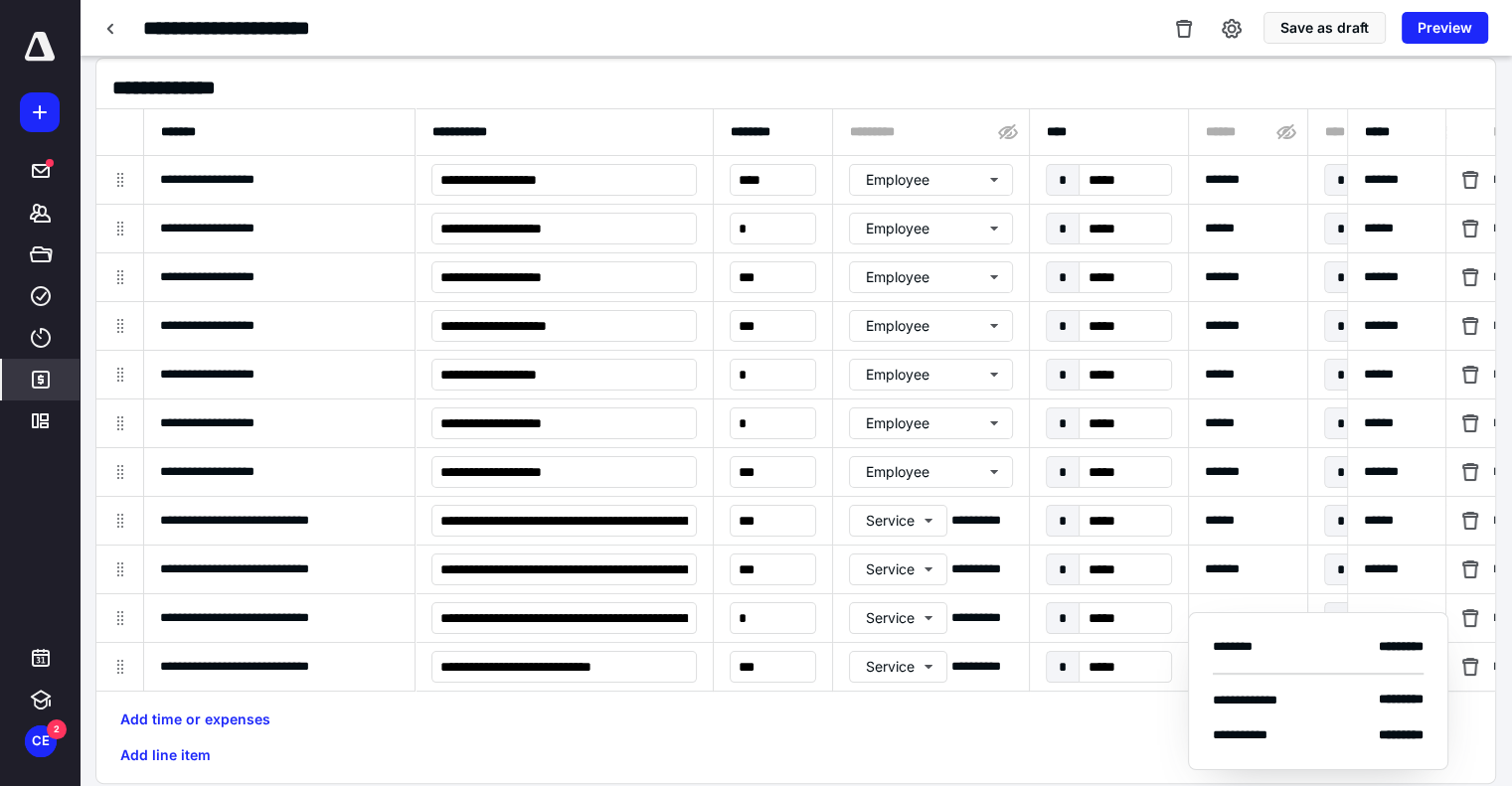 scroll, scrollTop: 167, scrollLeft: 0, axis: vertical 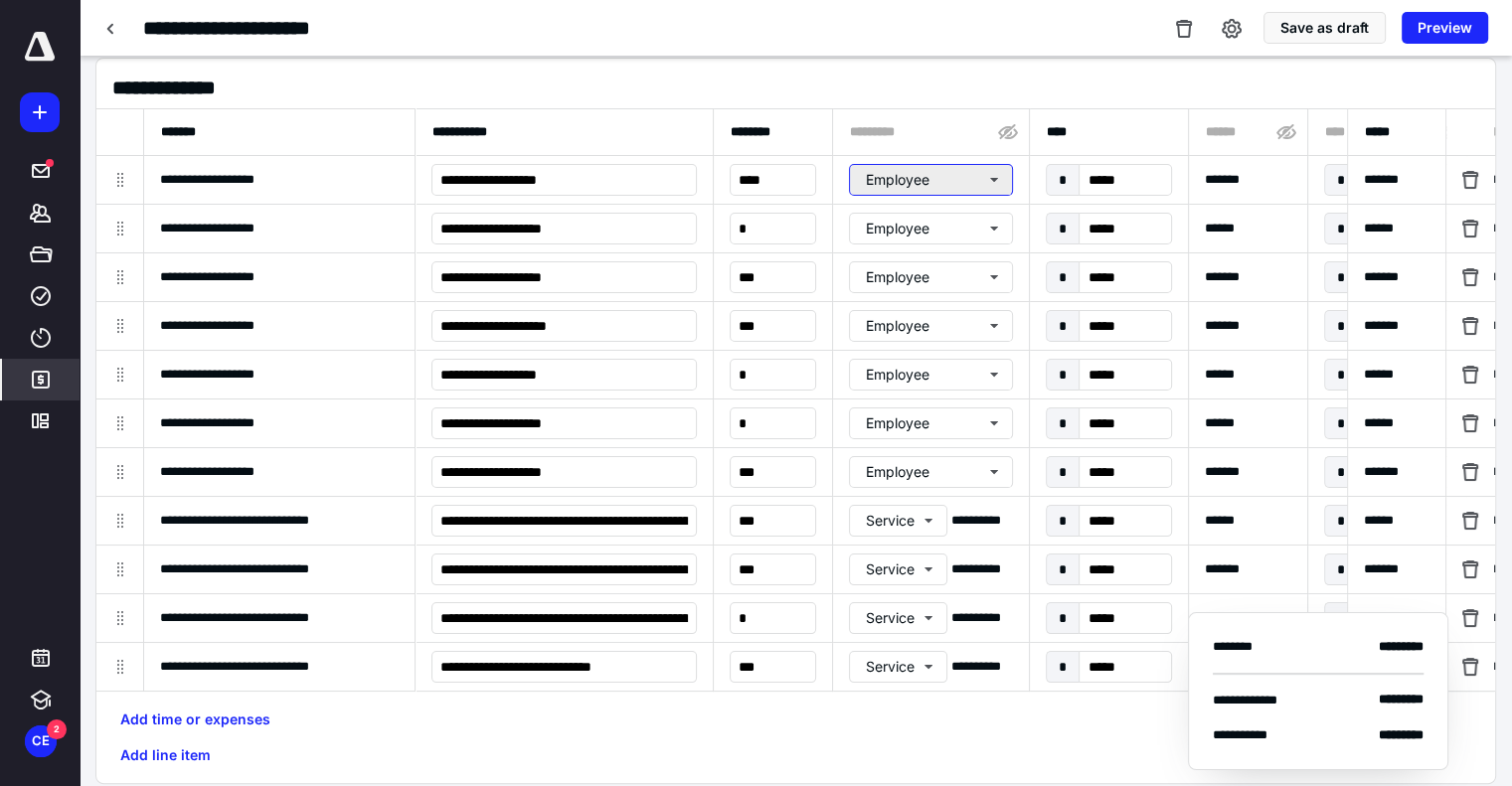click on "Employee" at bounding box center [930, 180] 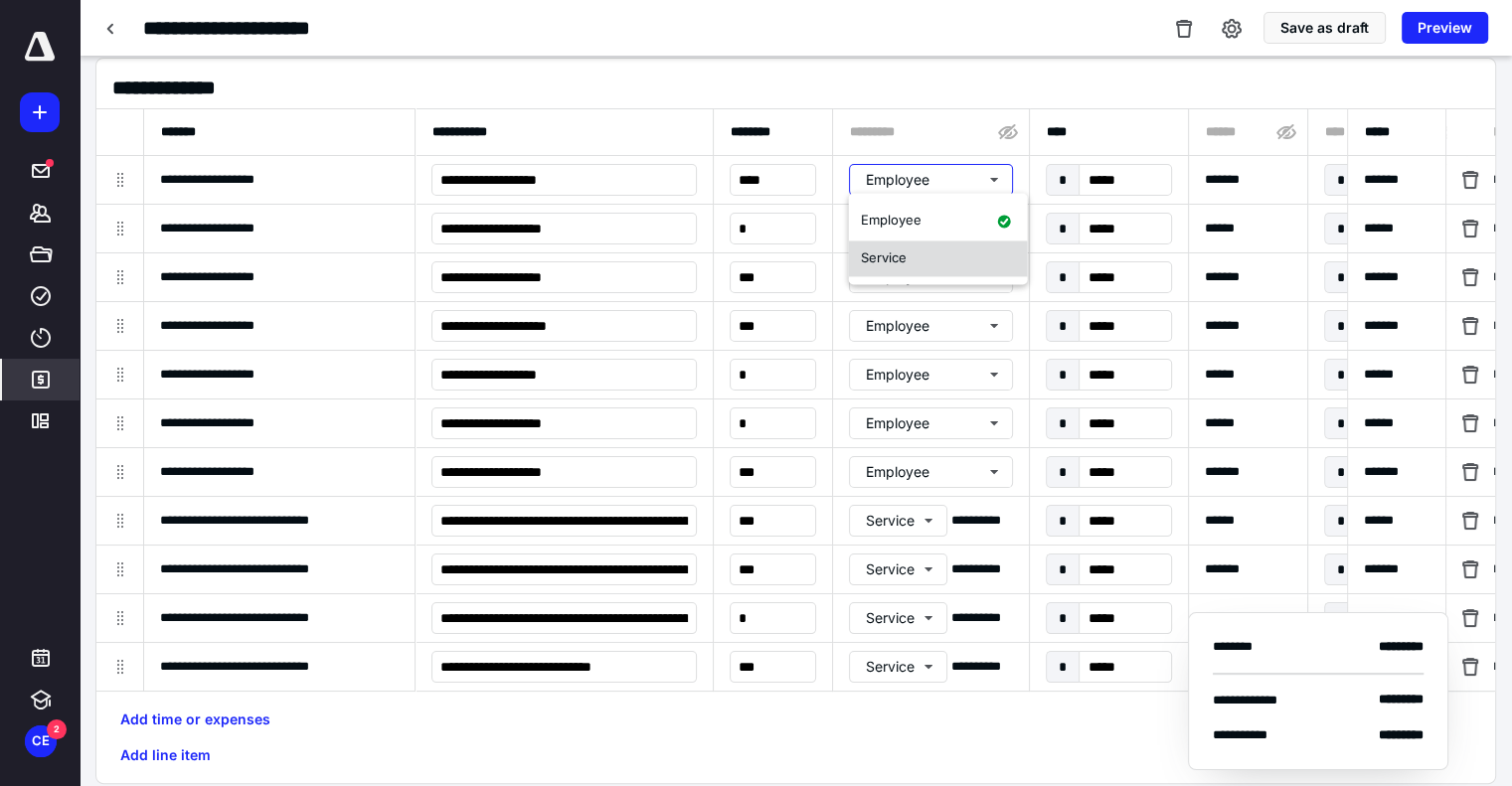 click on "Service" at bounding box center (938, 258) 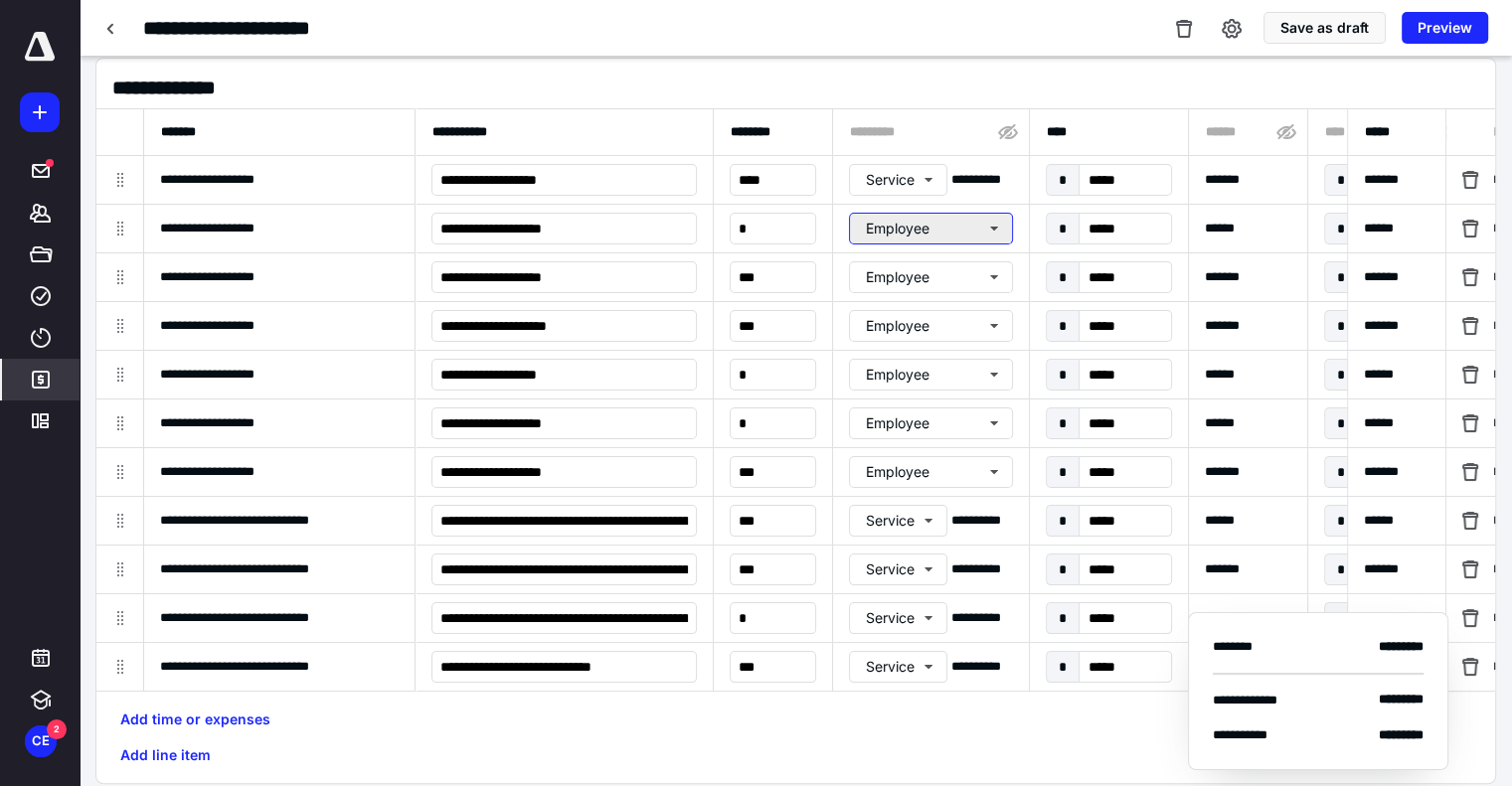 click on "Employee" at bounding box center [930, 229] 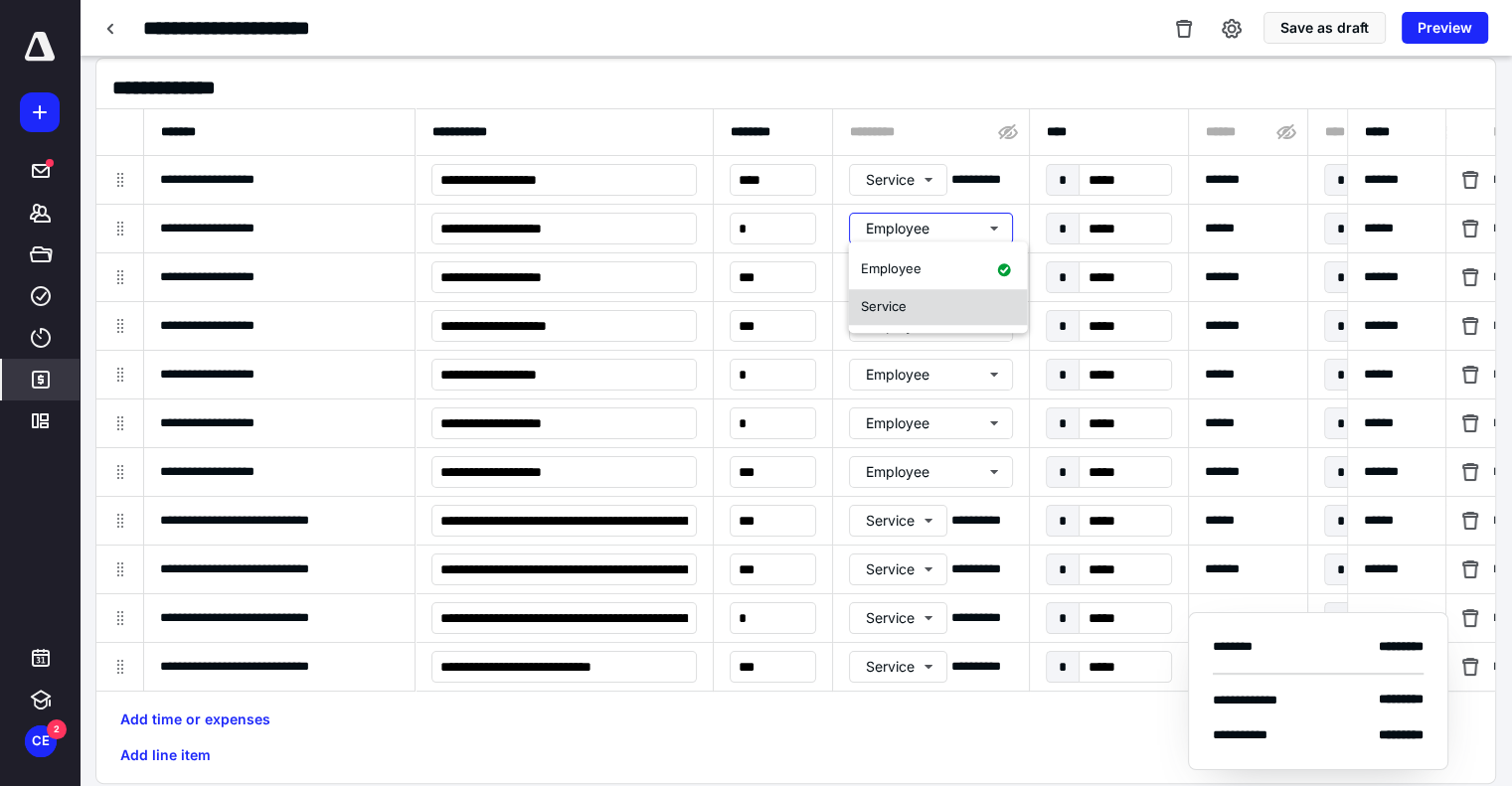 click on "Service" at bounding box center (938, 307) 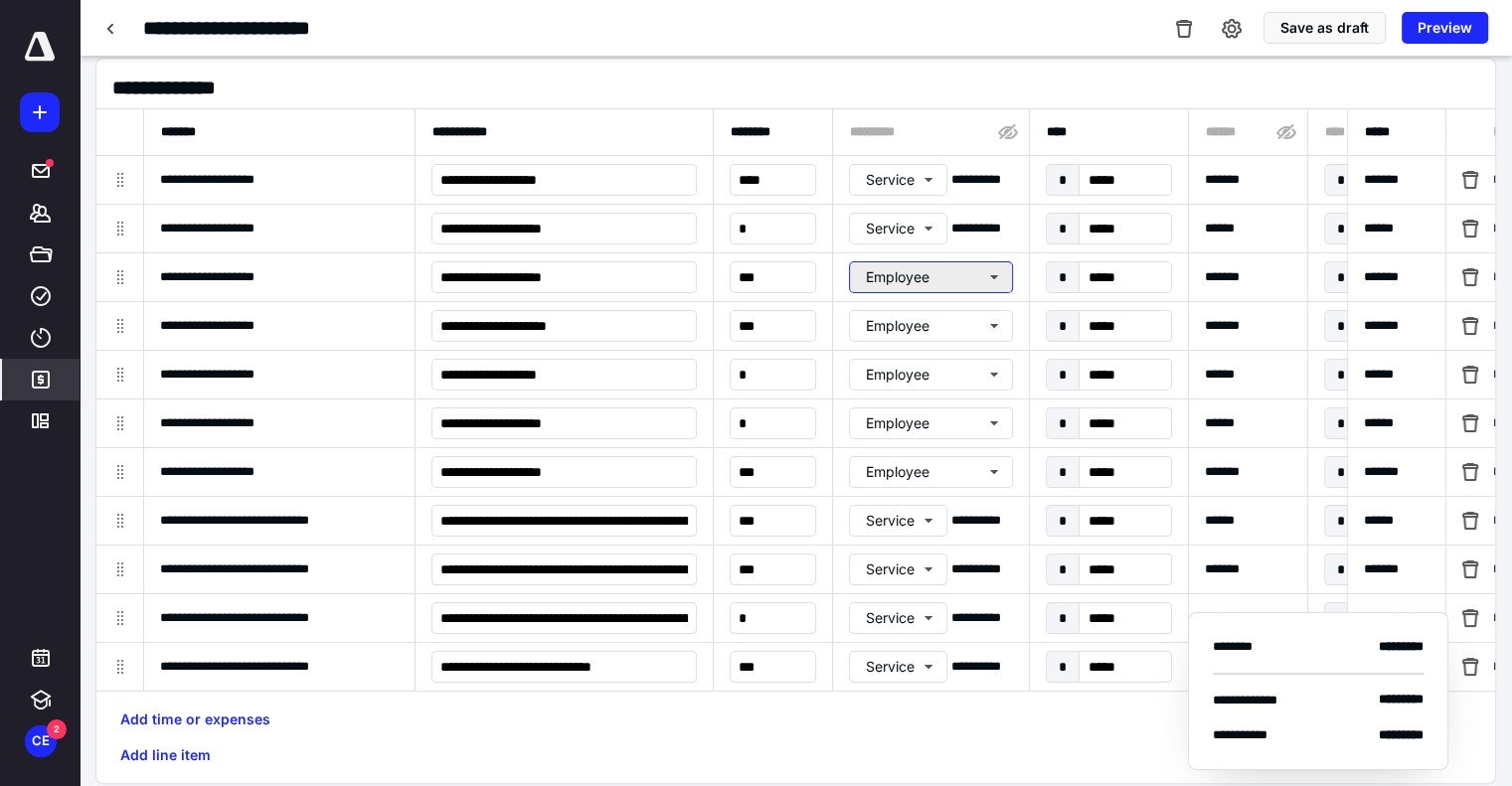 click on "Employee" at bounding box center [930, 277] 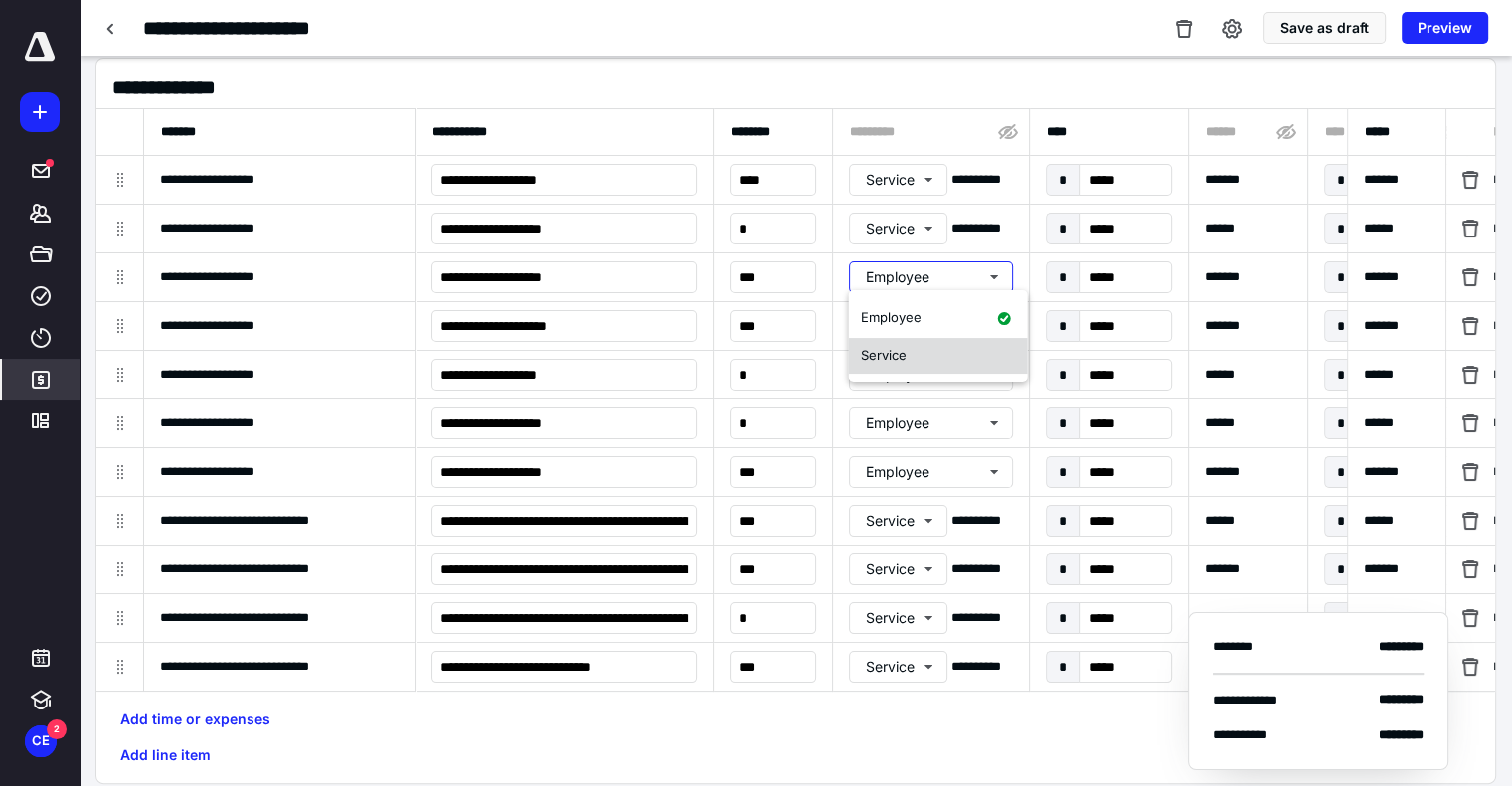 click on "Service" at bounding box center (938, 356) 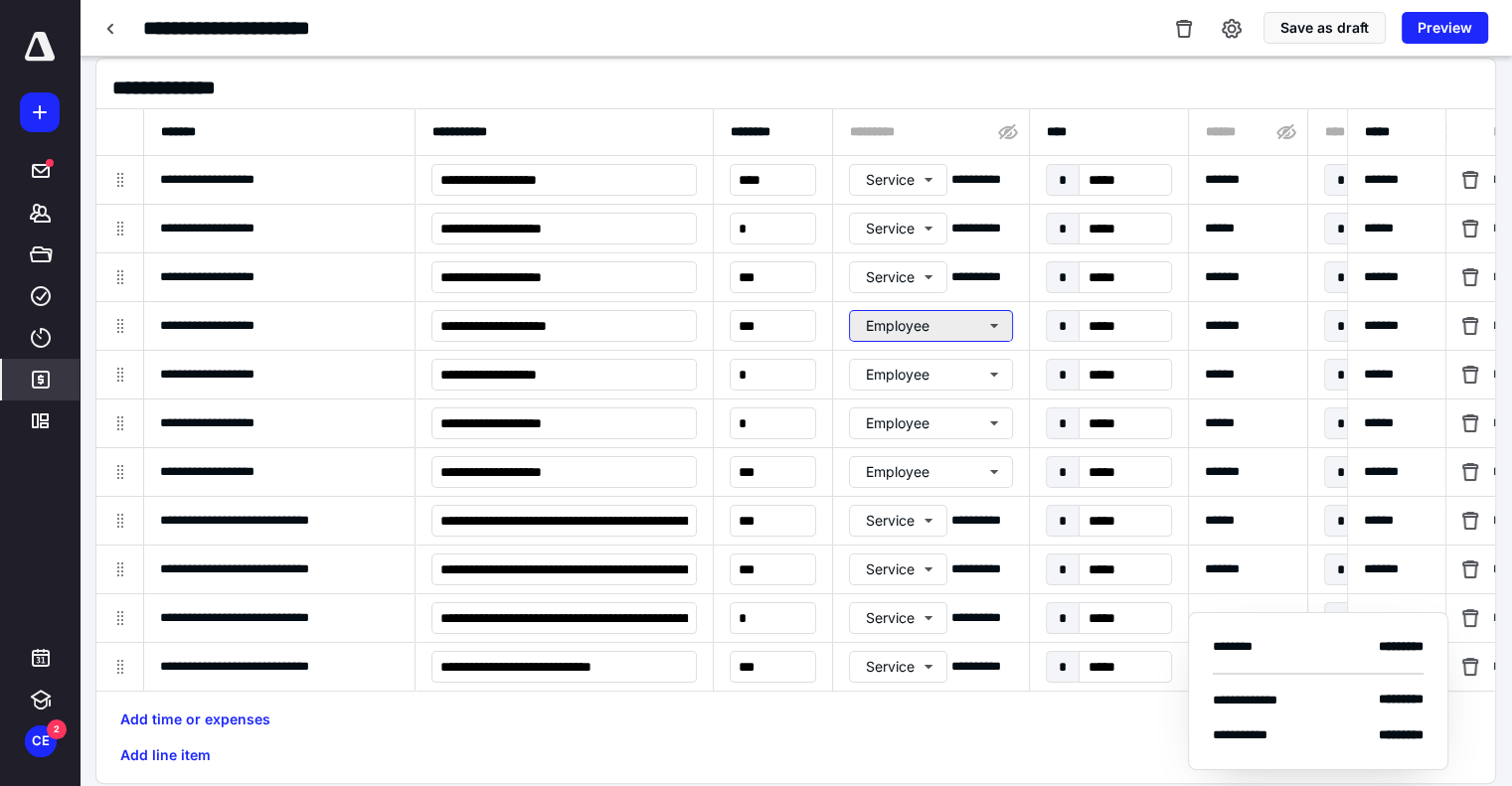 click on "Employee" at bounding box center (930, 326) 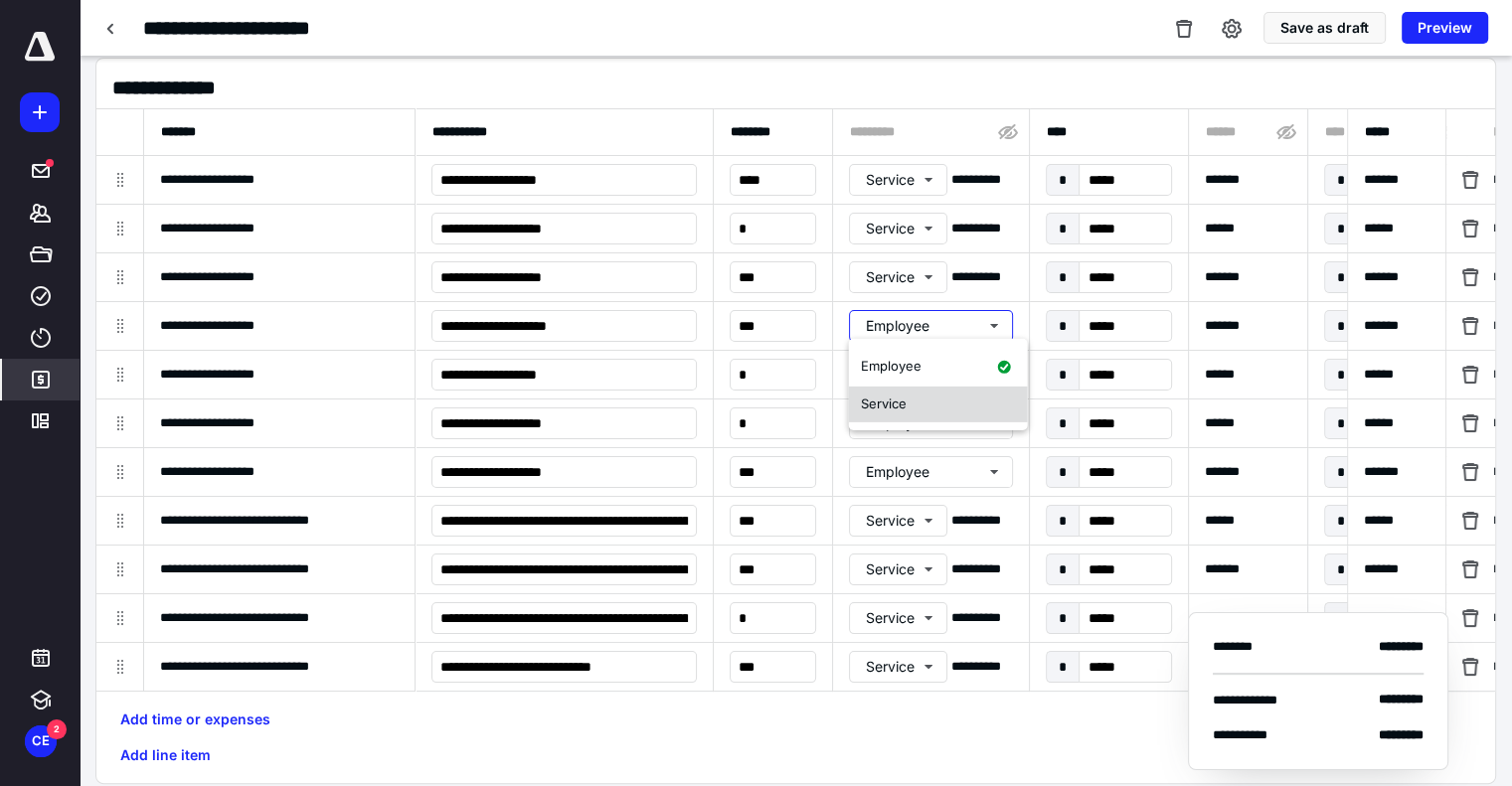 click on "Service" at bounding box center (938, 404) 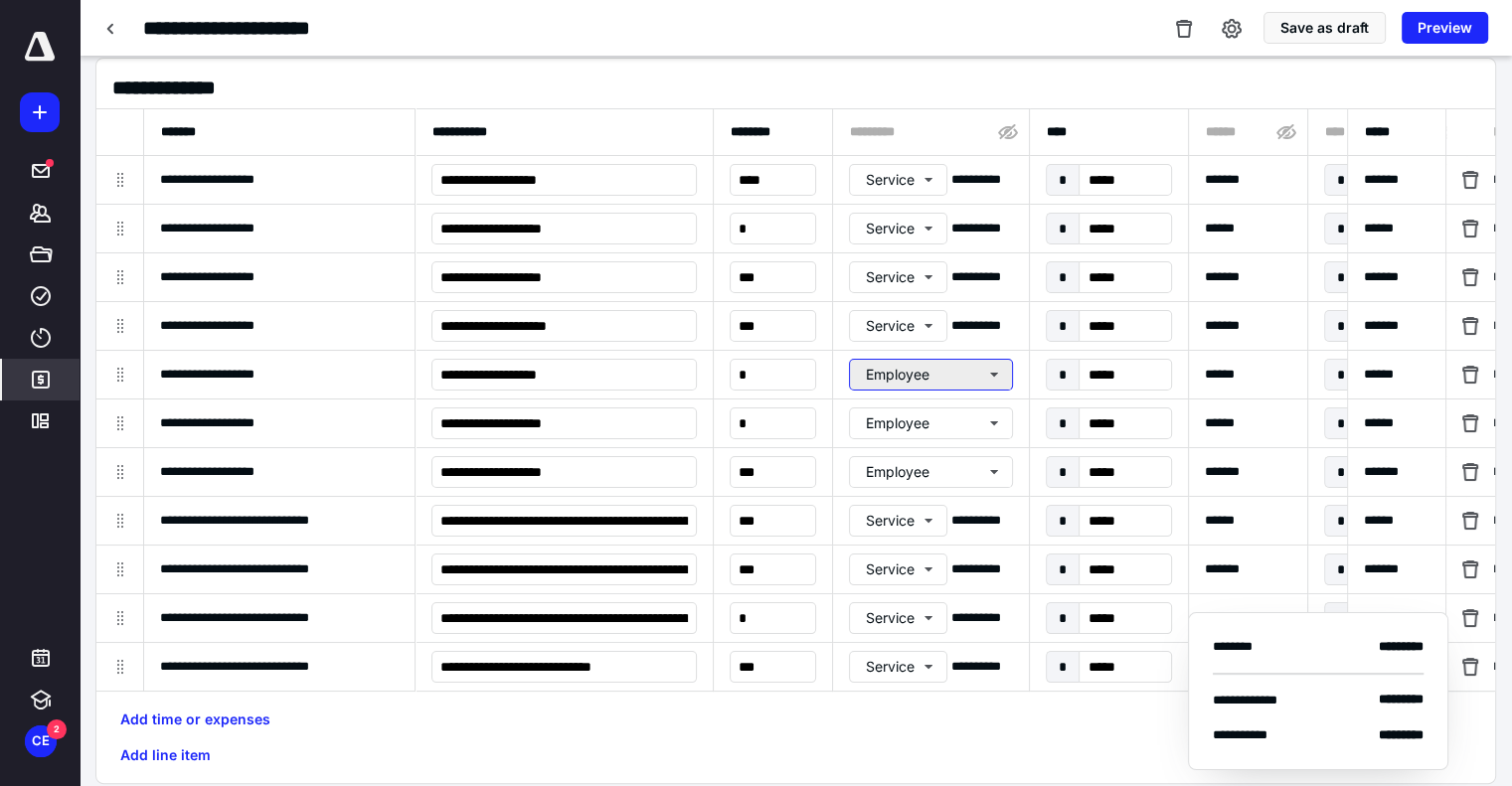 click on "Employee" at bounding box center [930, 375] 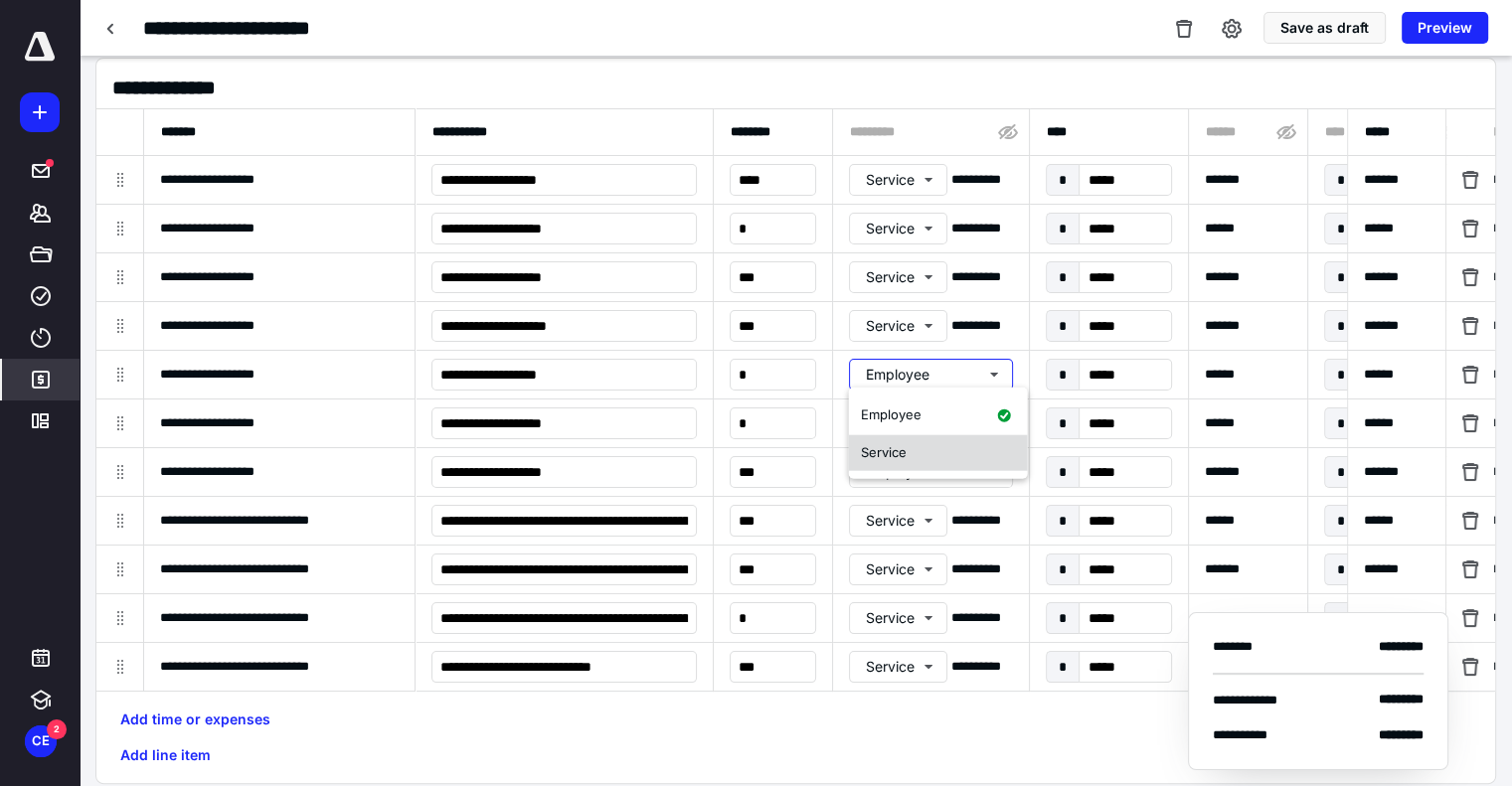 click on "Service" at bounding box center [884, 452] 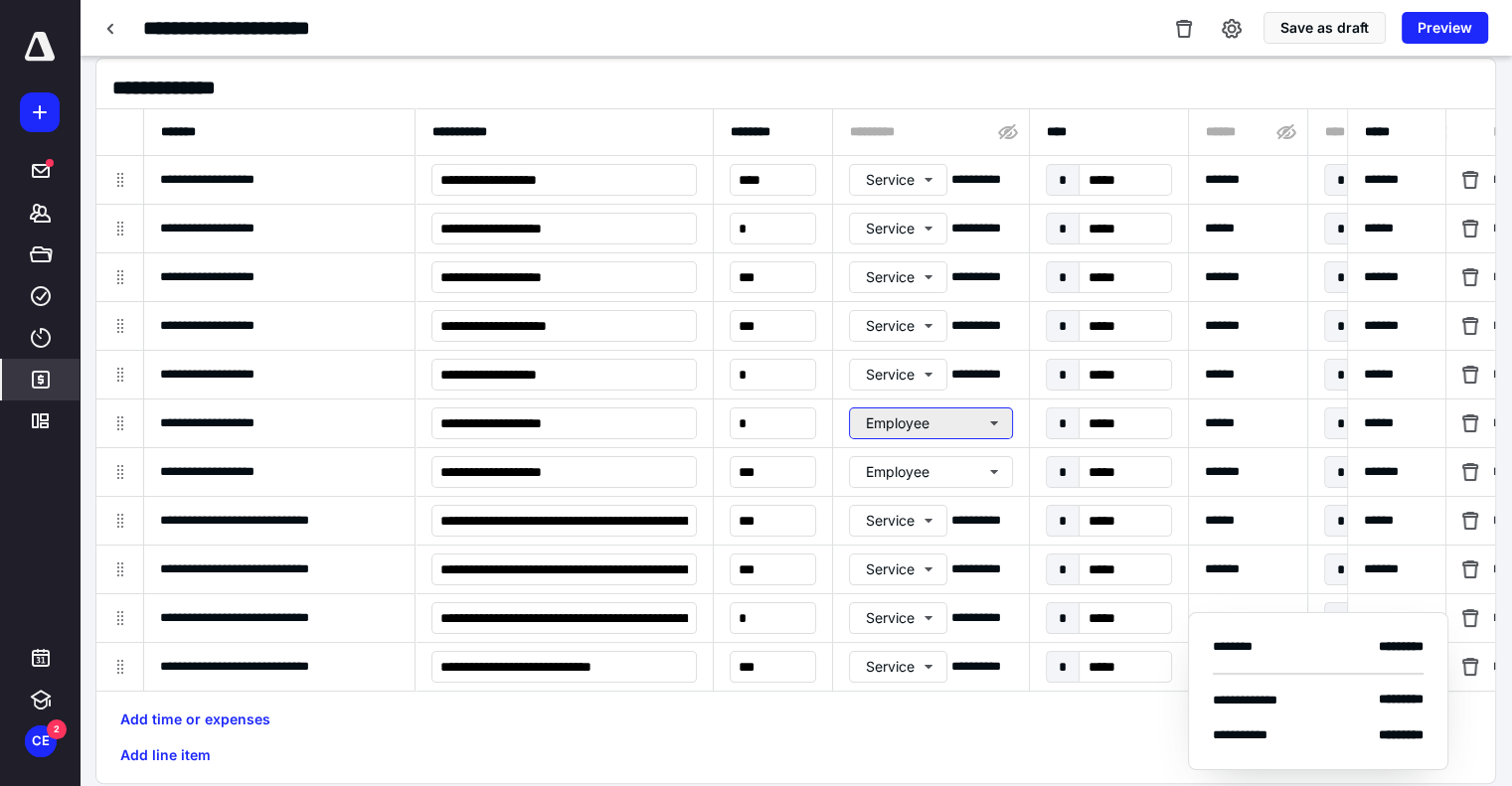 click on "Employee" at bounding box center [930, 423] 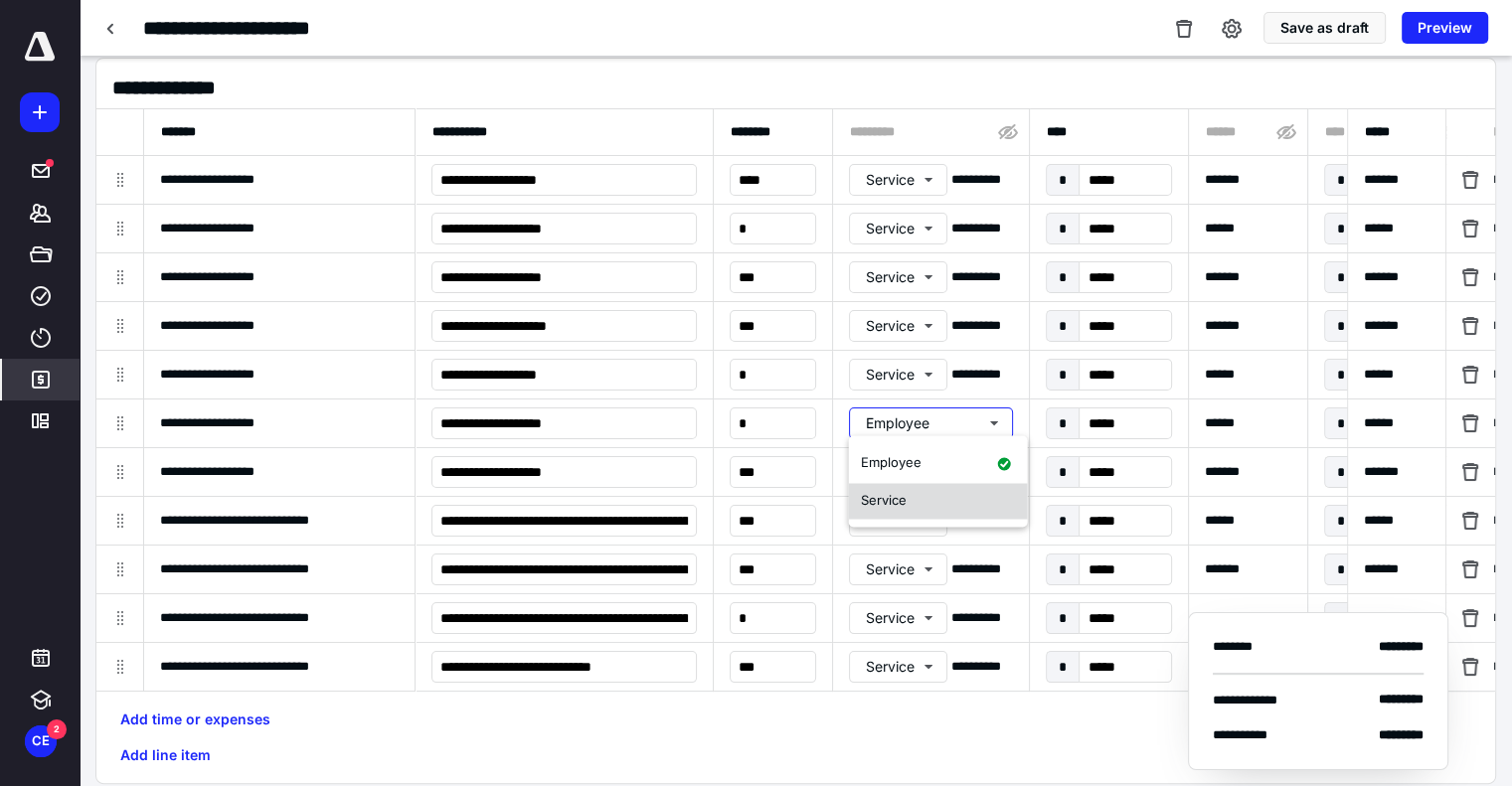 click on "Service" at bounding box center (884, 500) 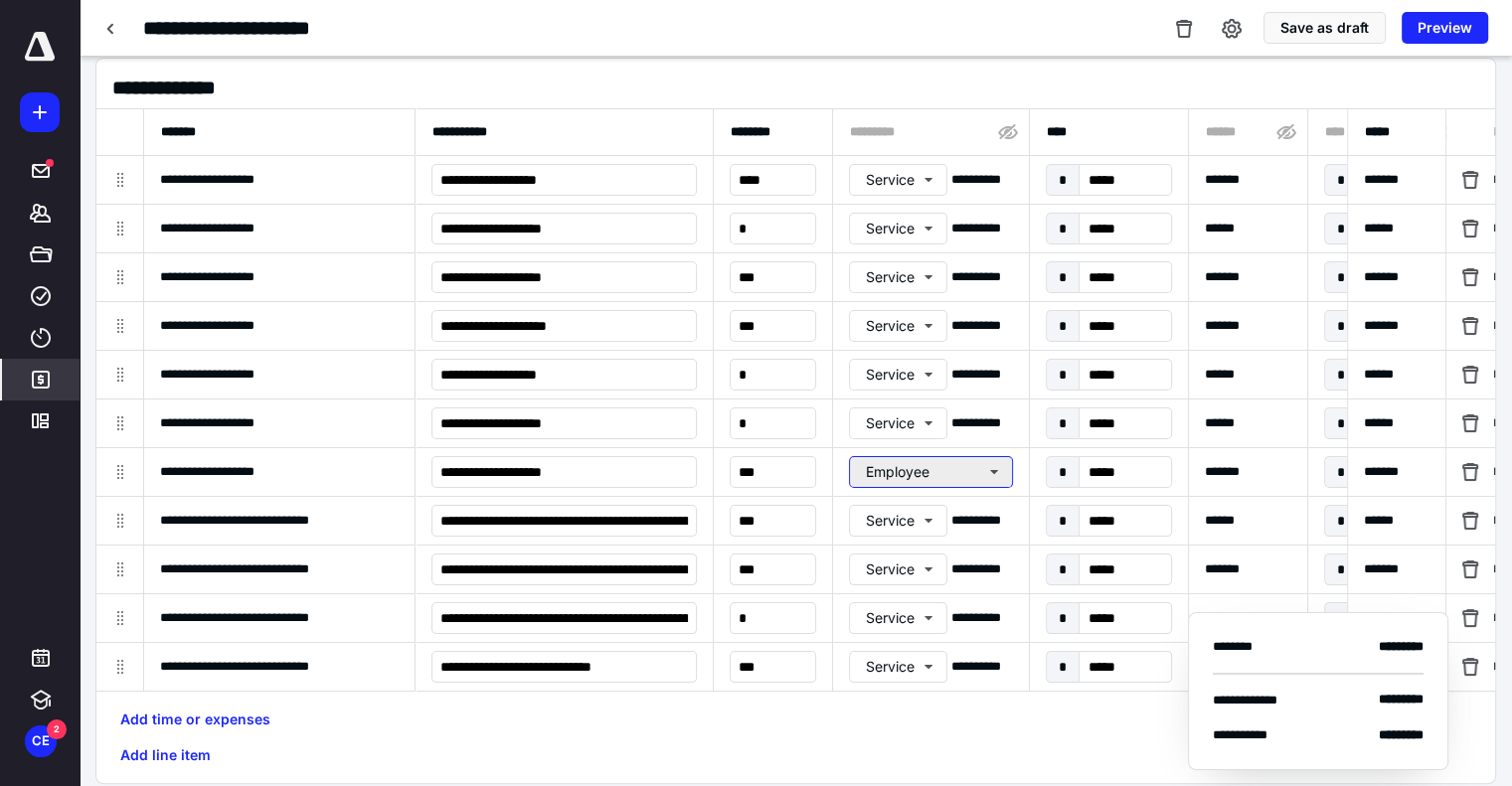 click on "Employee" at bounding box center (930, 472) 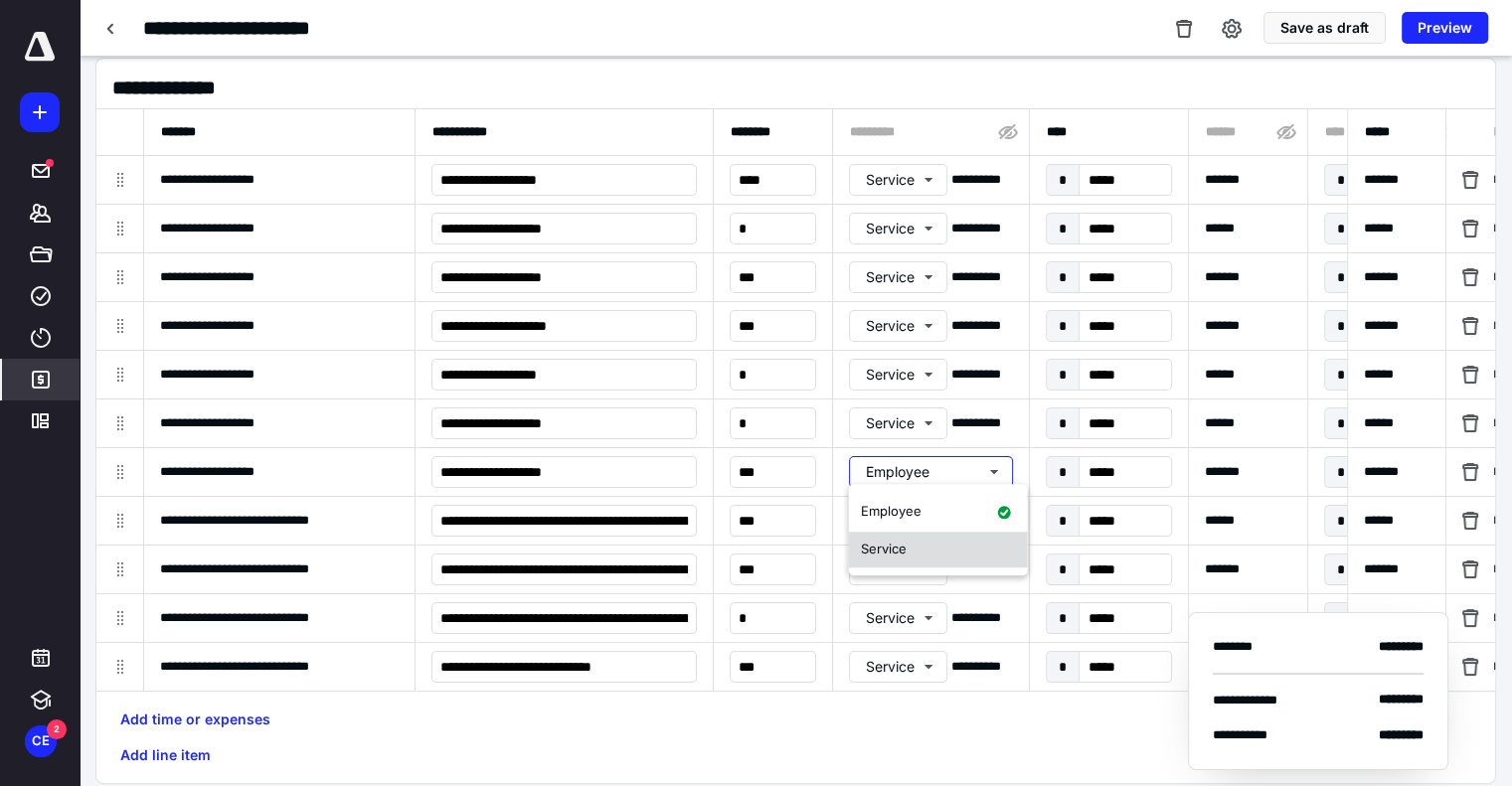 click on "Service" at bounding box center (884, 549) 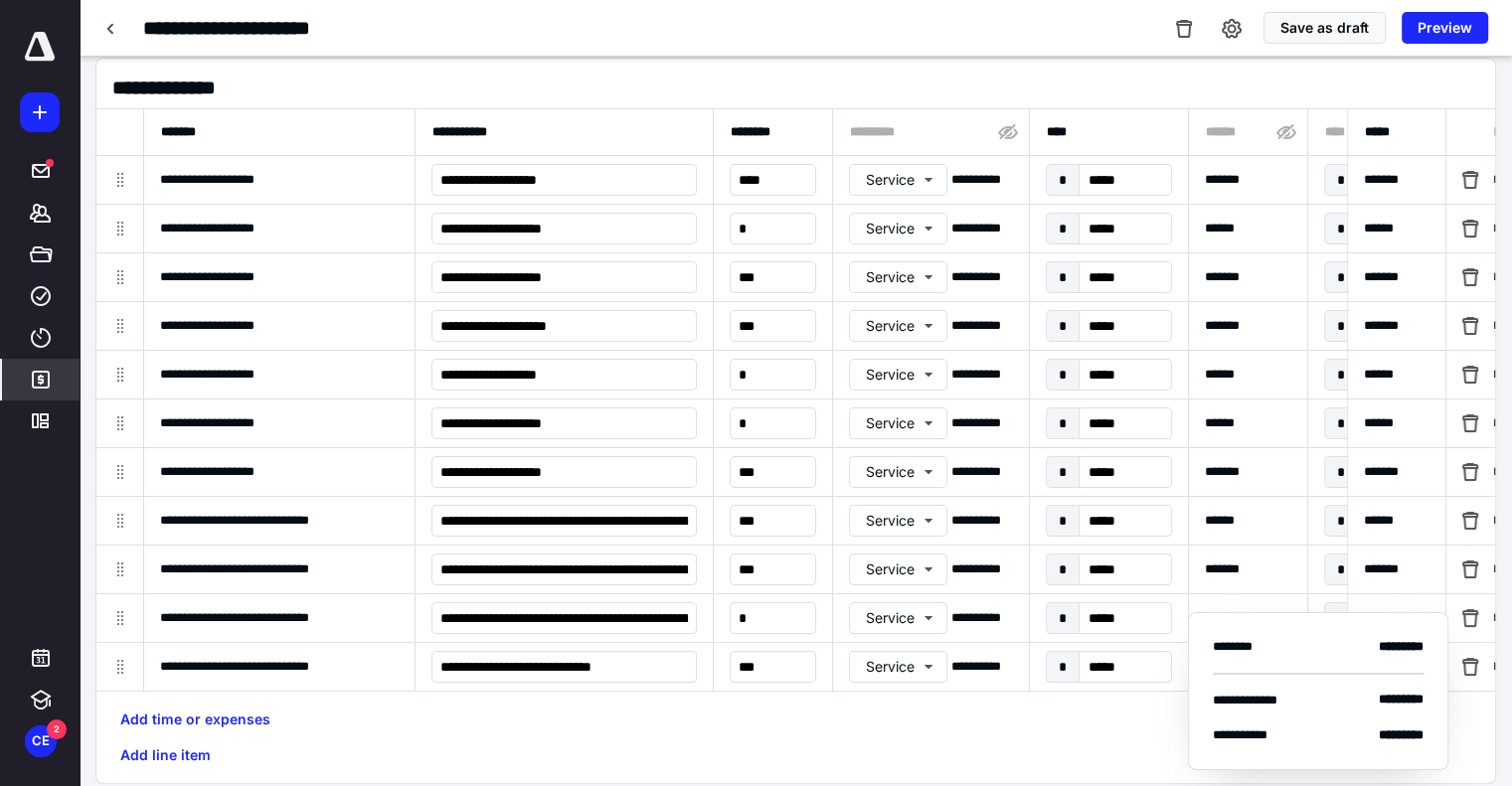 click on "Add time or expenses Add line item" at bounding box center (795, 737) 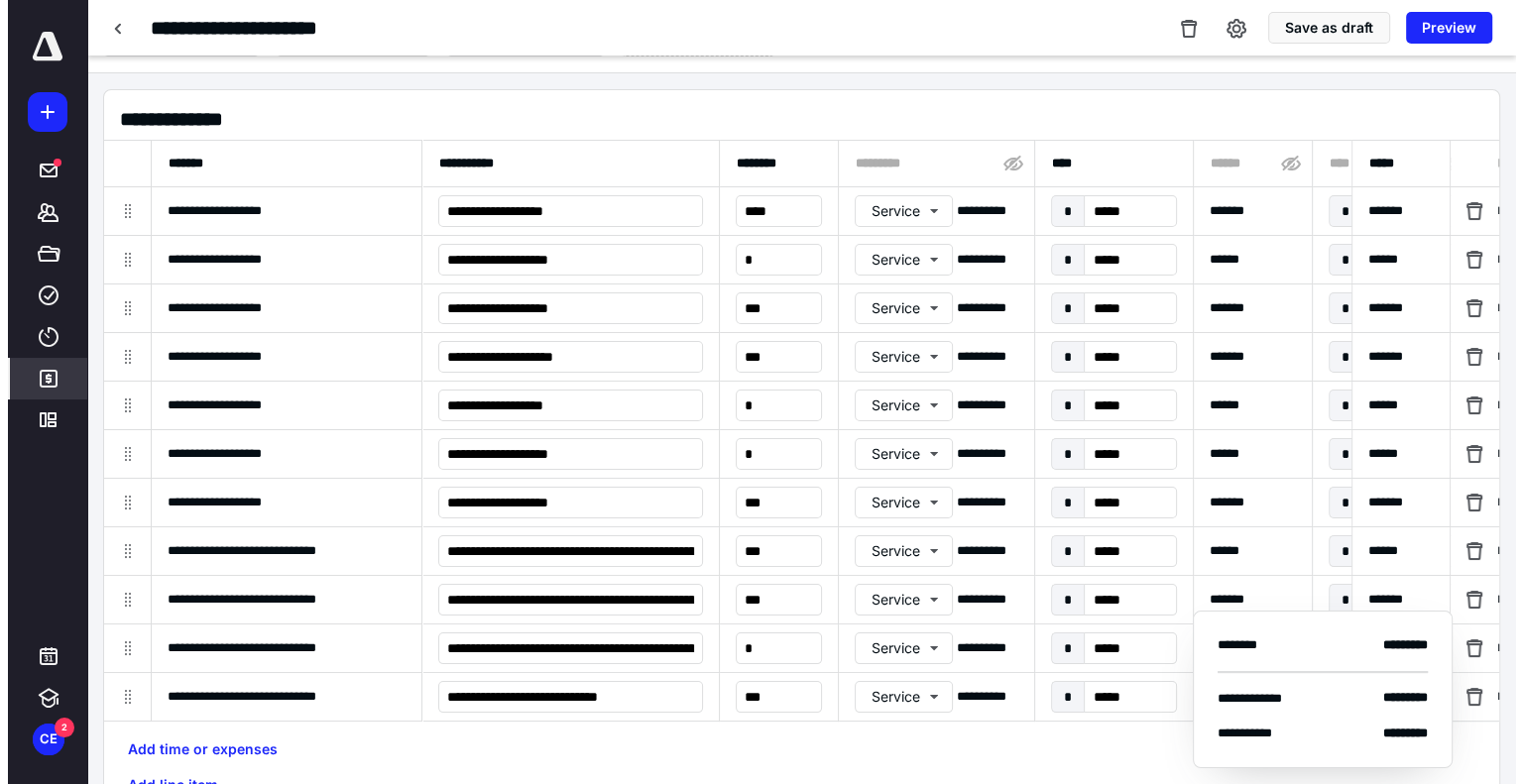 scroll, scrollTop: 135, scrollLeft: 0, axis: vertical 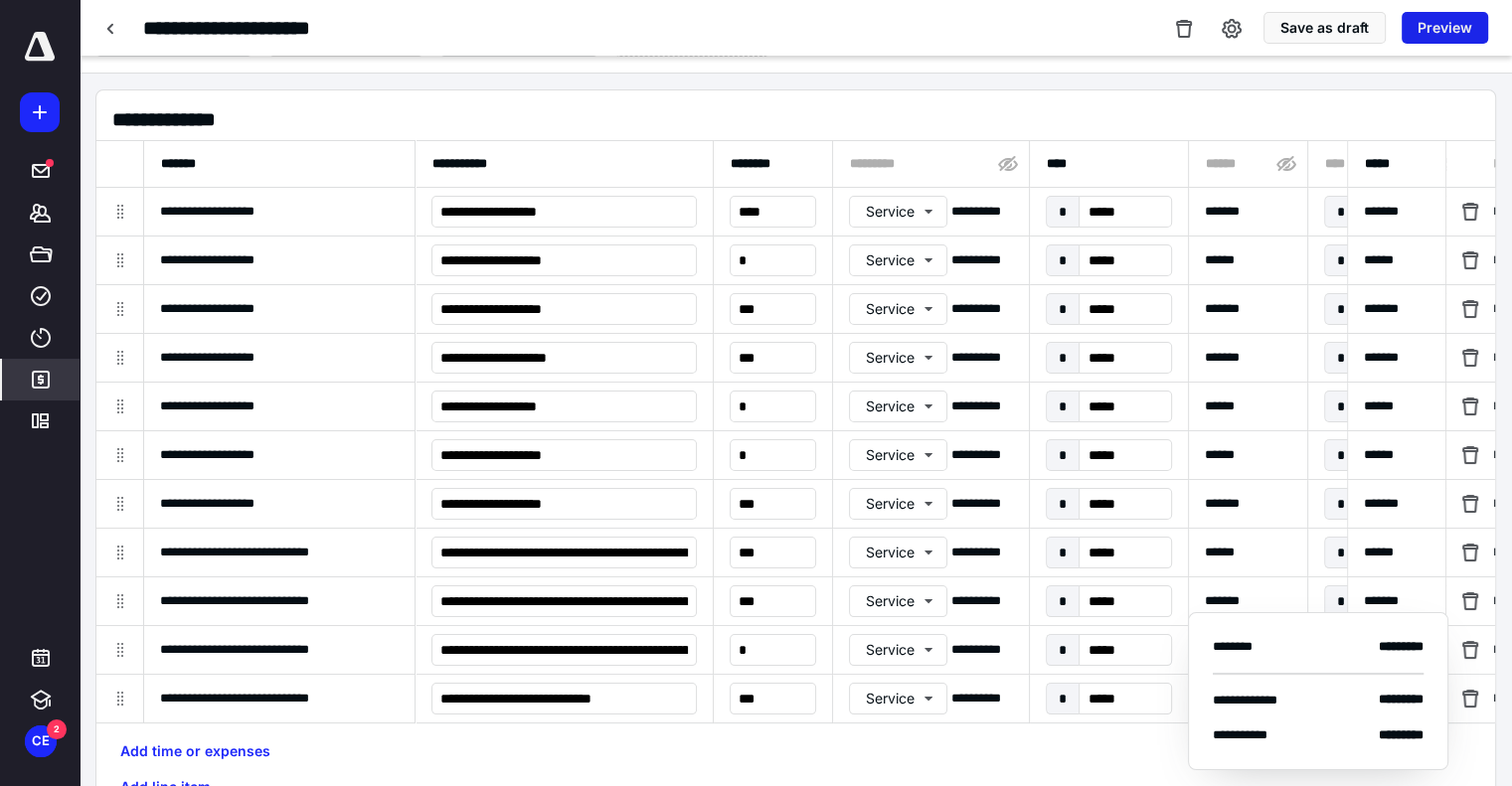 click on "Preview" at bounding box center [1444, 28] 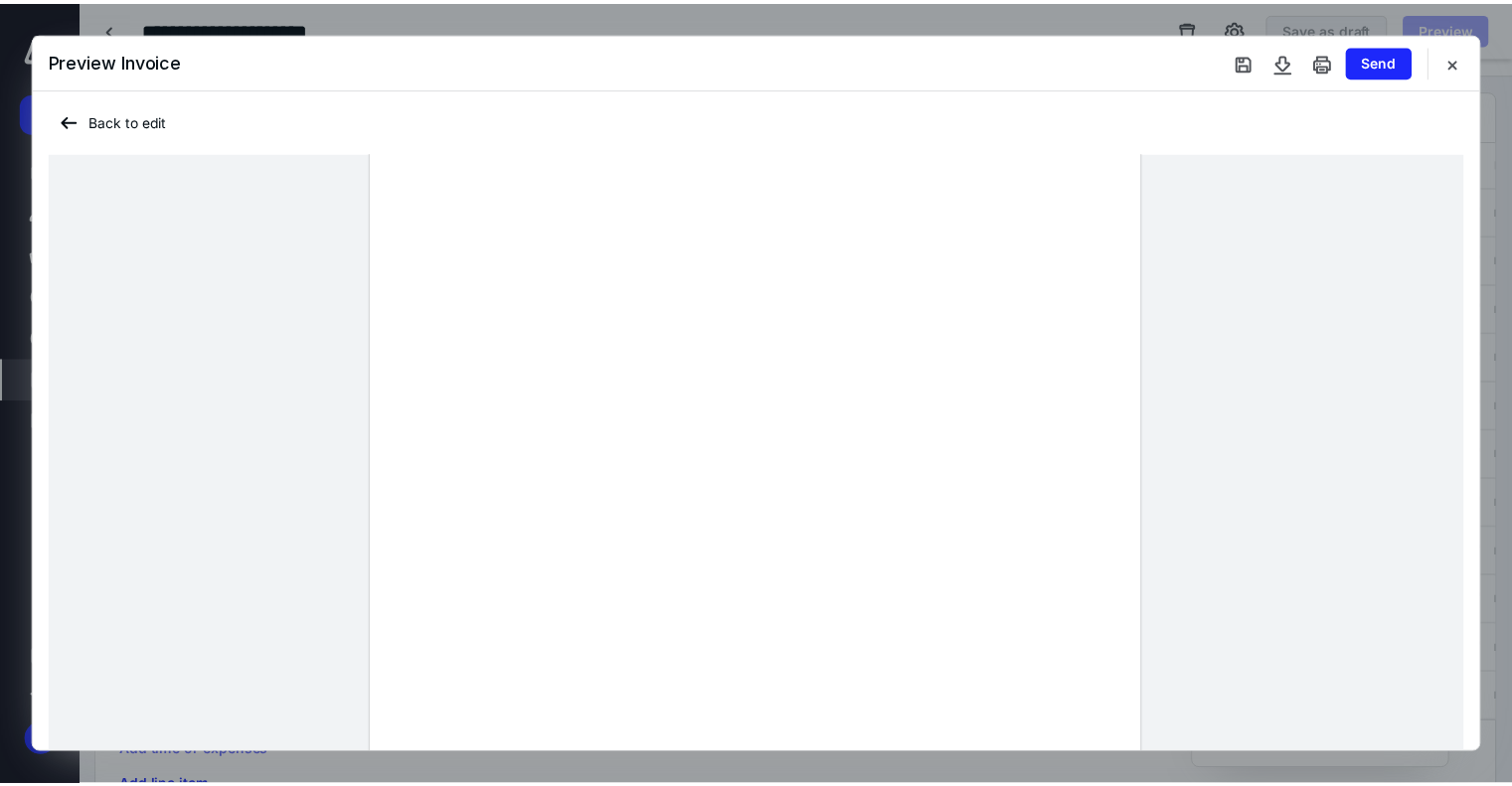 scroll, scrollTop: 141, scrollLeft: 0, axis: vertical 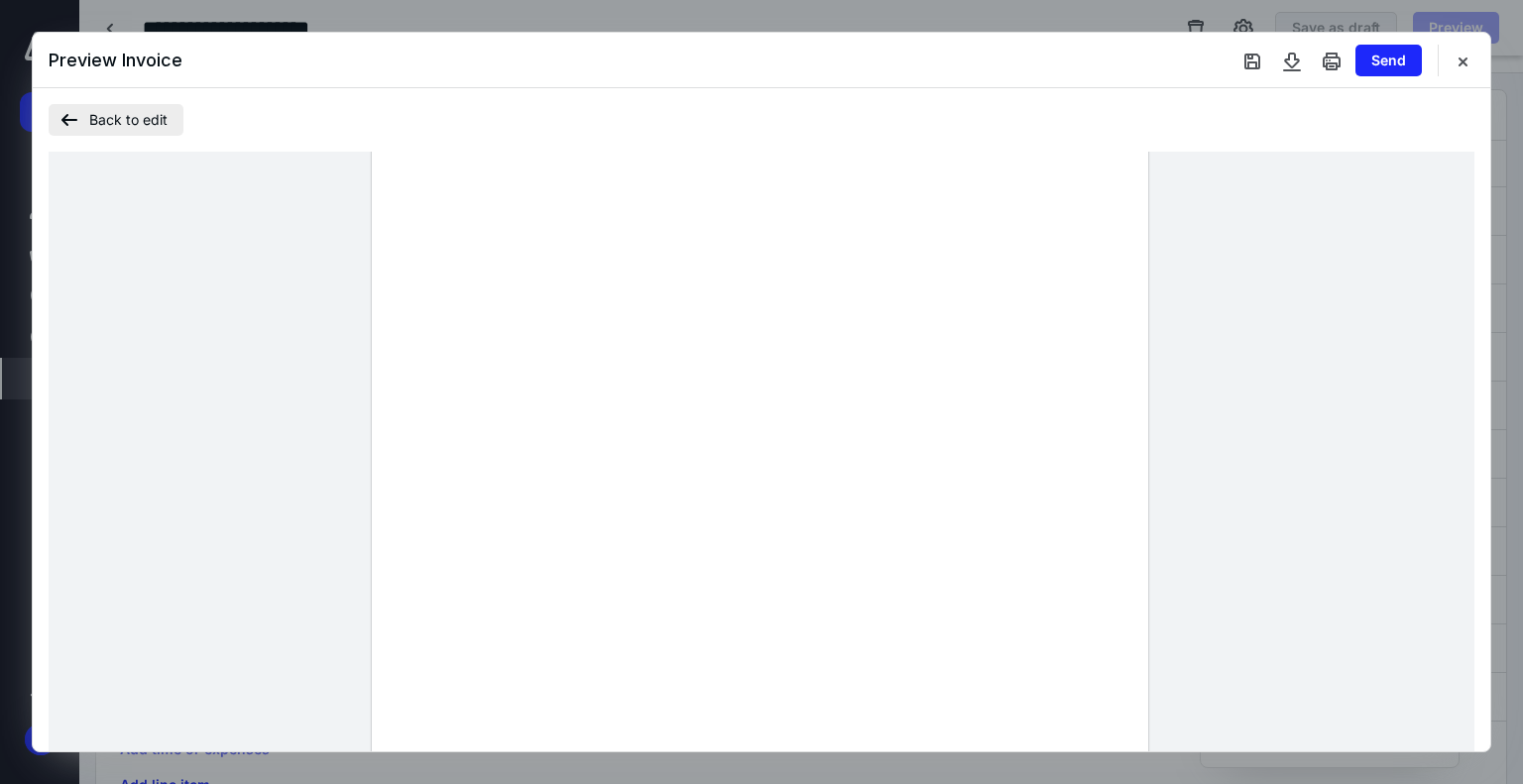 click on "Back to edit" at bounding box center (116, 120) 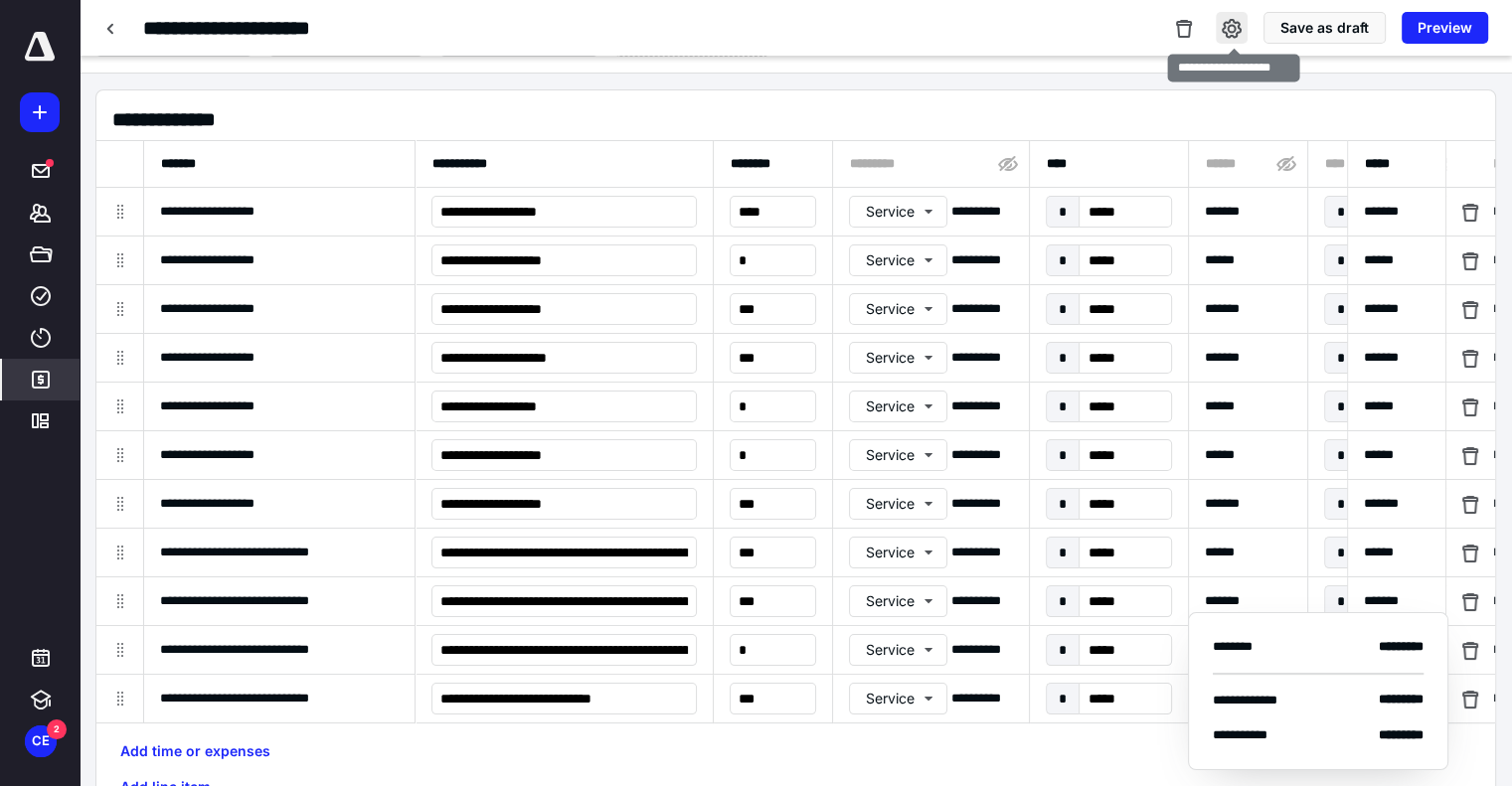 click at bounding box center (1232, 28) 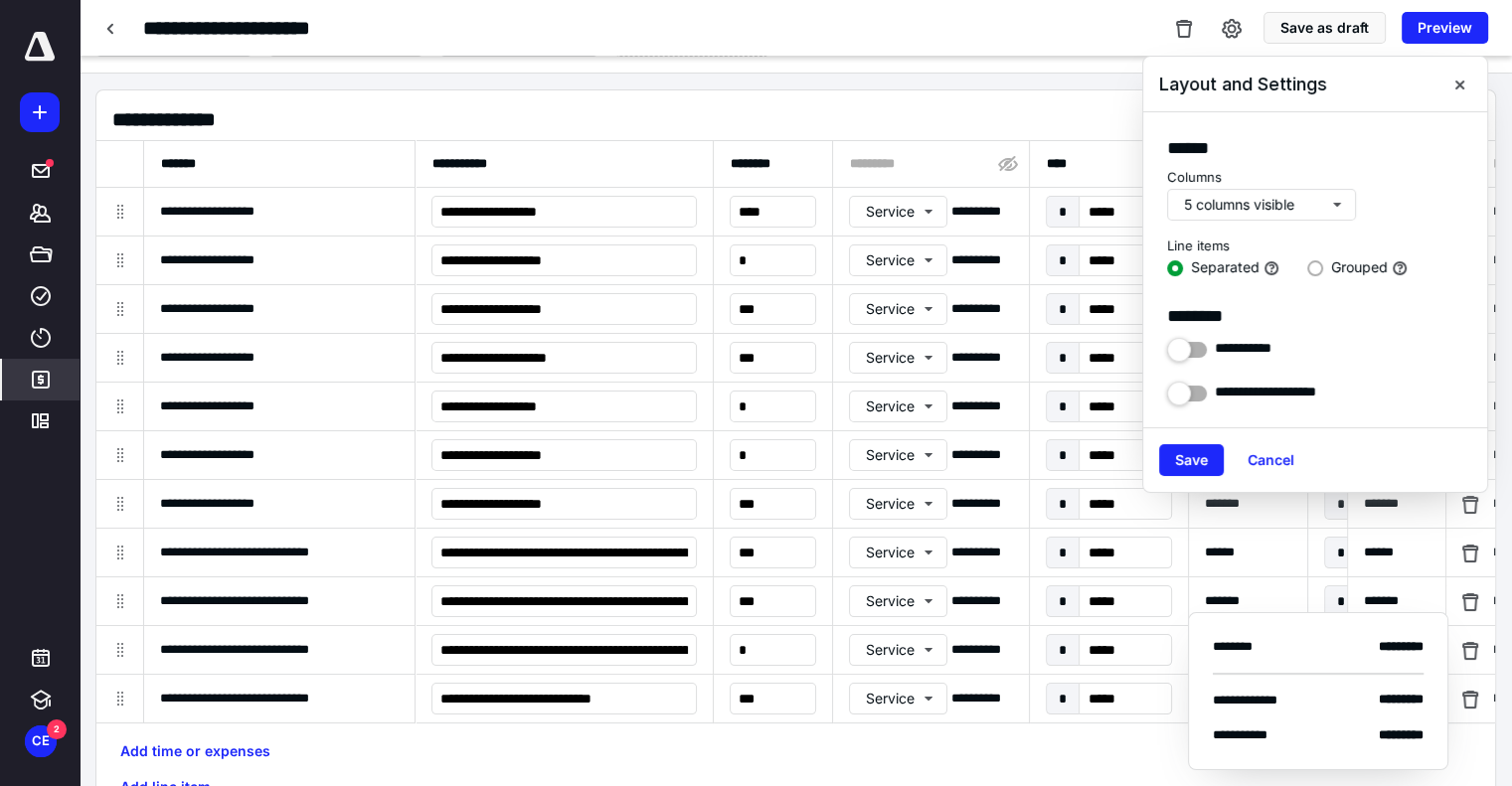 click at bounding box center [1315, 268] 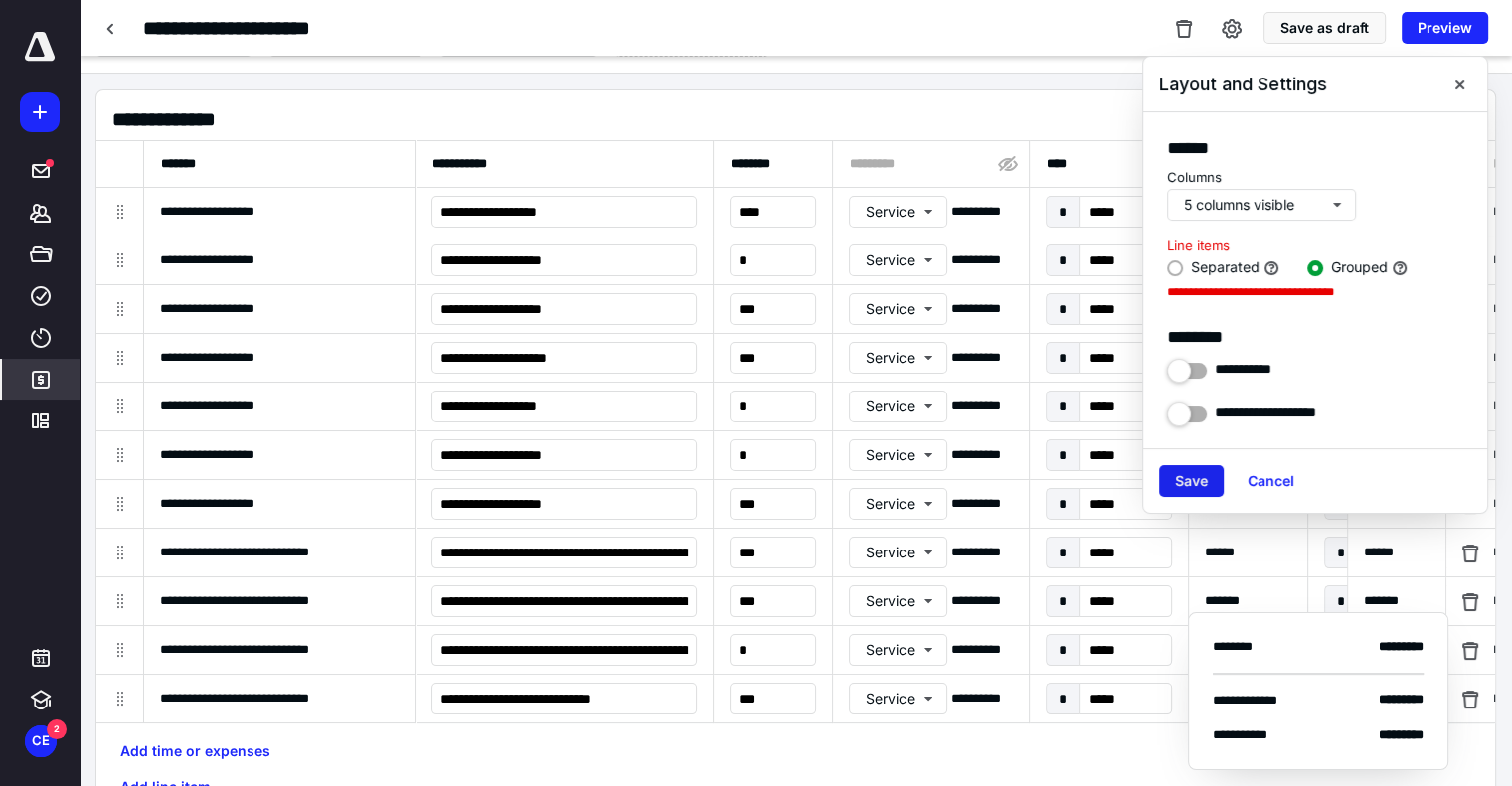 click on "Save" at bounding box center (1191, 481) 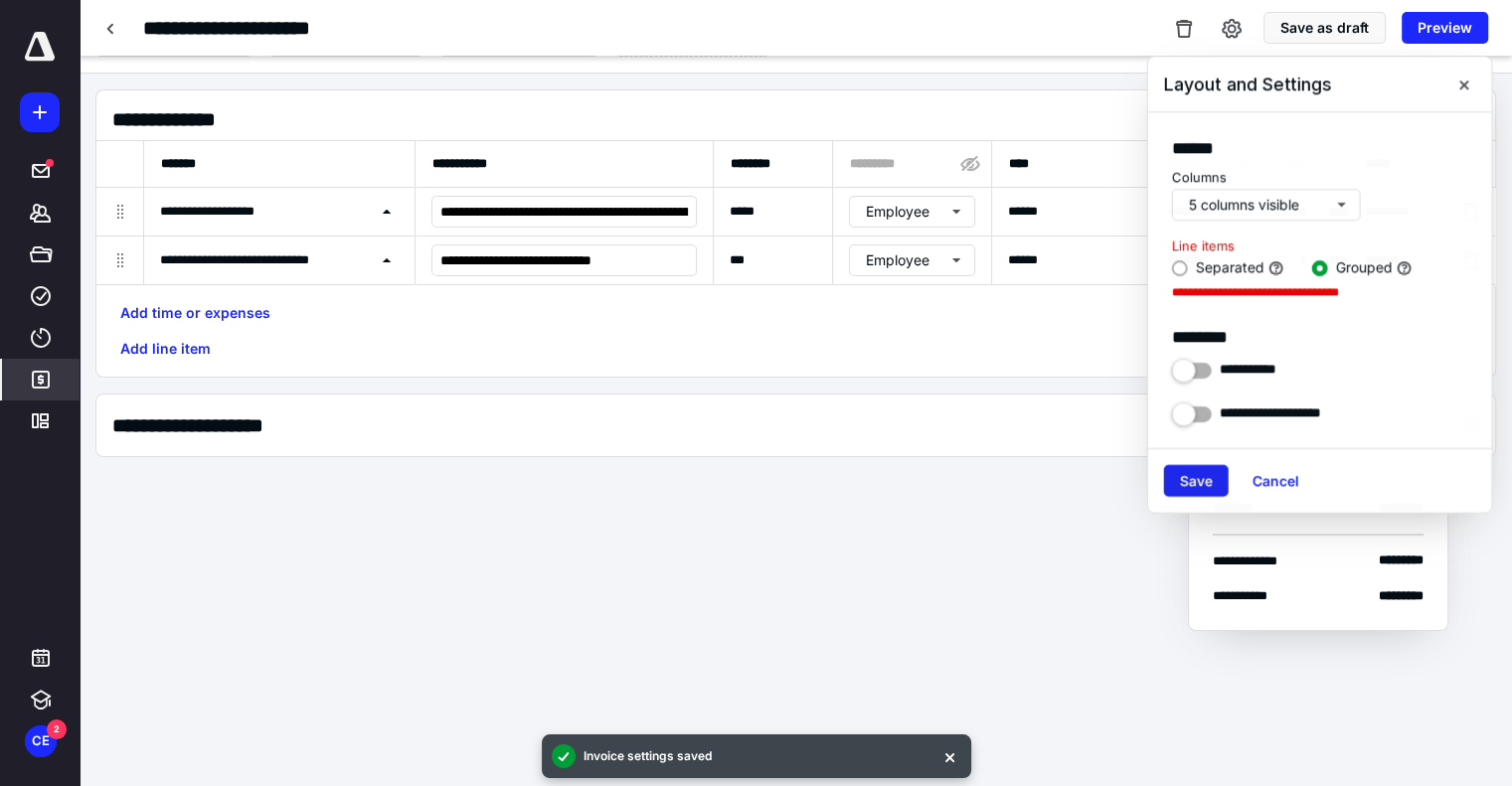 scroll, scrollTop: 69, scrollLeft: 0, axis: vertical 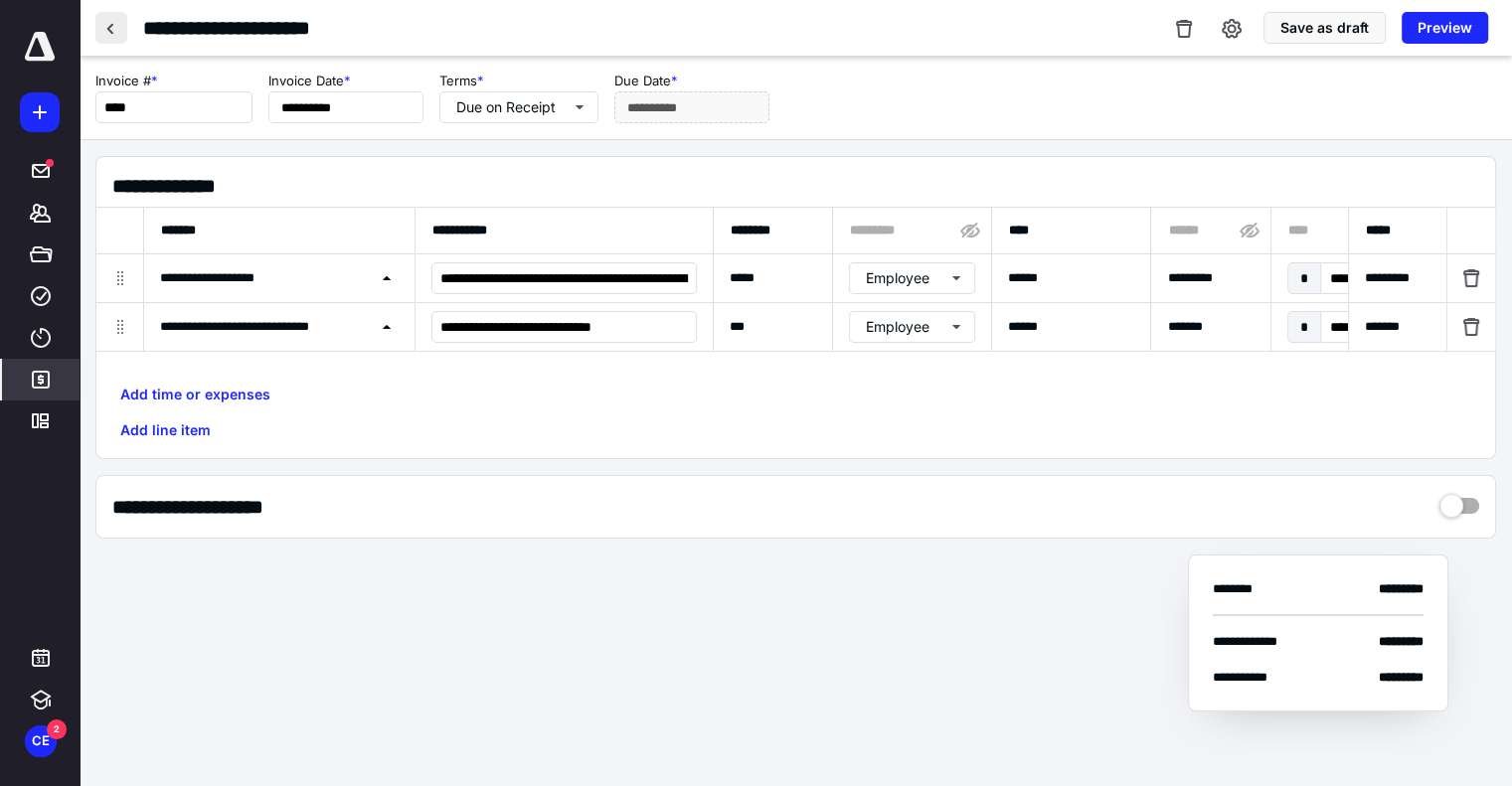 click at bounding box center [111, 28] 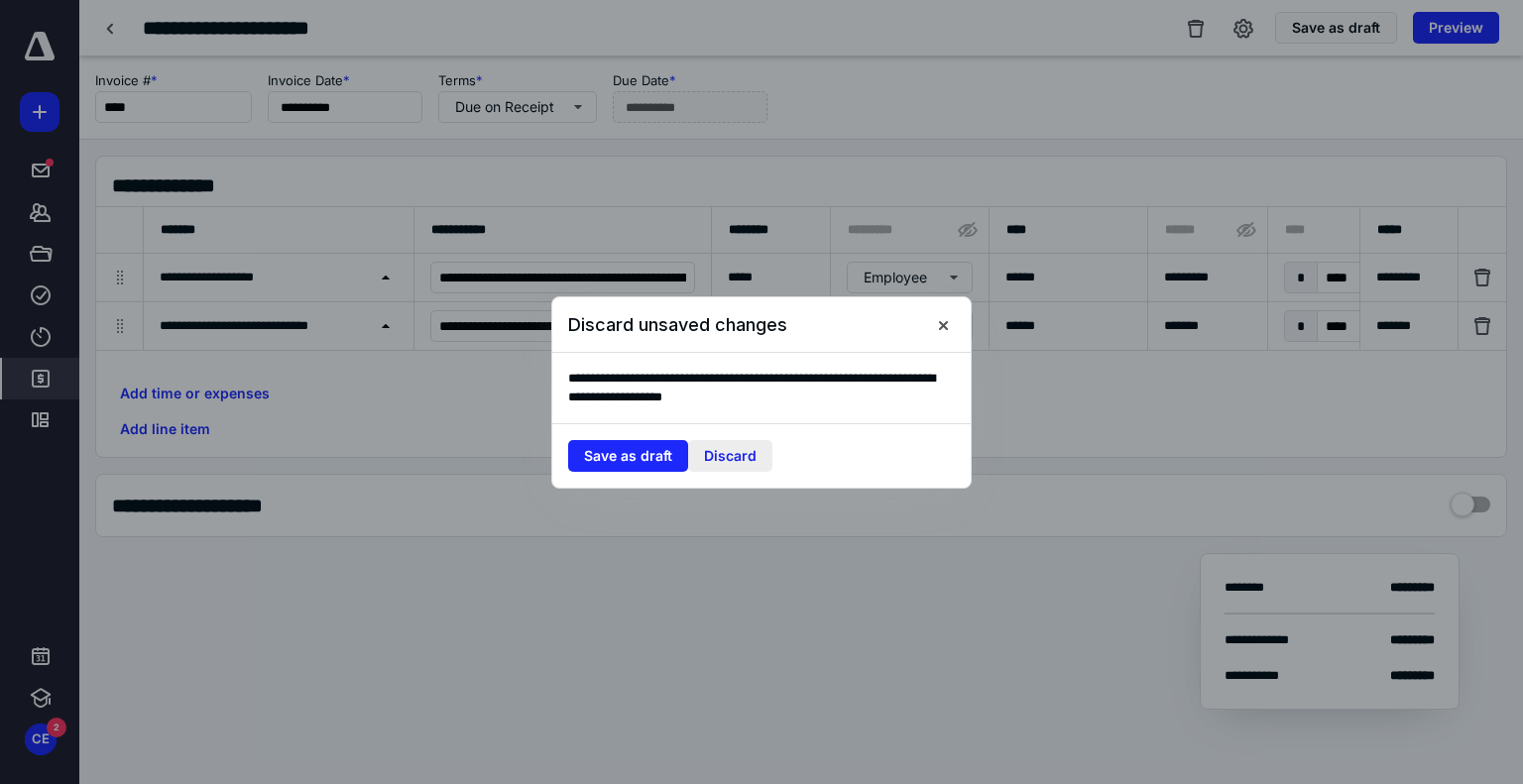click on "Discard" at bounding box center (730, 456) 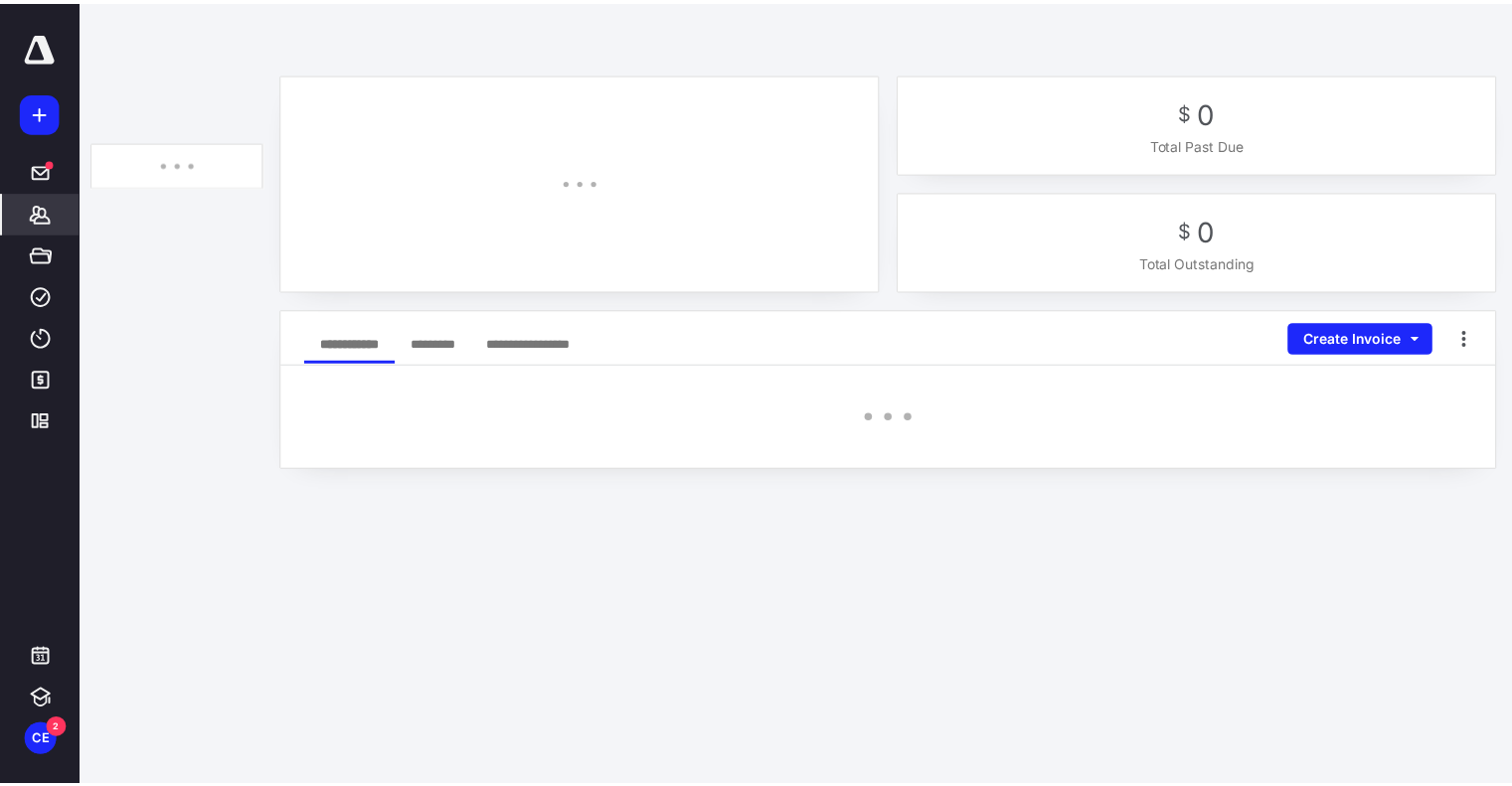 scroll, scrollTop: 0, scrollLeft: 0, axis: both 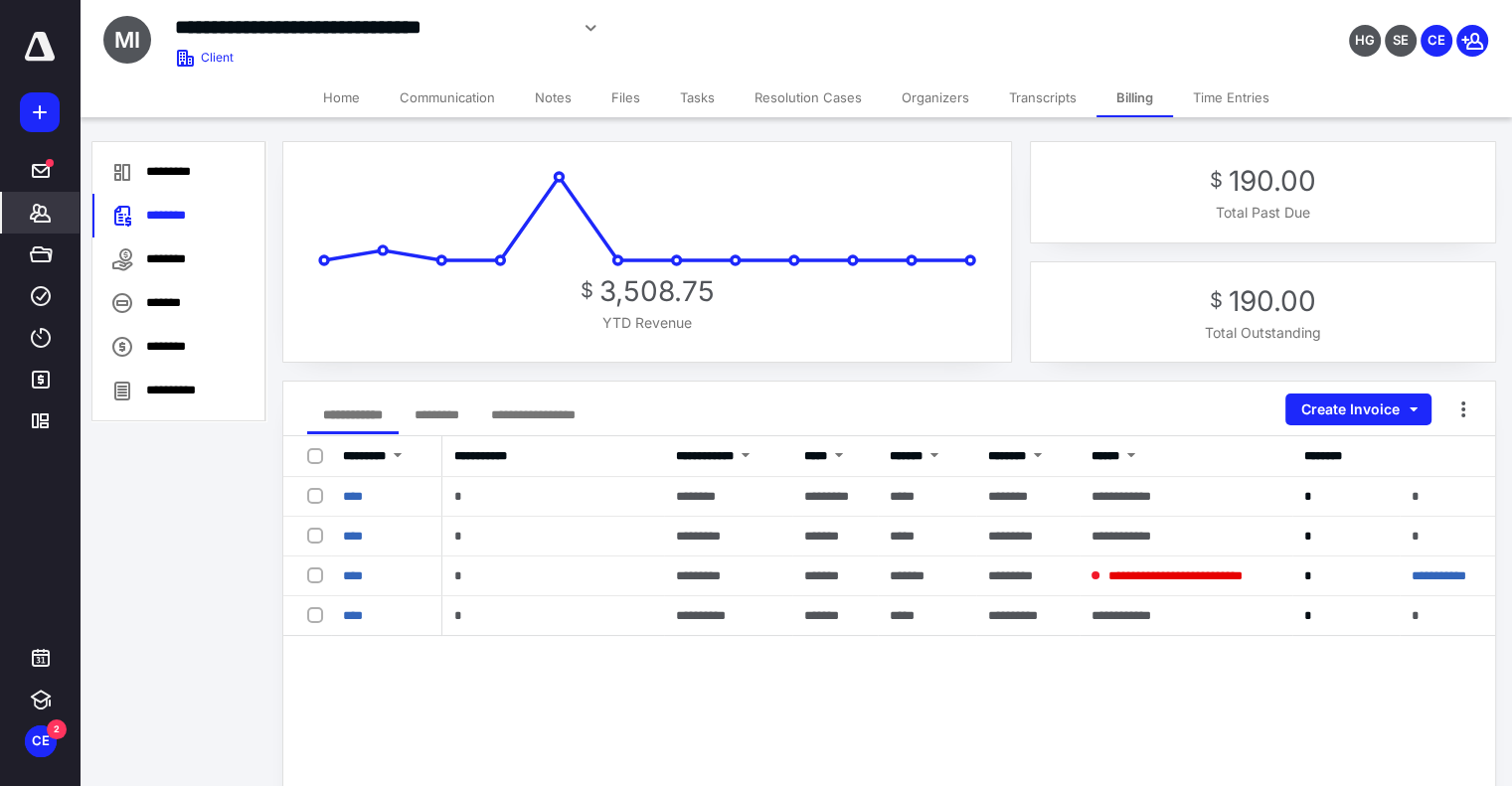 click on "Time Entries" at bounding box center [1231, 97] 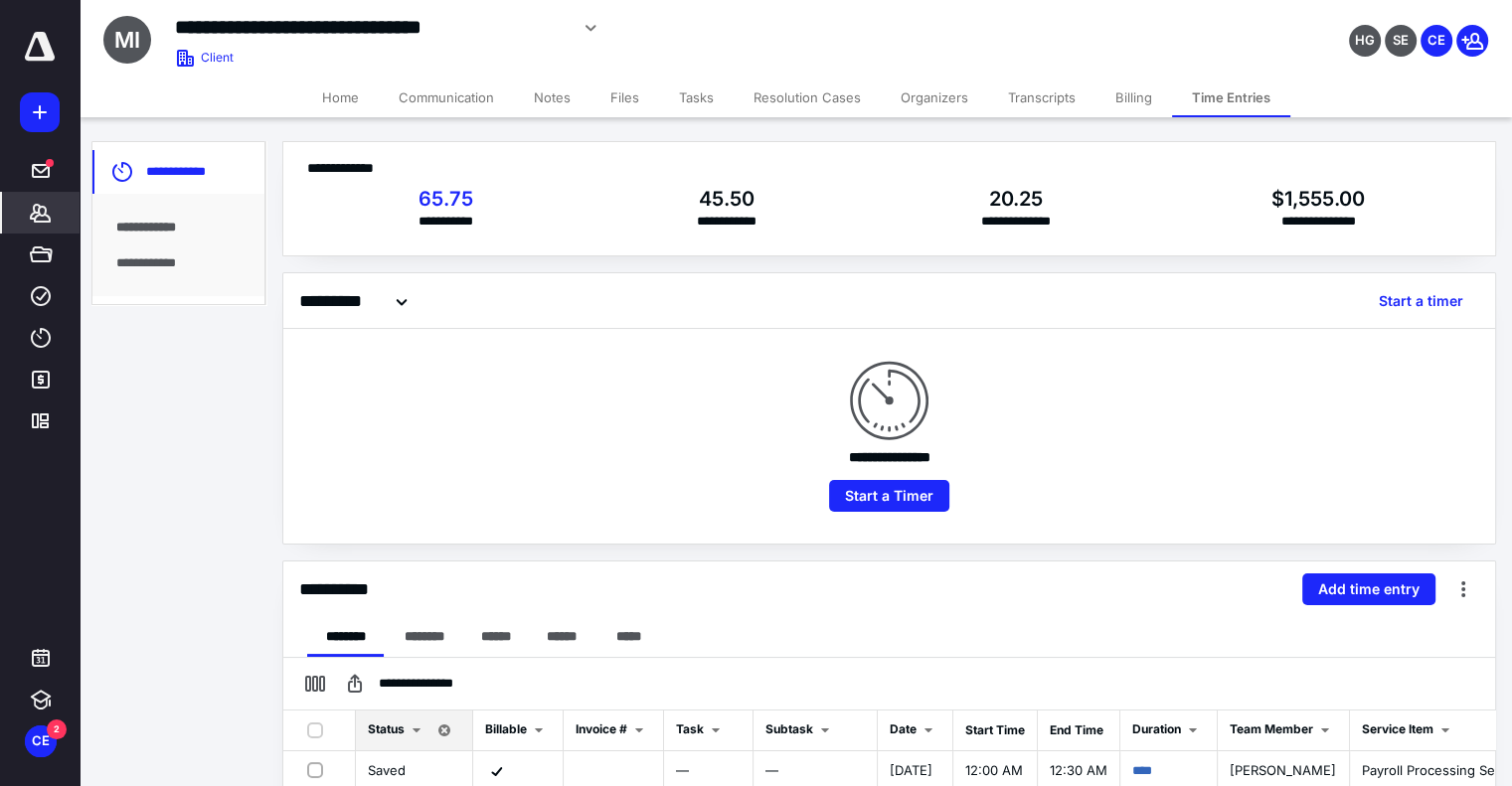 scroll, scrollTop: 461, scrollLeft: 0, axis: vertical 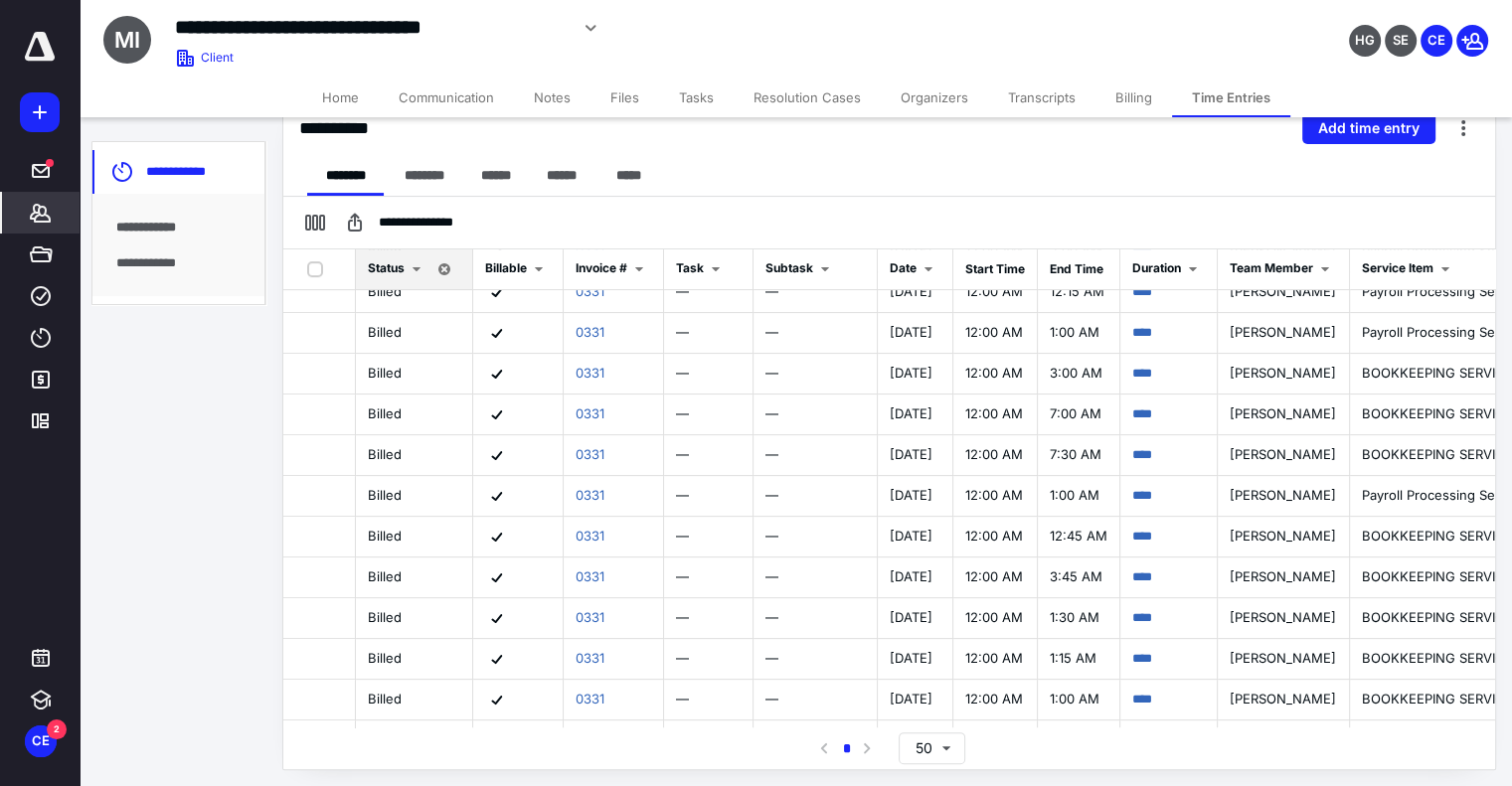 click on "Billing" at bounding box center (1133, 97) 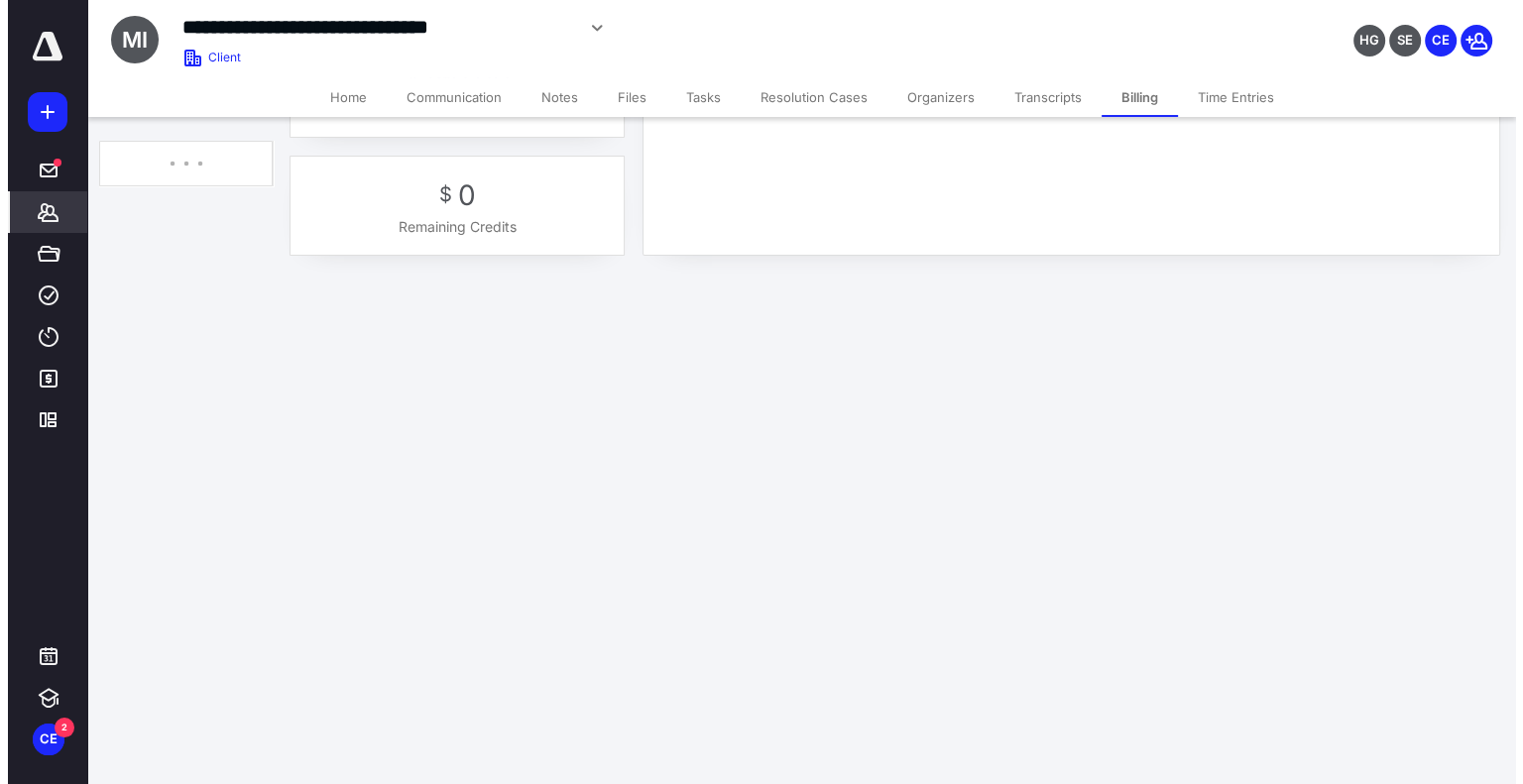 scroll, scrollTop: 0, scrollLeft: 0, axis: both 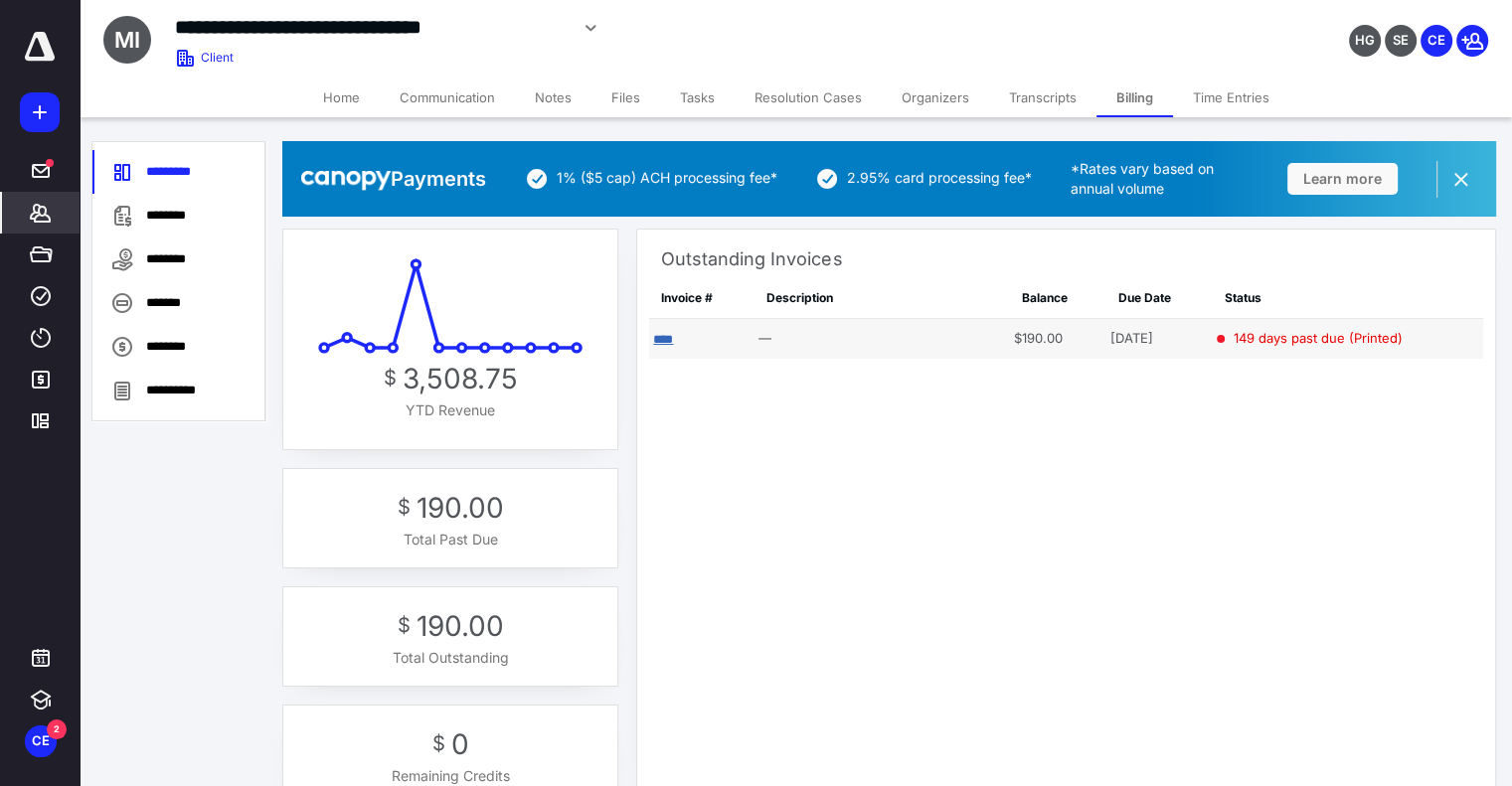 click on "****" at bounding box center (663, 339) 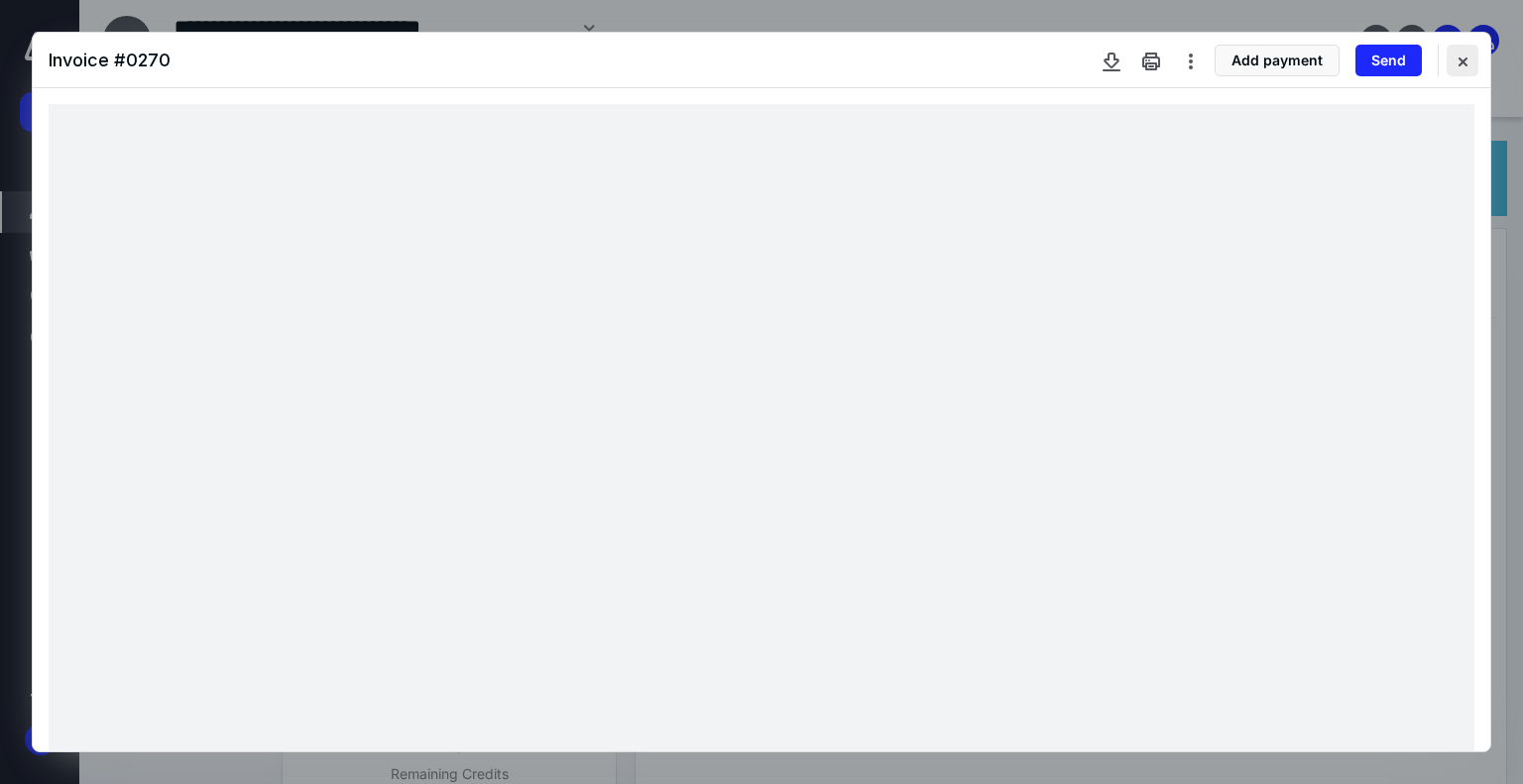 click at bounding box center (1463, 60) 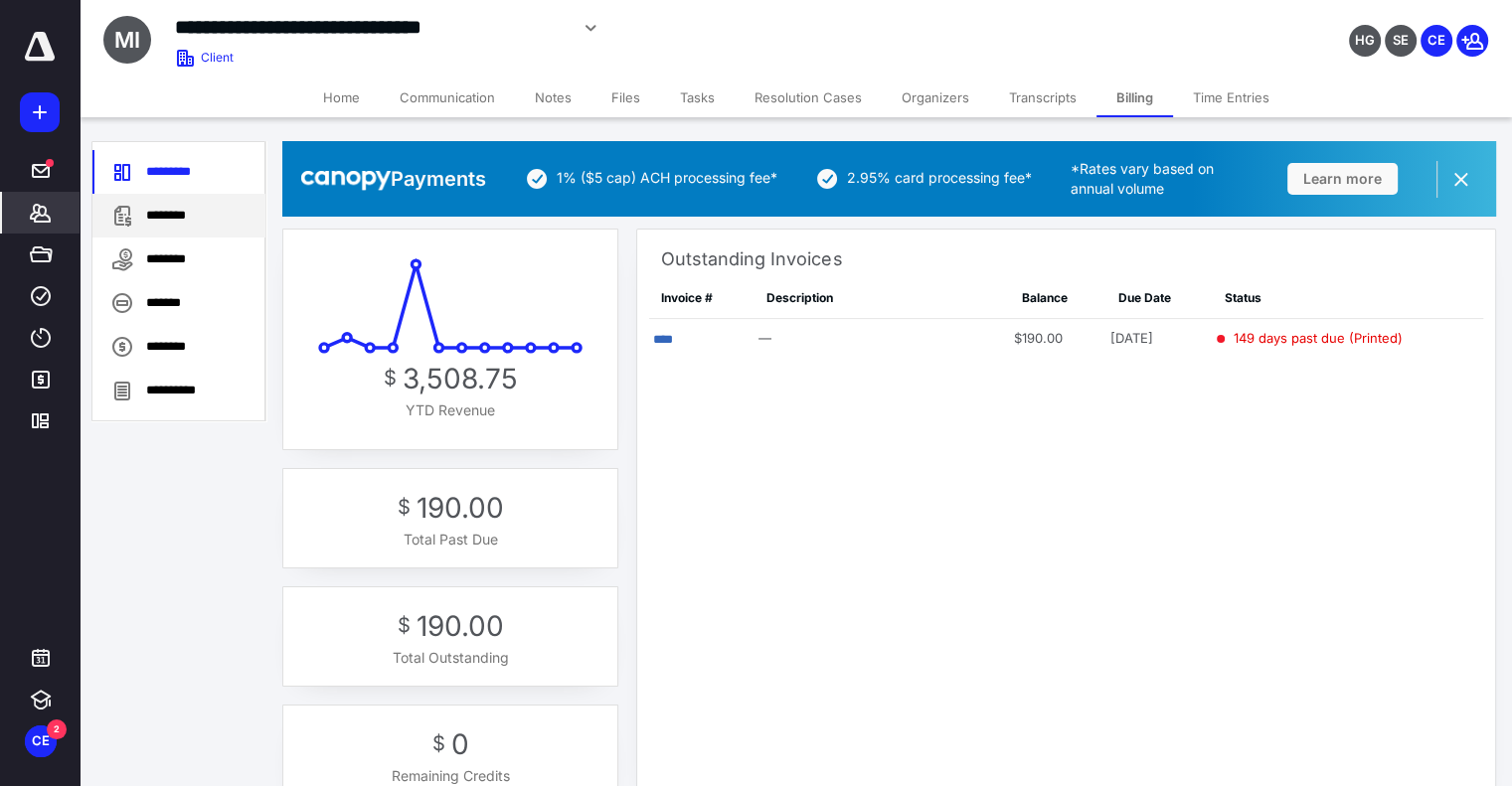 click on "********" at bounding box center (179, 216) 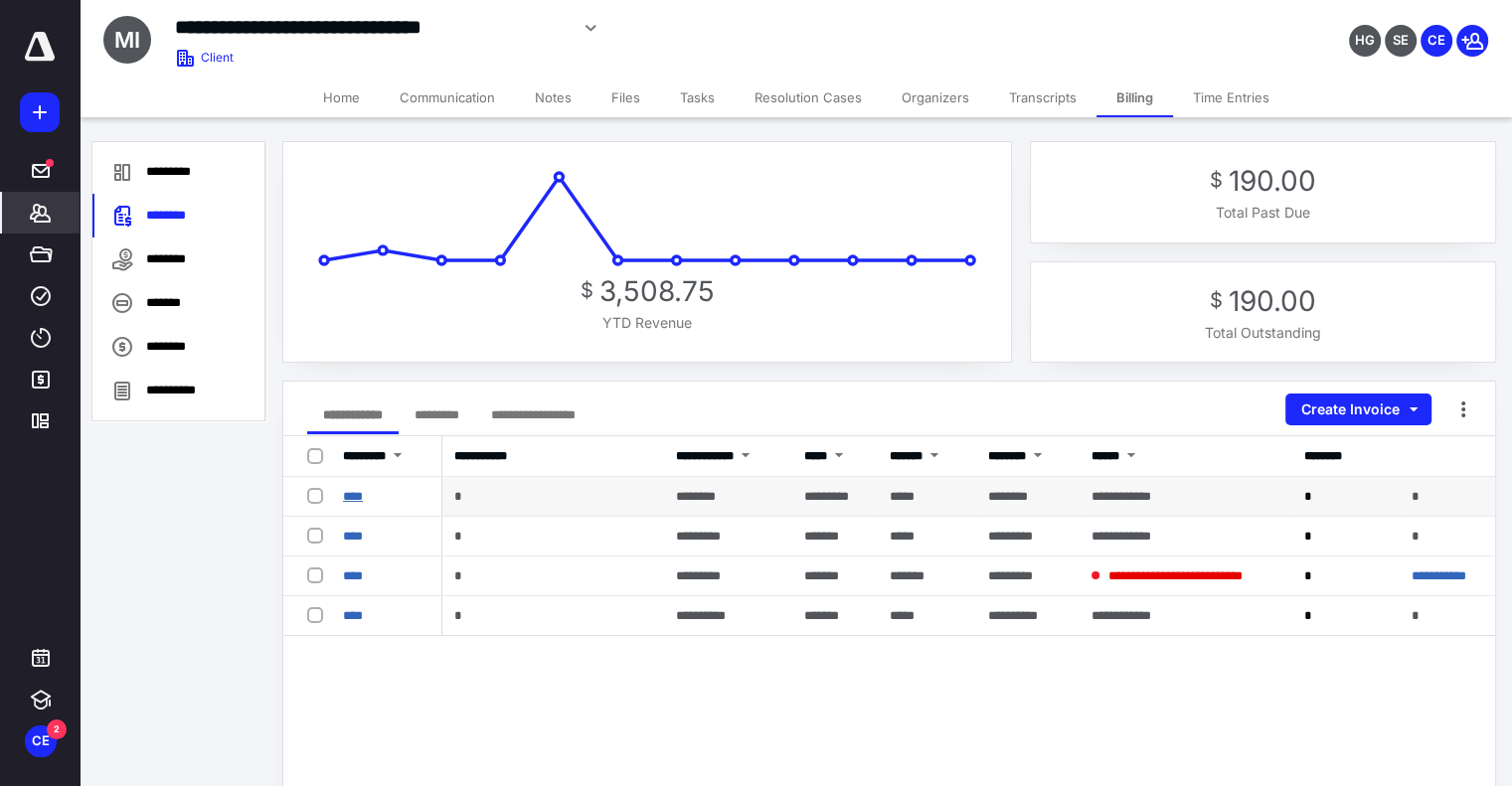 click on "****" at bounding box center [353, 496] 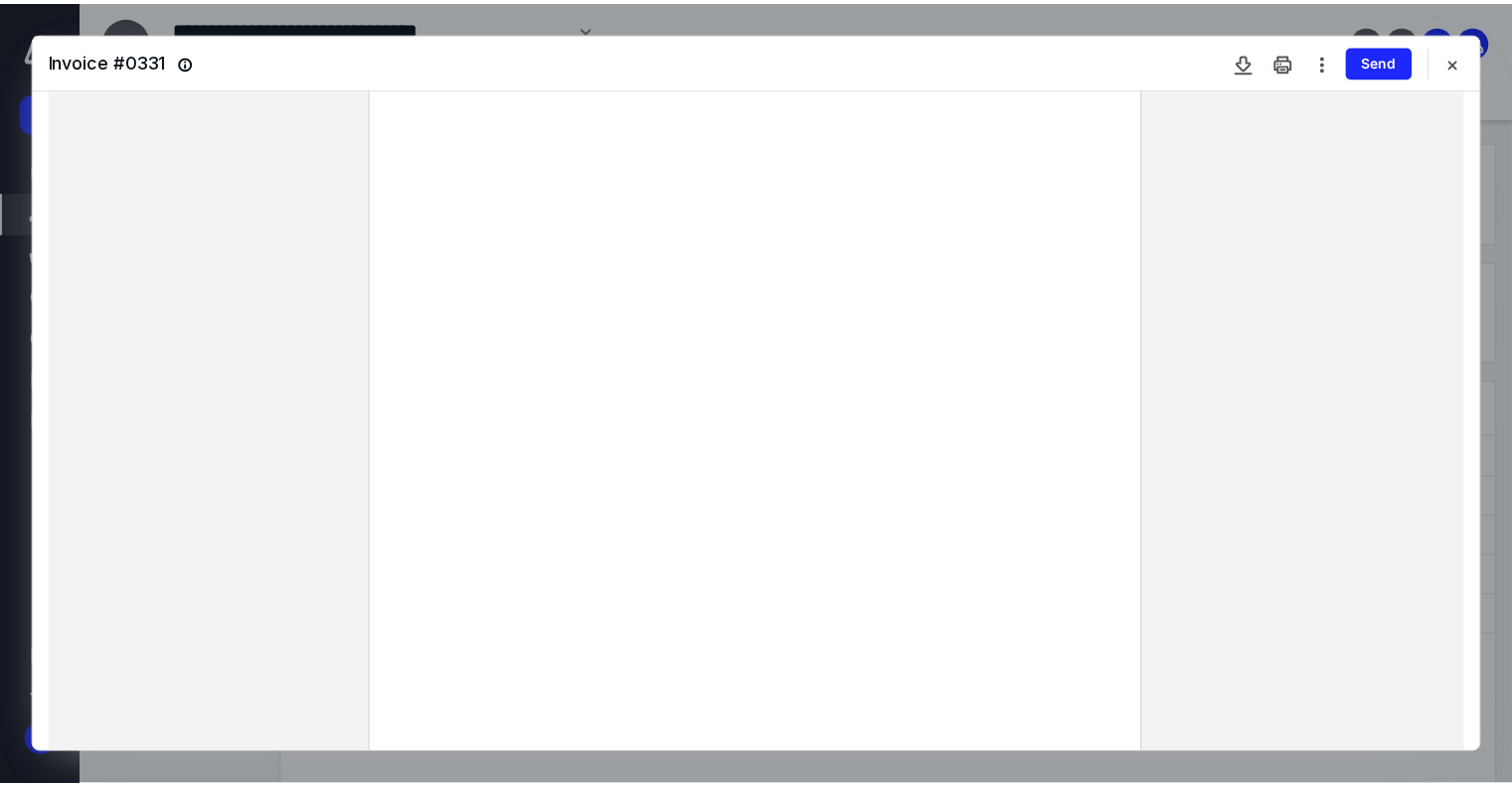 scroll, scrollTop: 135, scrollLeft: 0, axis: vertical 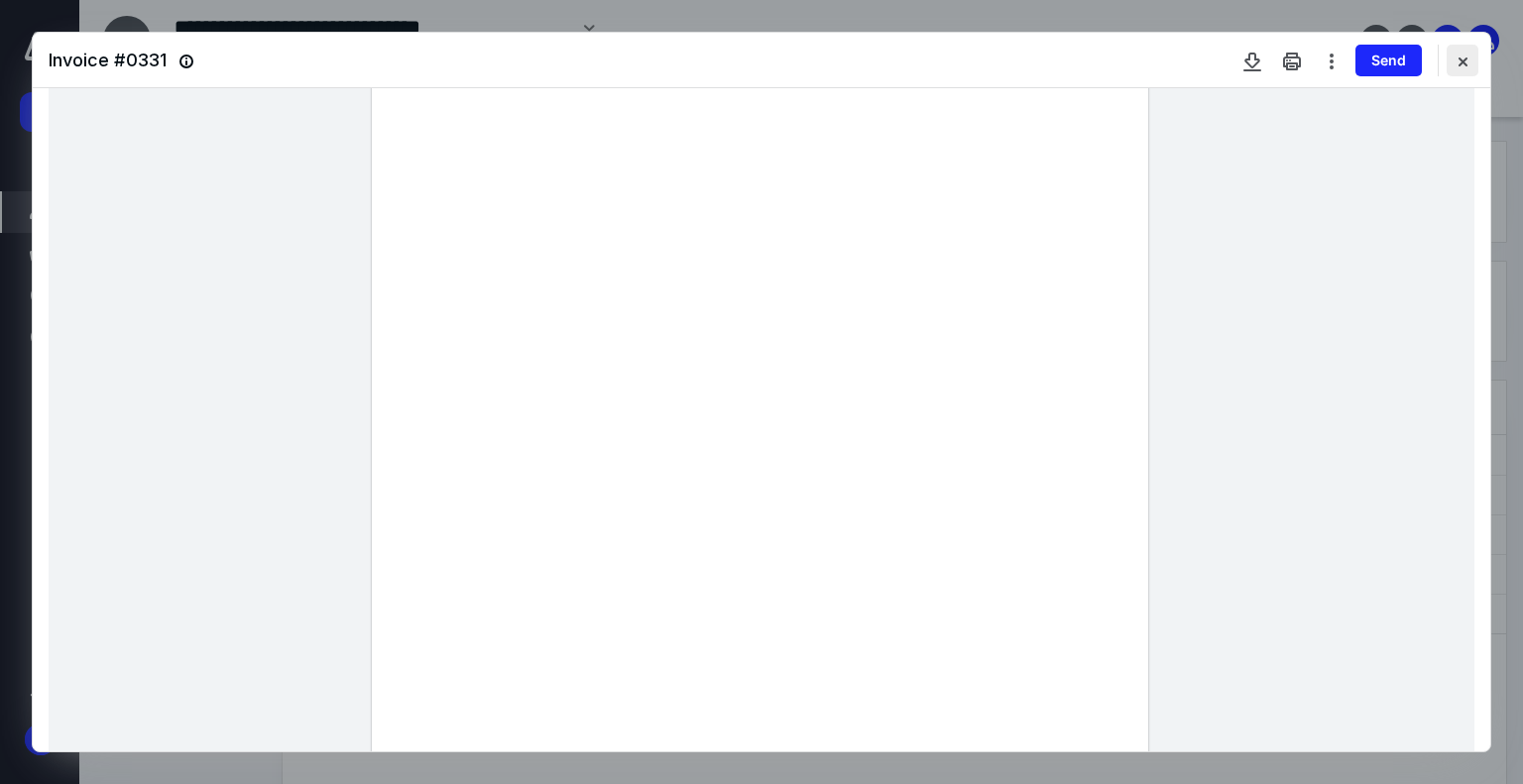 click at bounding box center [1463, 60] 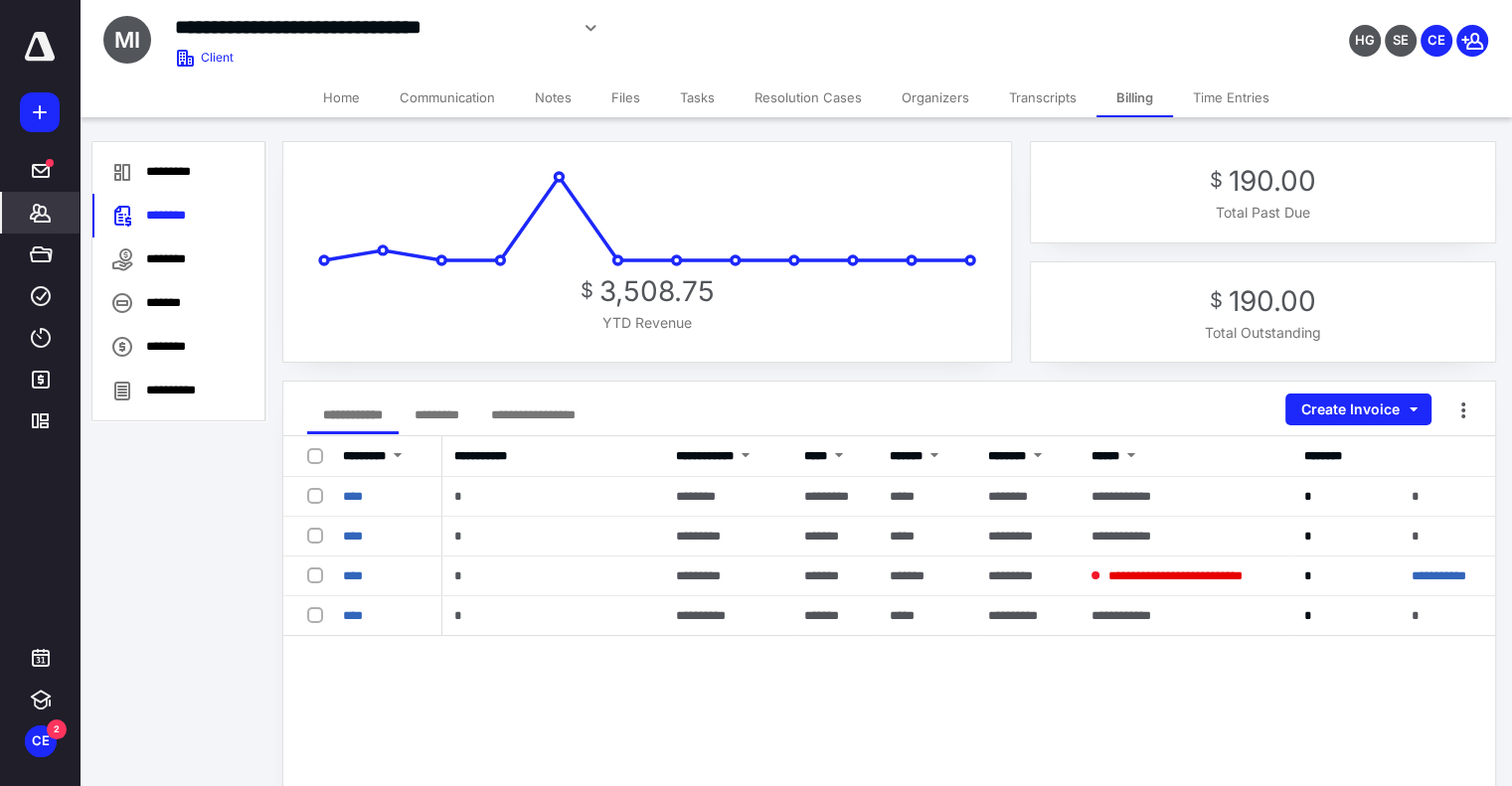 click on "Time Entries" at bounding box center (1231, 97) 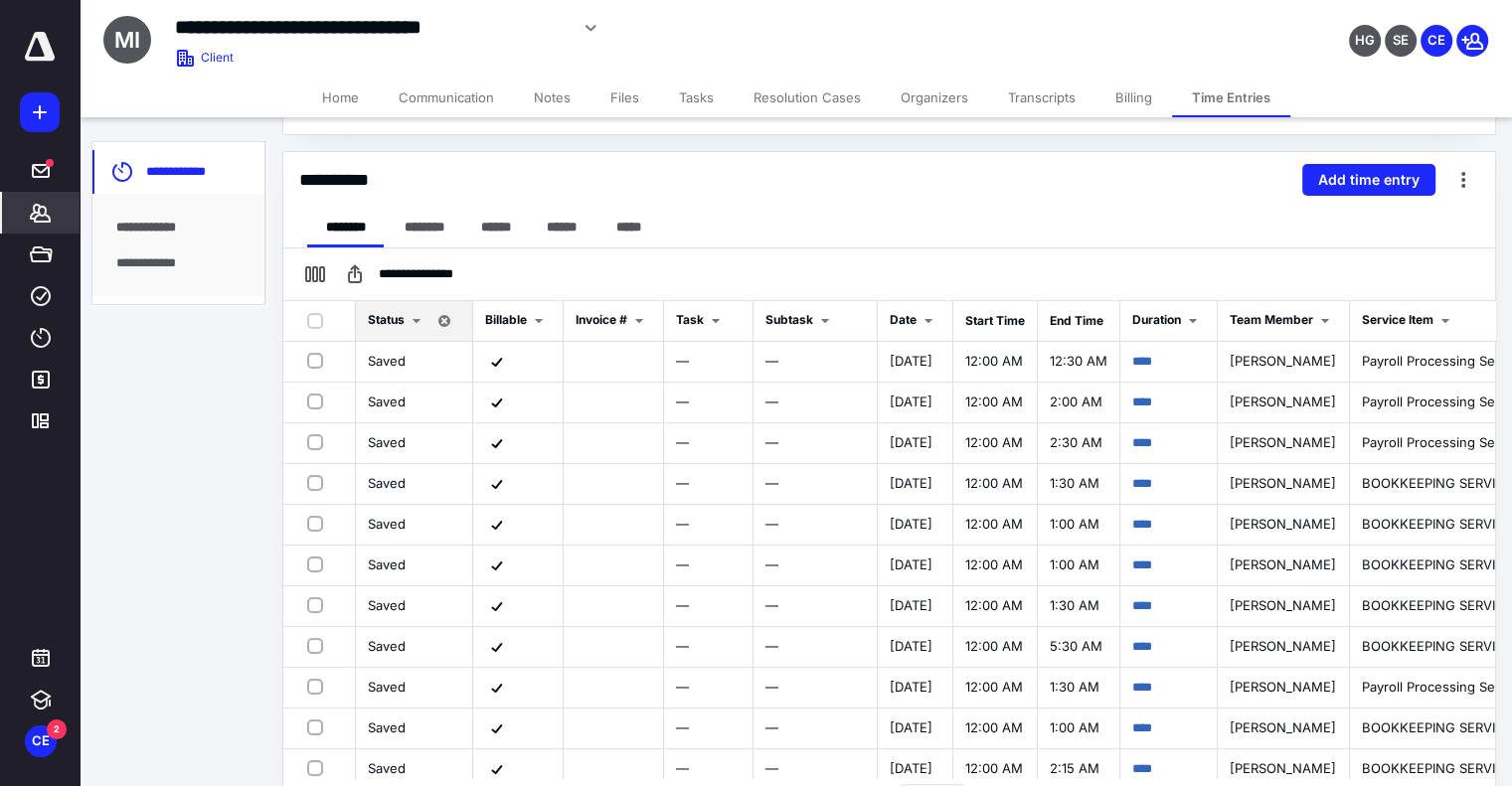 scroll, scrollTop: 461, scrollLeft: 0, axis: vertical 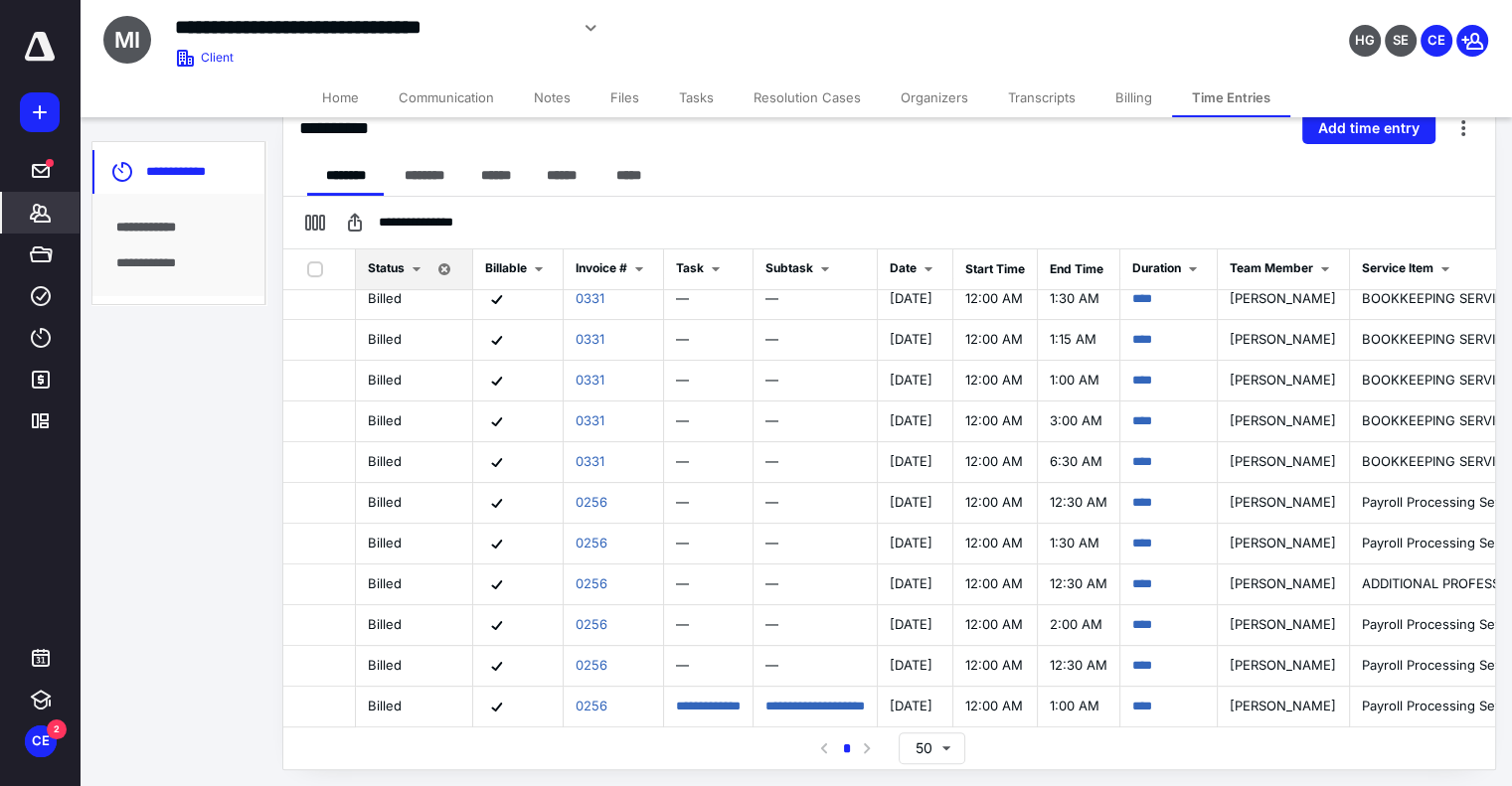 click on "**********" at bounding box center (562, 35) 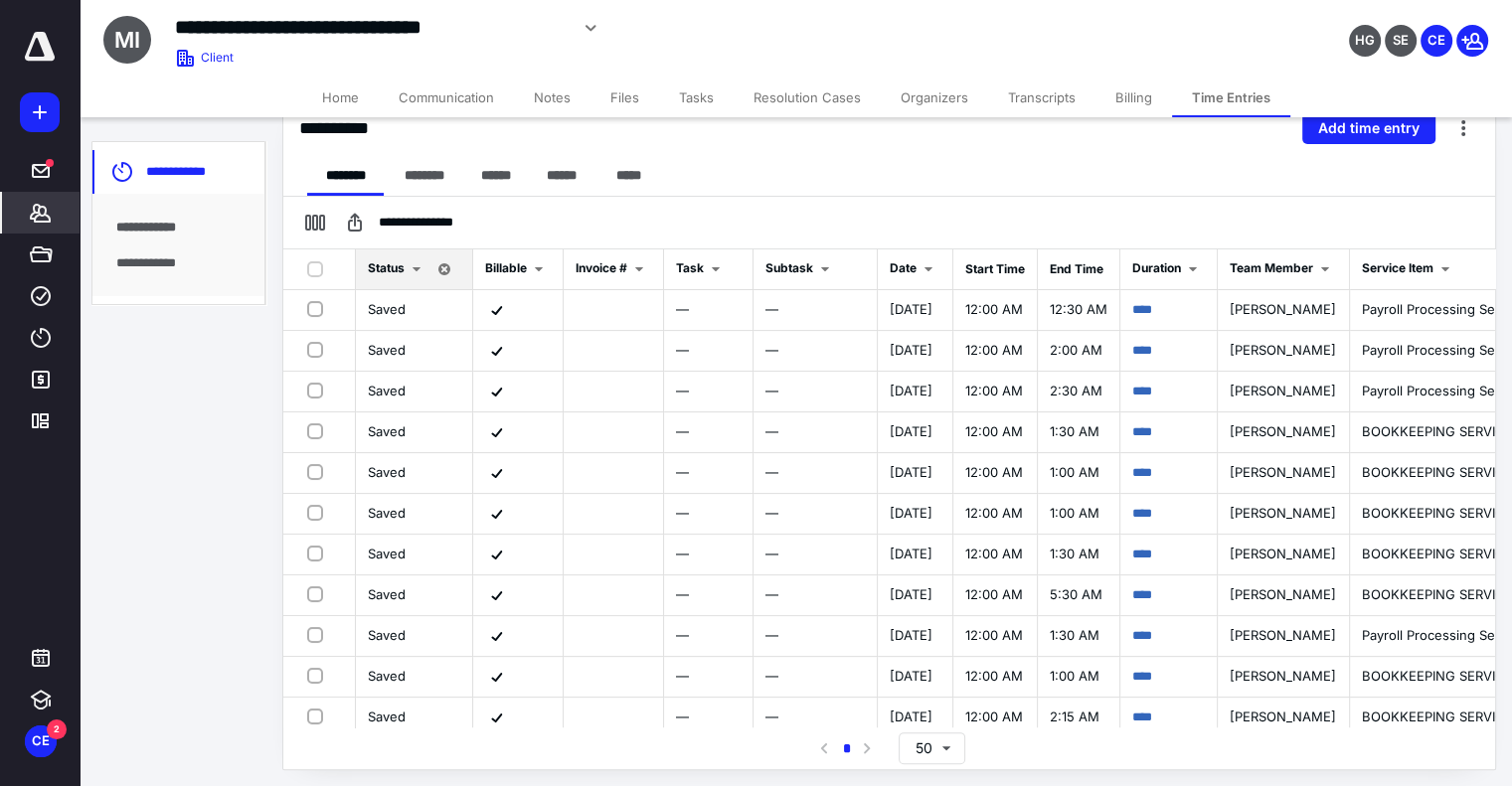 scroll, scrollTop: 0, scrollLeft: 0, axis: both 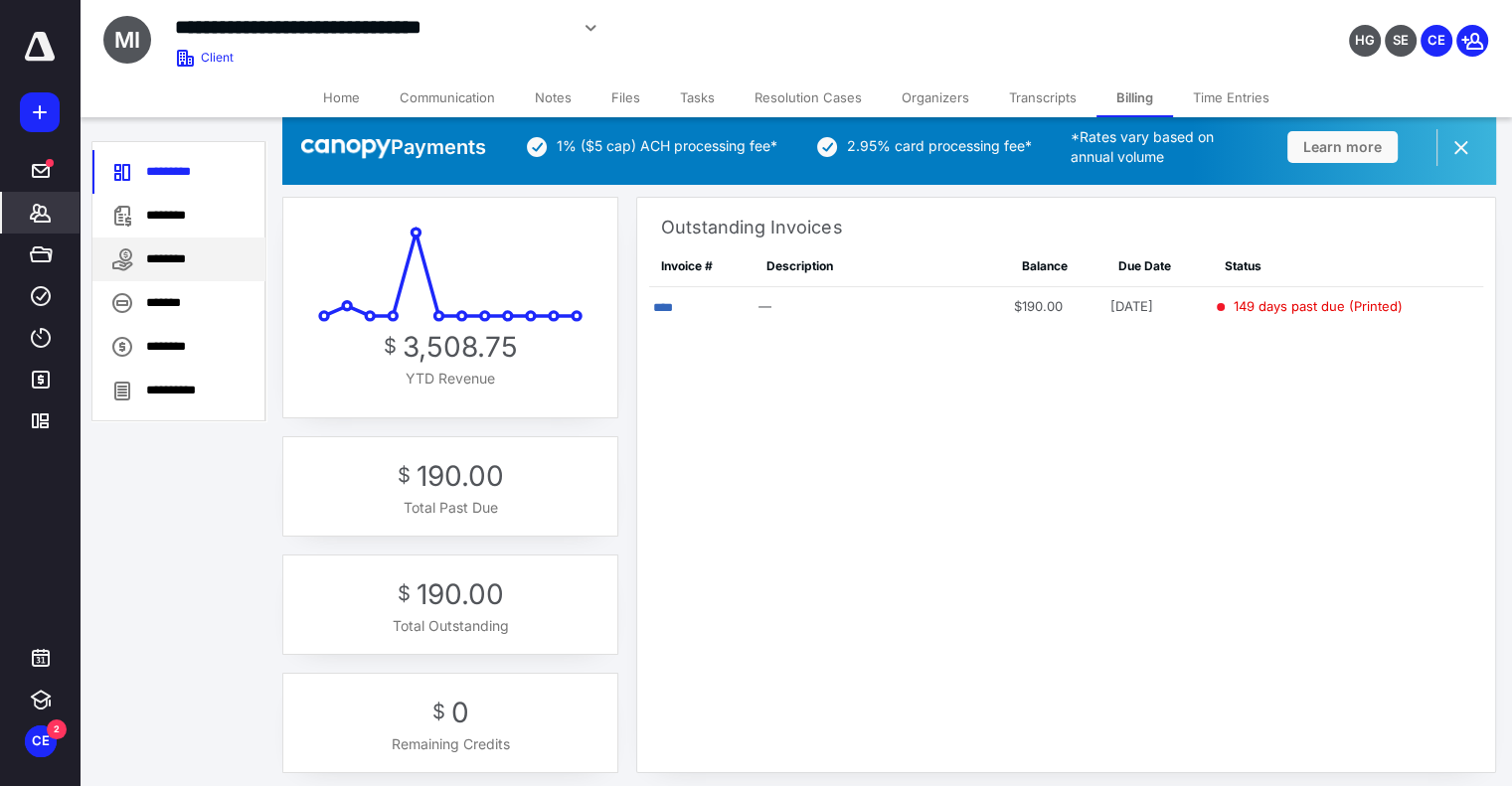 click on "********" at bounding box center (179, 259) 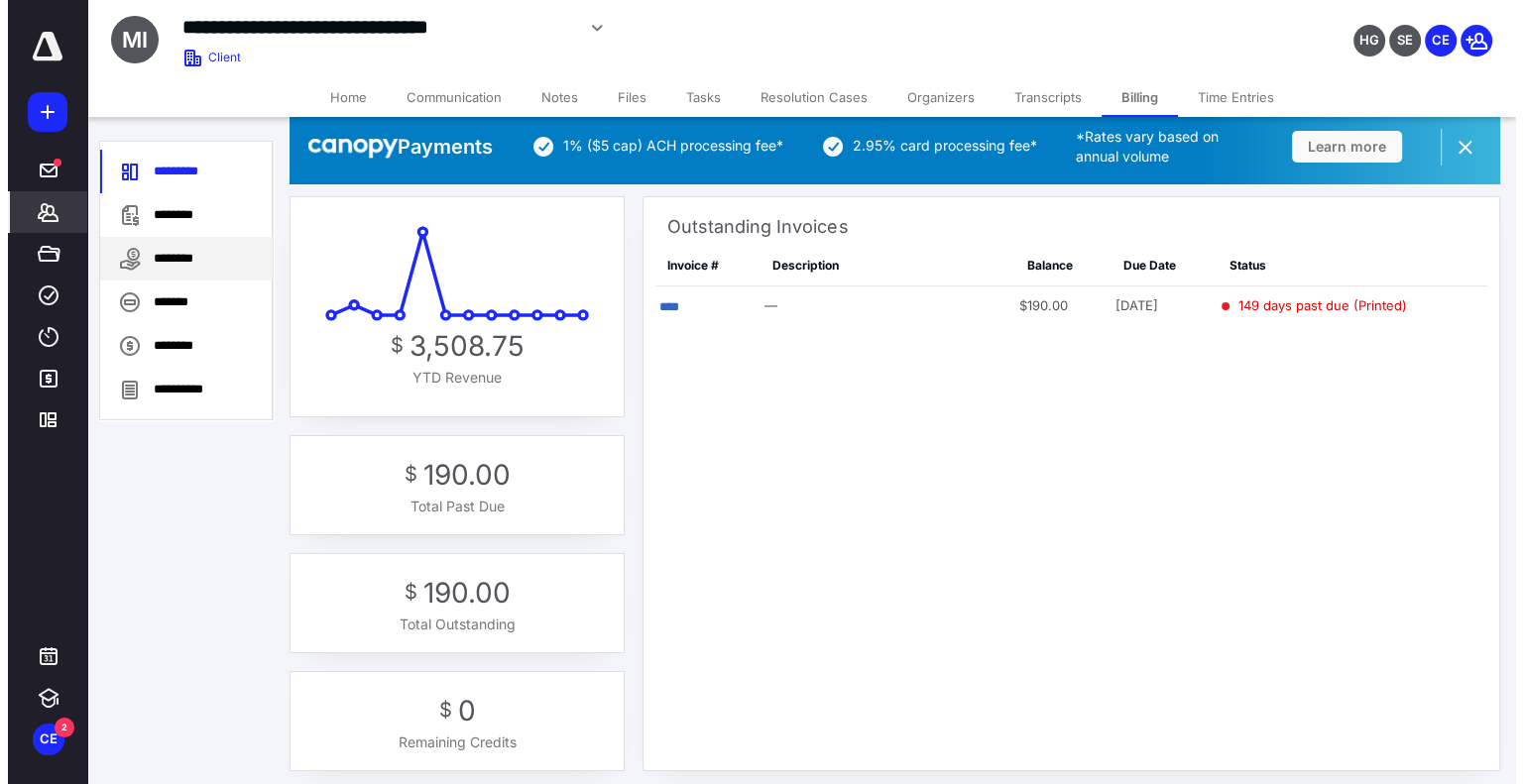 scroll, scrollTop: 0, scrollLeft: 0, axis: both 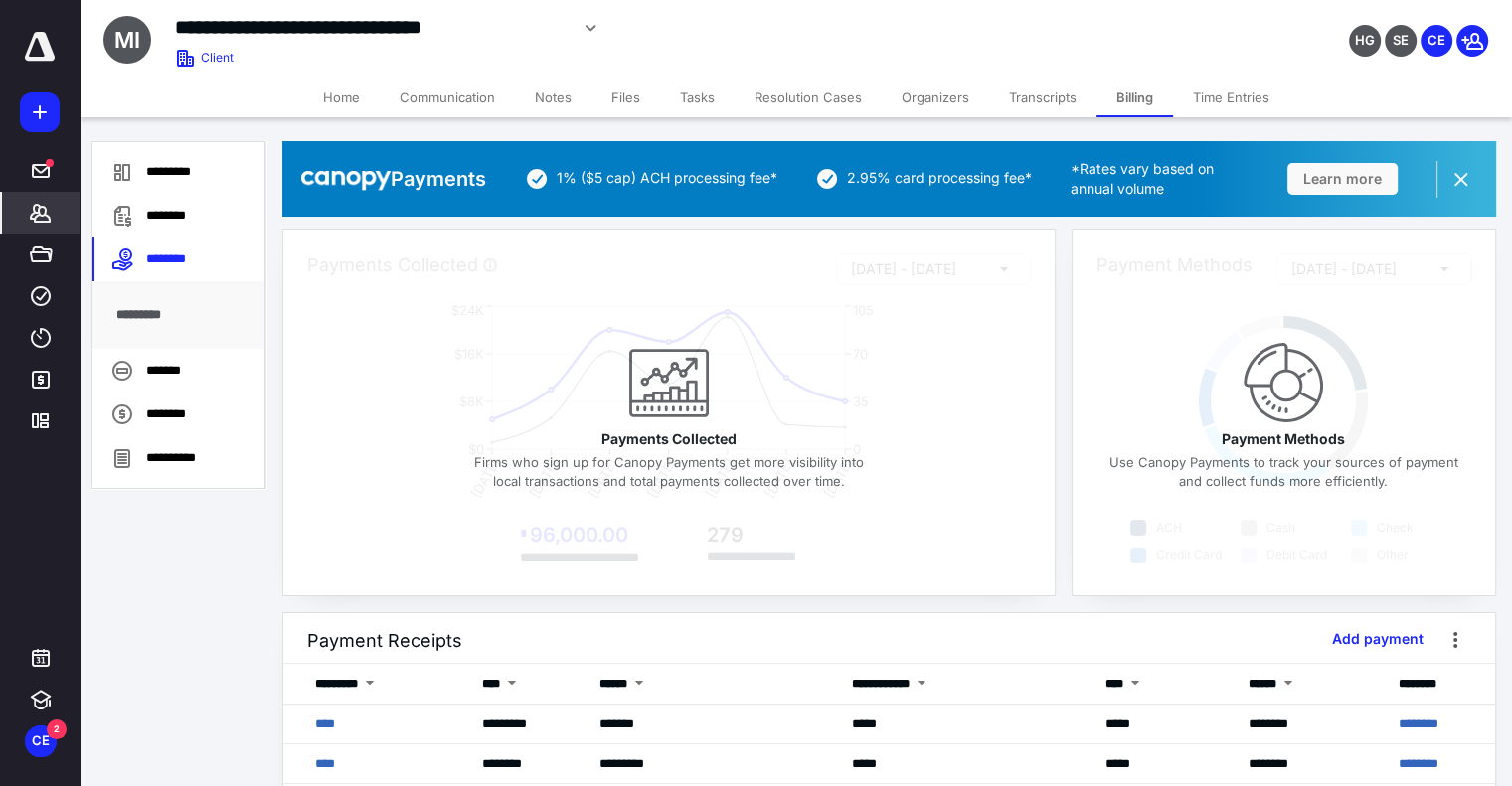 click on "Home" at bounding box center [341, 97] 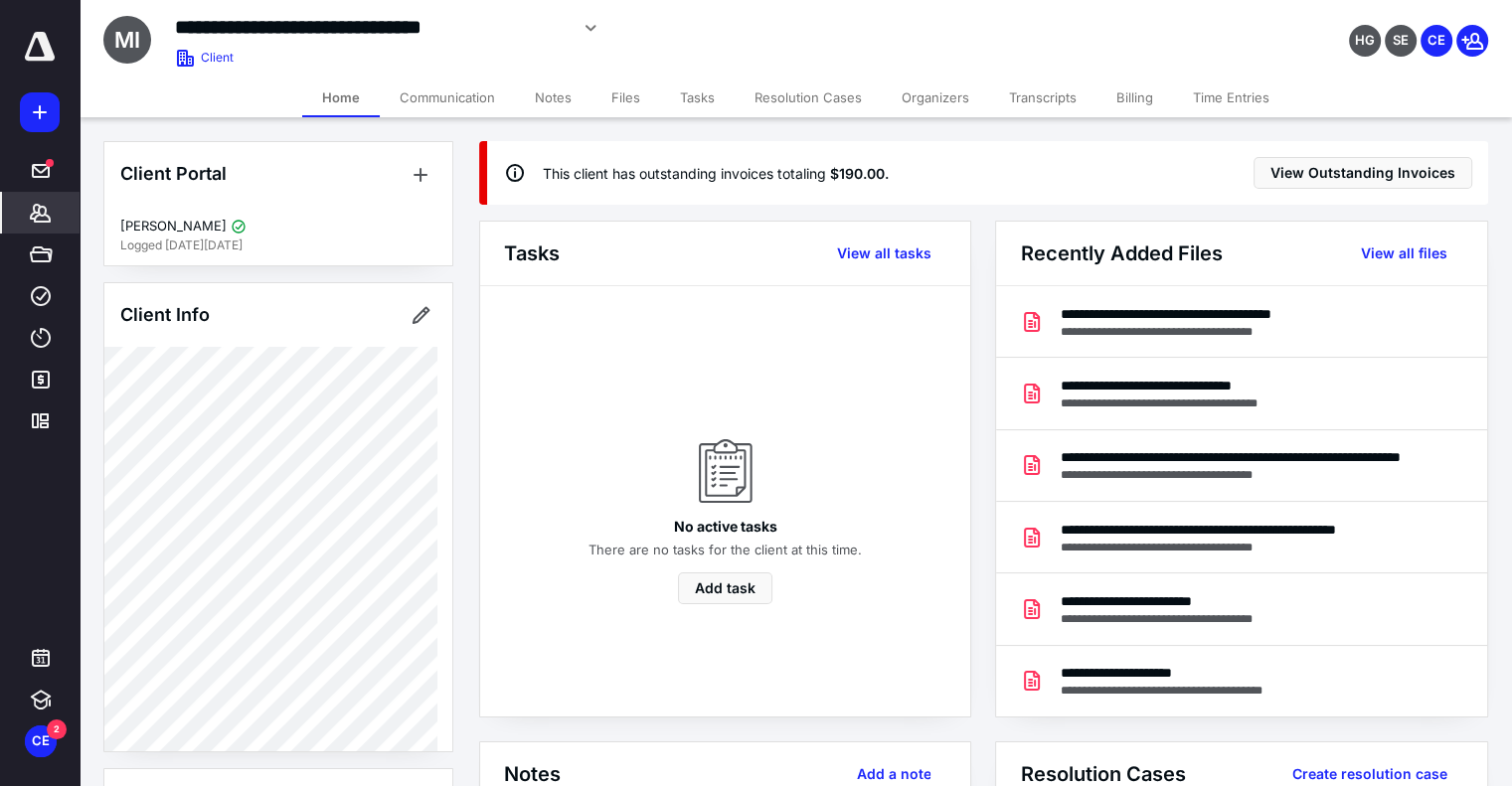 click on "Billing" at bounding box center [1134, 97] 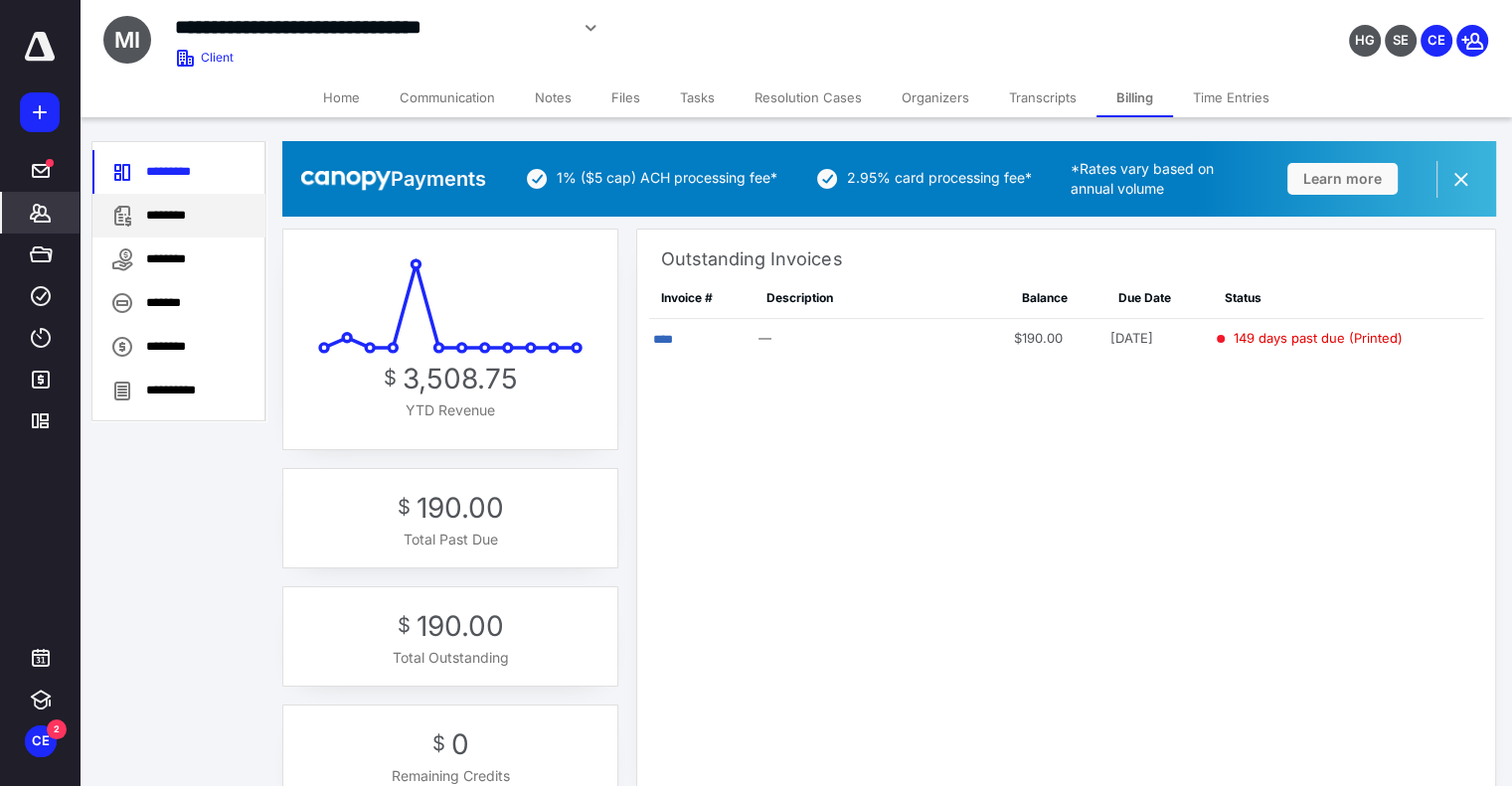 click on "********" at bounding box center (179, 216) 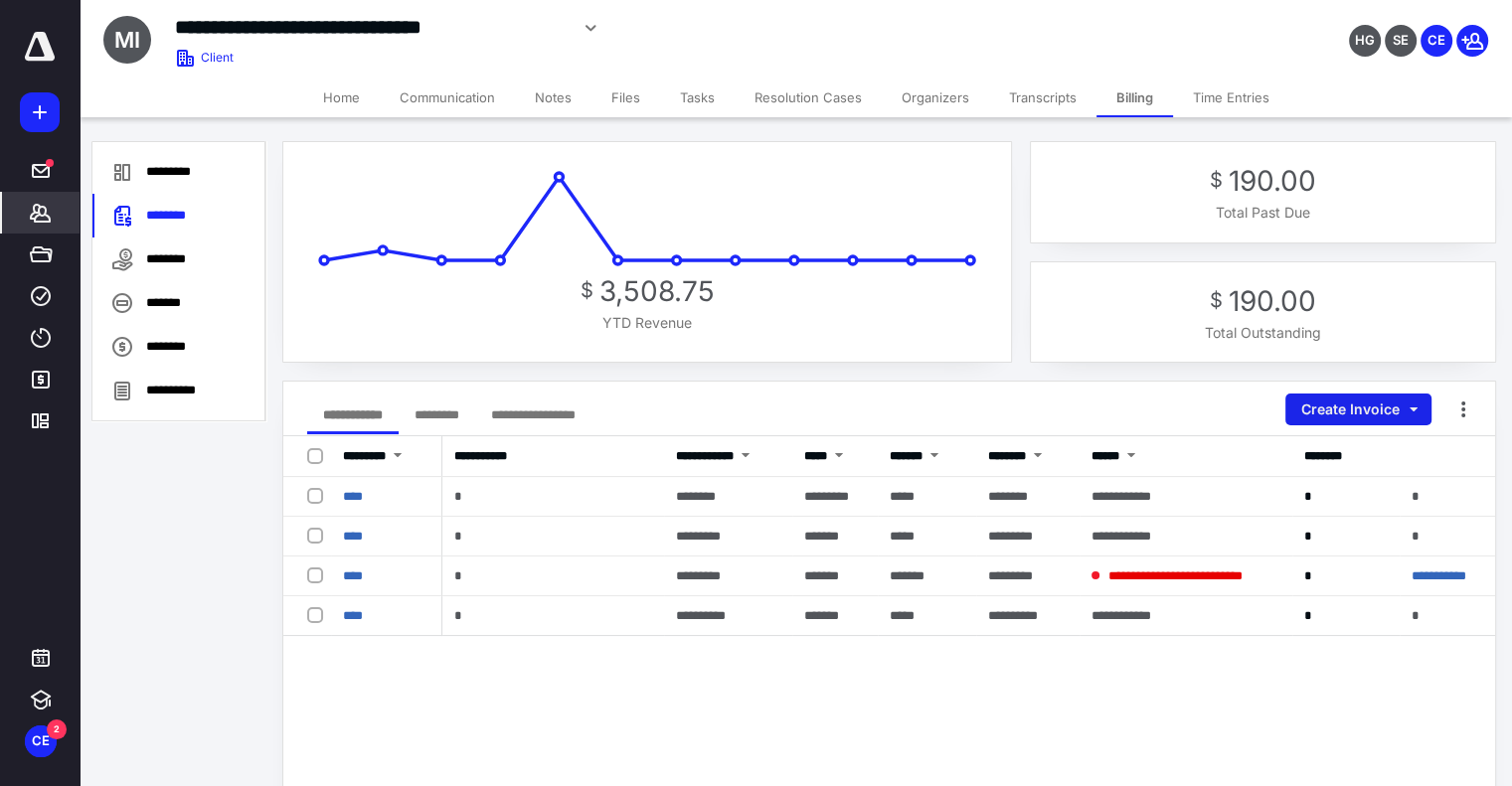 click on "Create Invoice" at bounding box center (1358, 409) 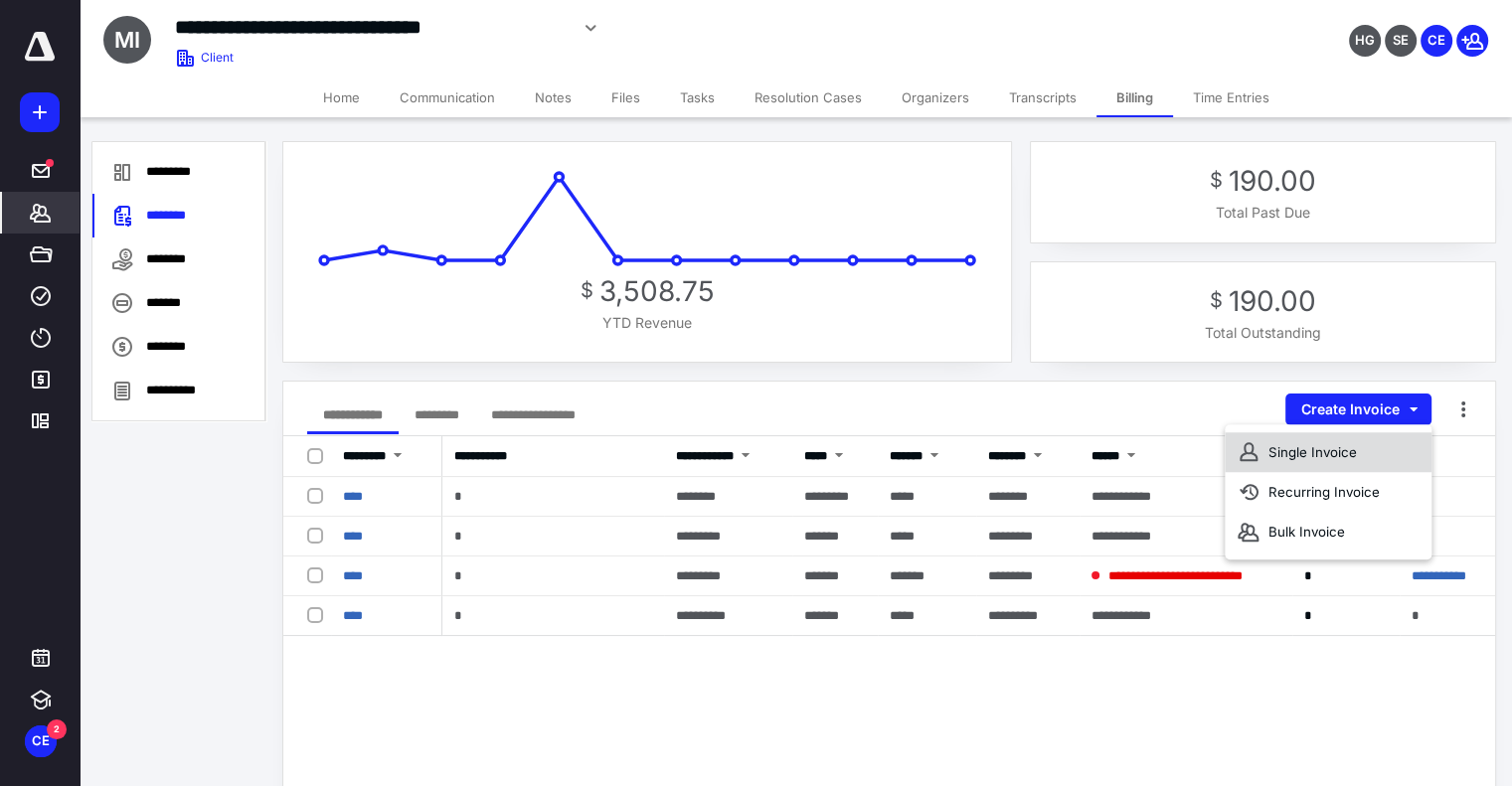 click on "Single Invoice" at bounding box center [1328, 452] 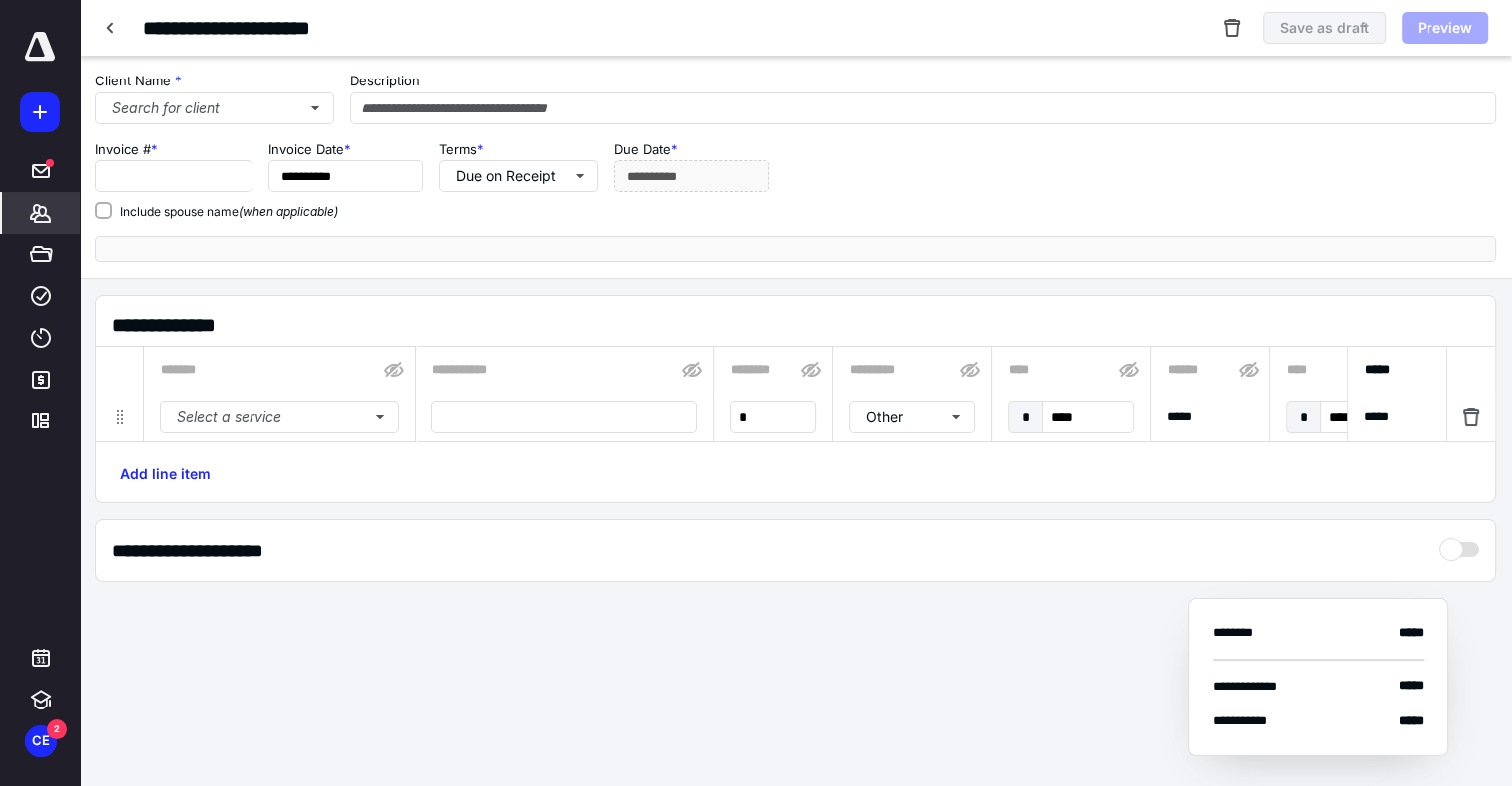 type on "****" 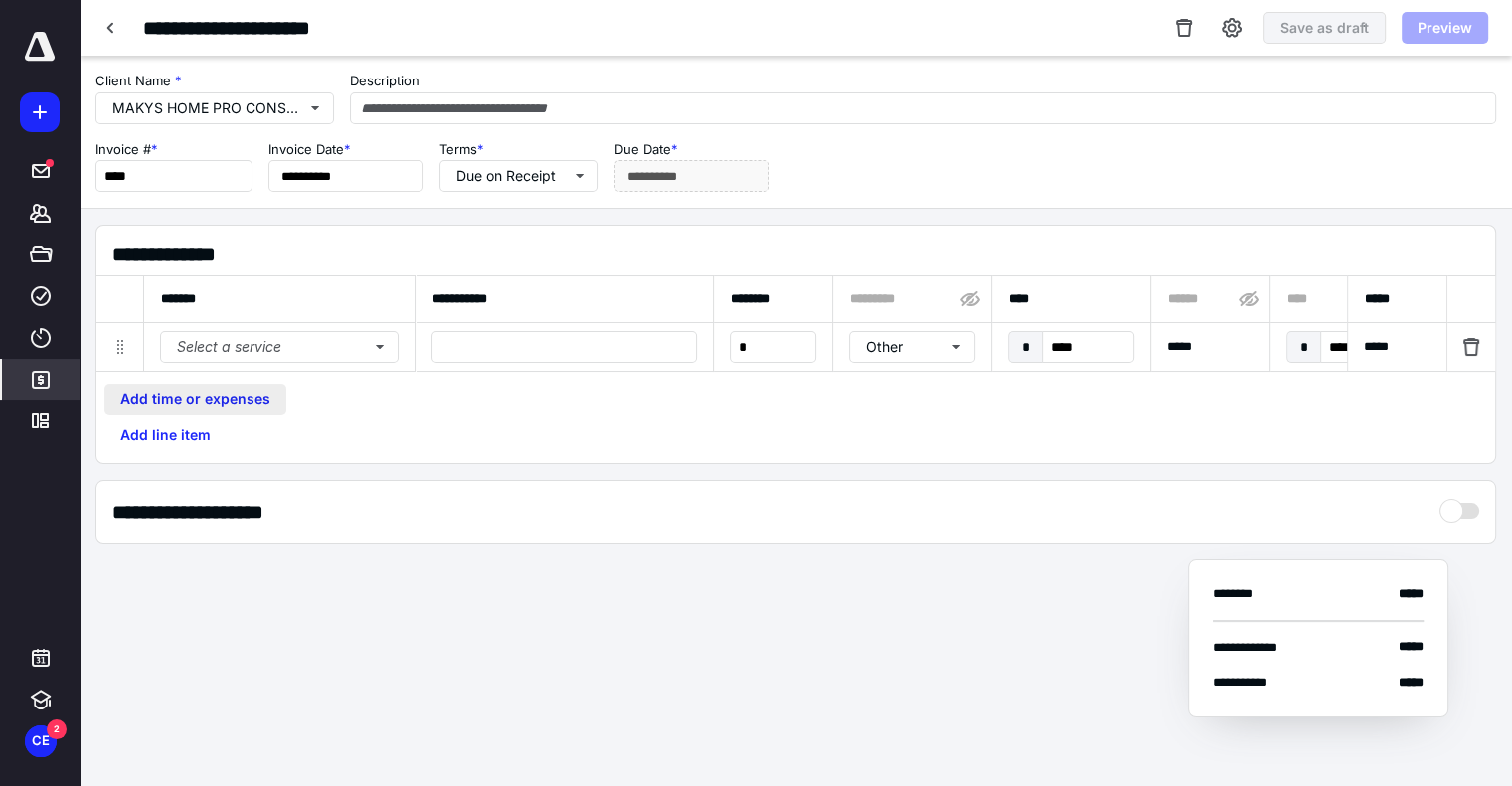 click on "Add time or expenses" at bounding box center (195, 399) 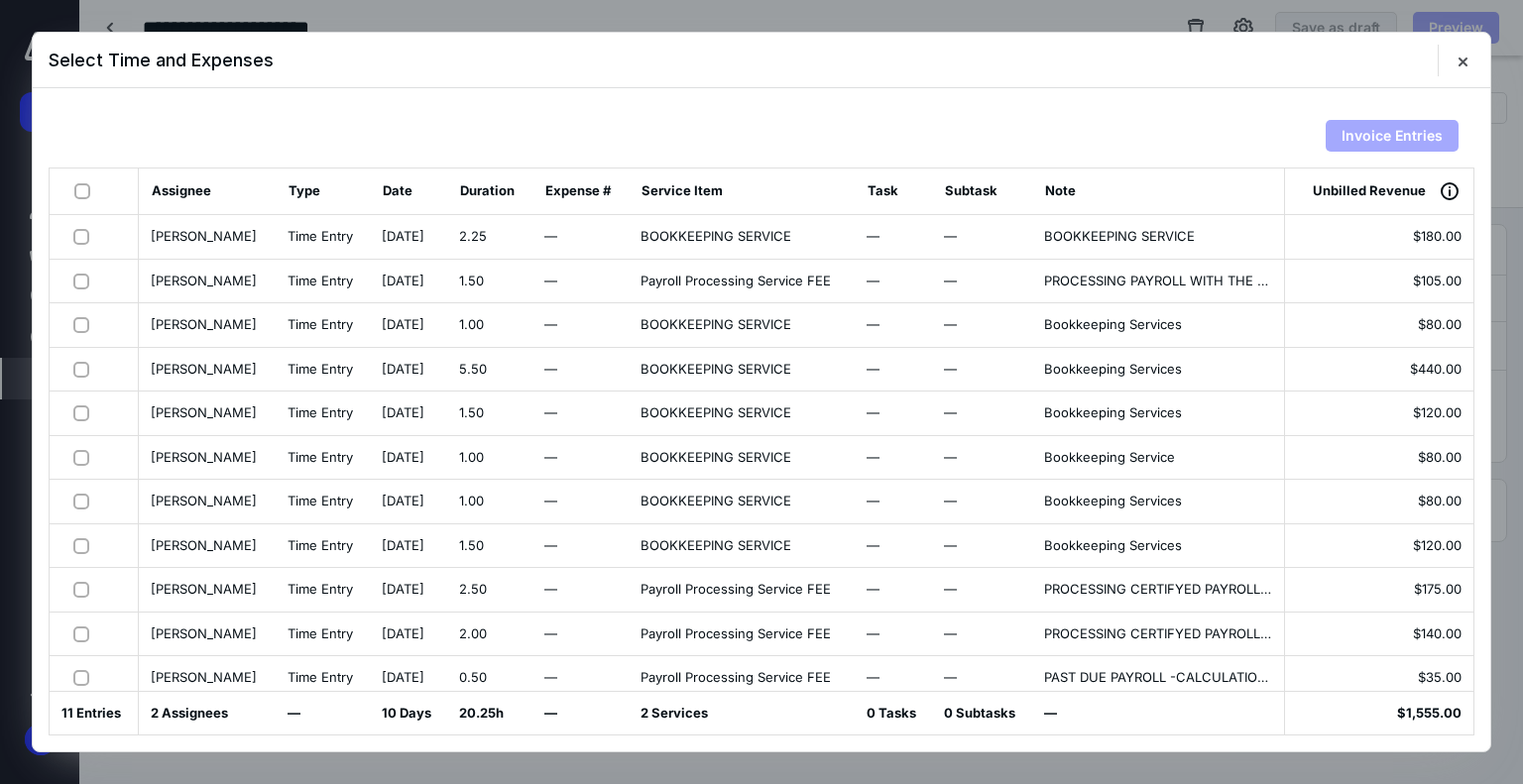 click at bounding box center (93, 191) 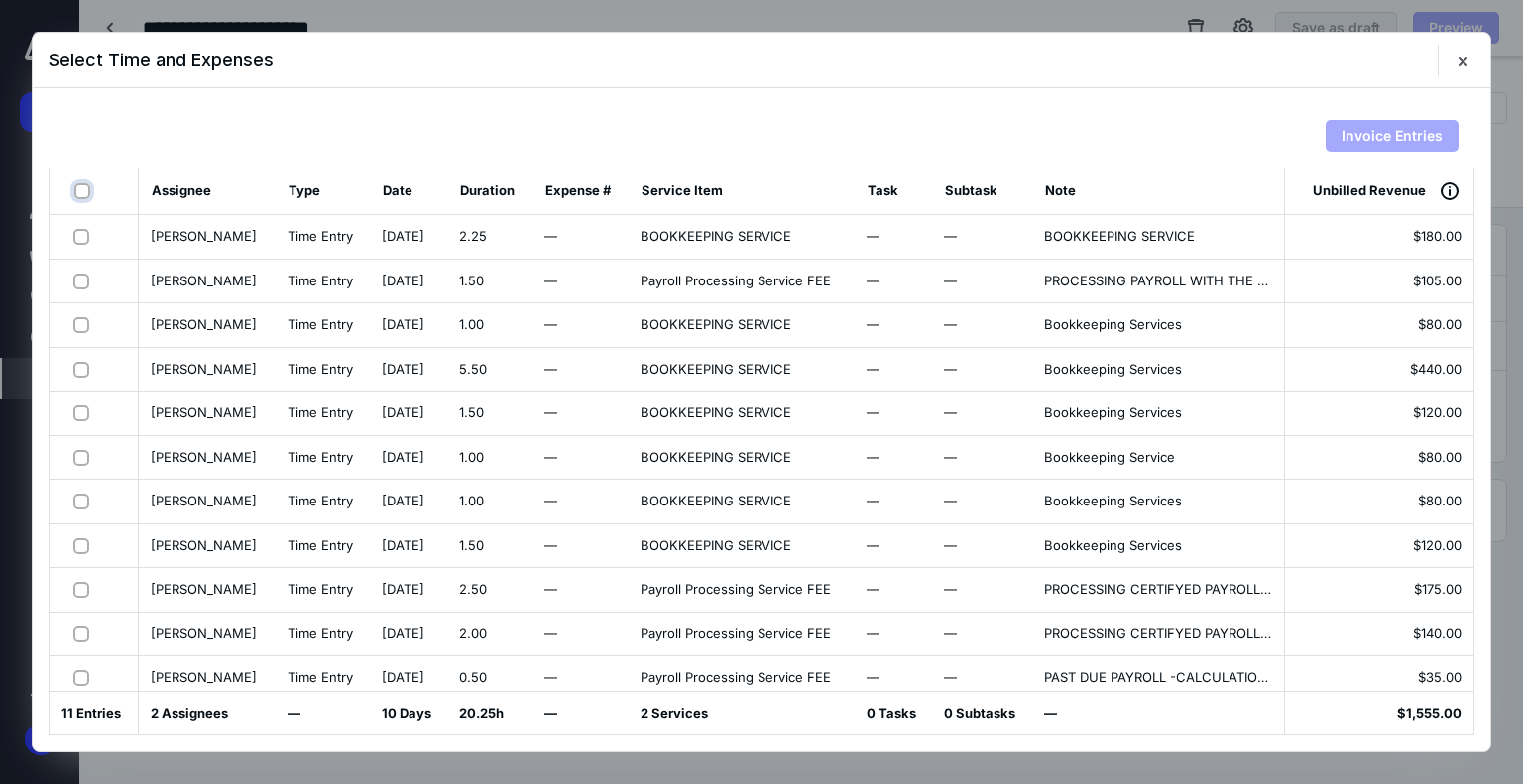 click at bounding box center [84, 191] 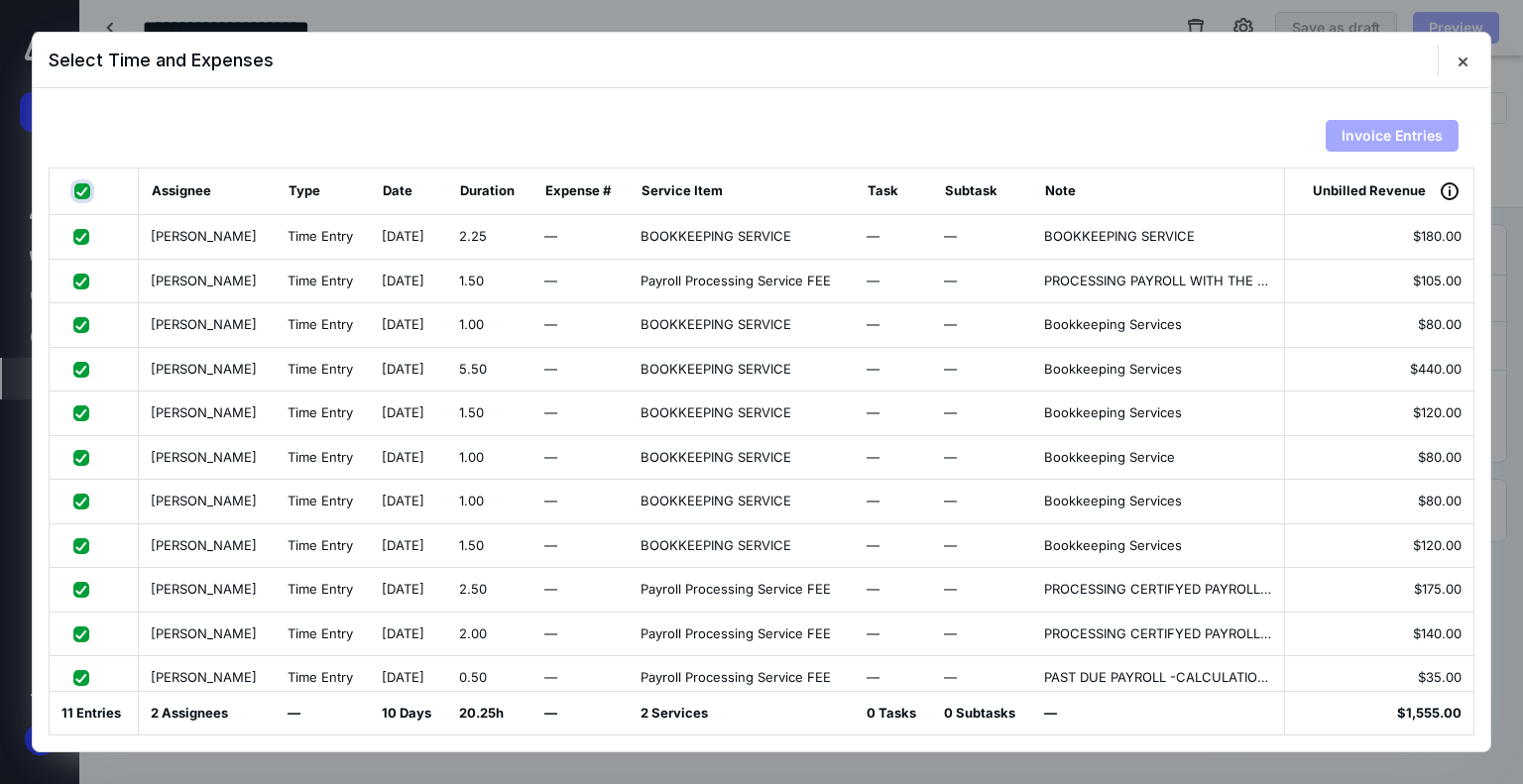 checkbox on "true" 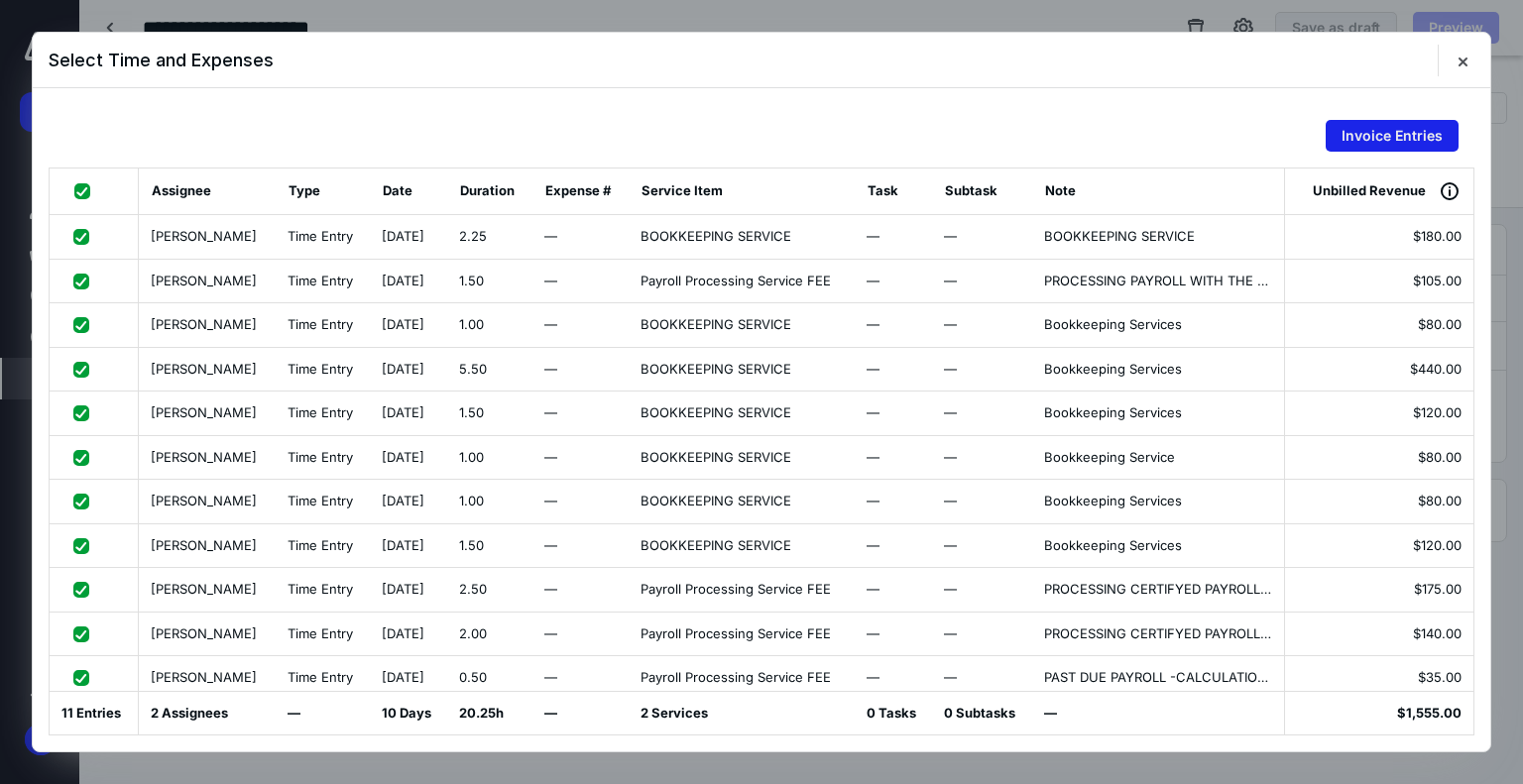 click on "Invoice Entries" at bounding box center (1392, 136) 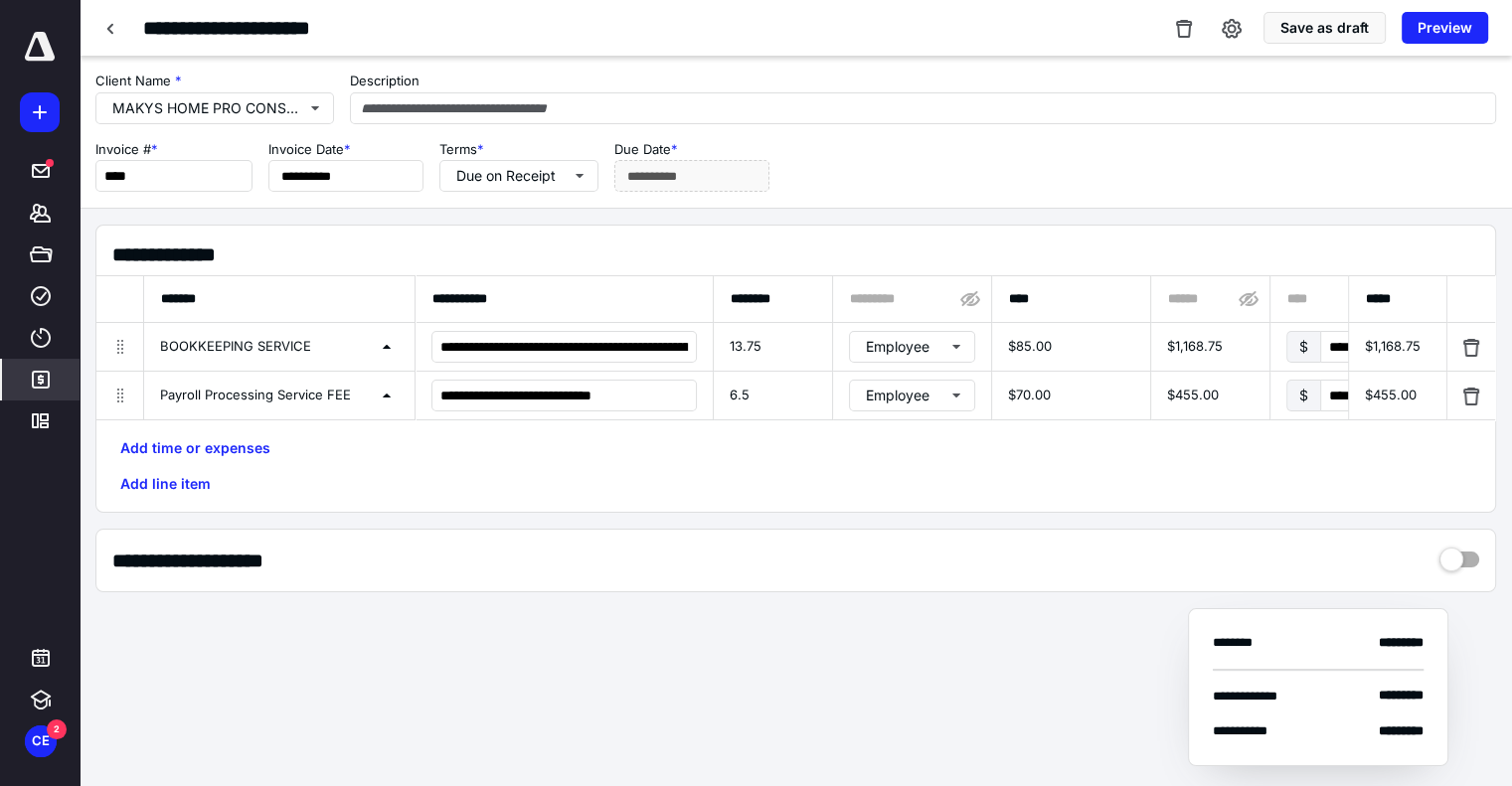 click on "$85.00" at bounding box center [1071, 347] 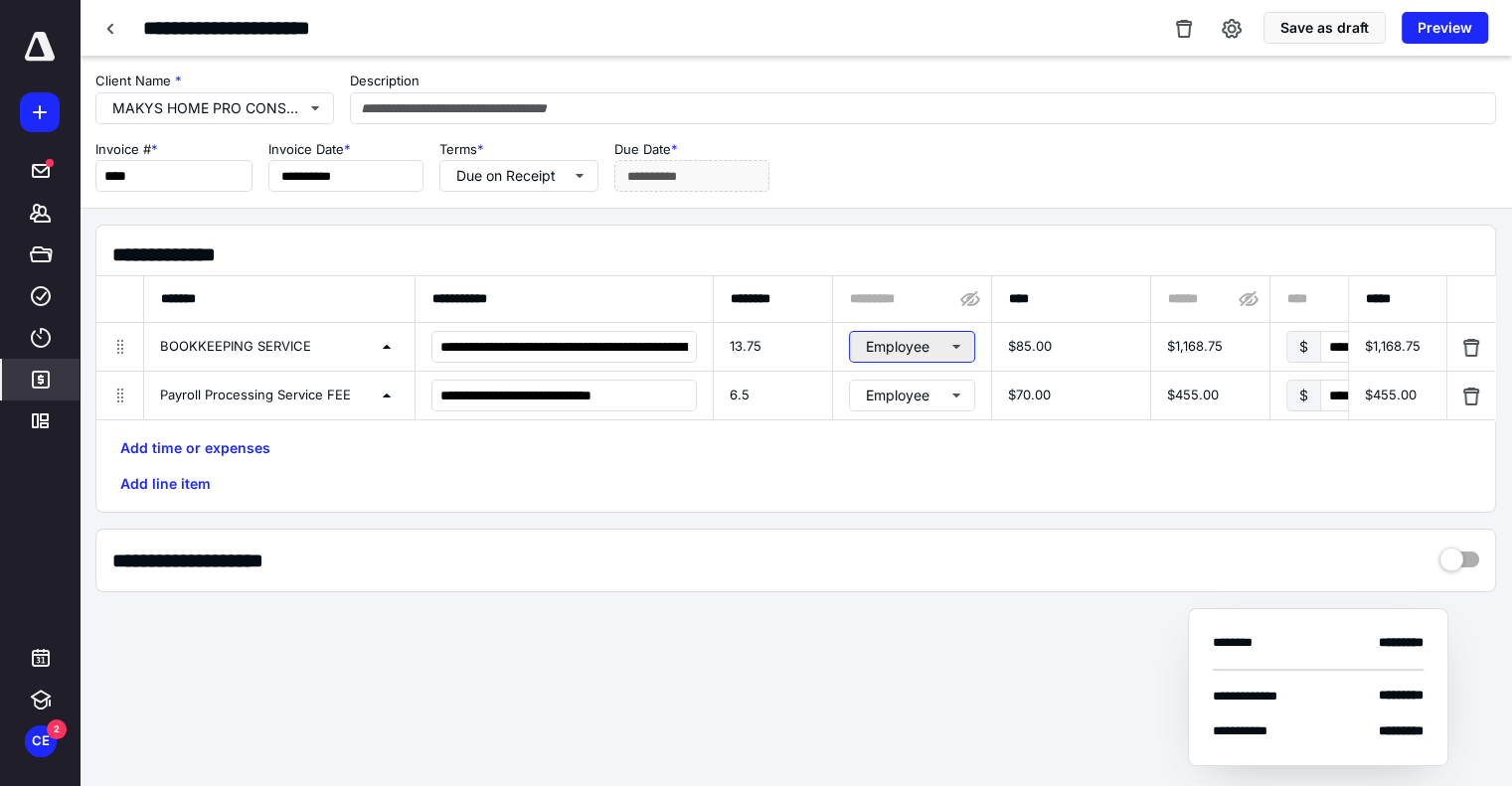click on "Employee" at bounding box center [912, 347] 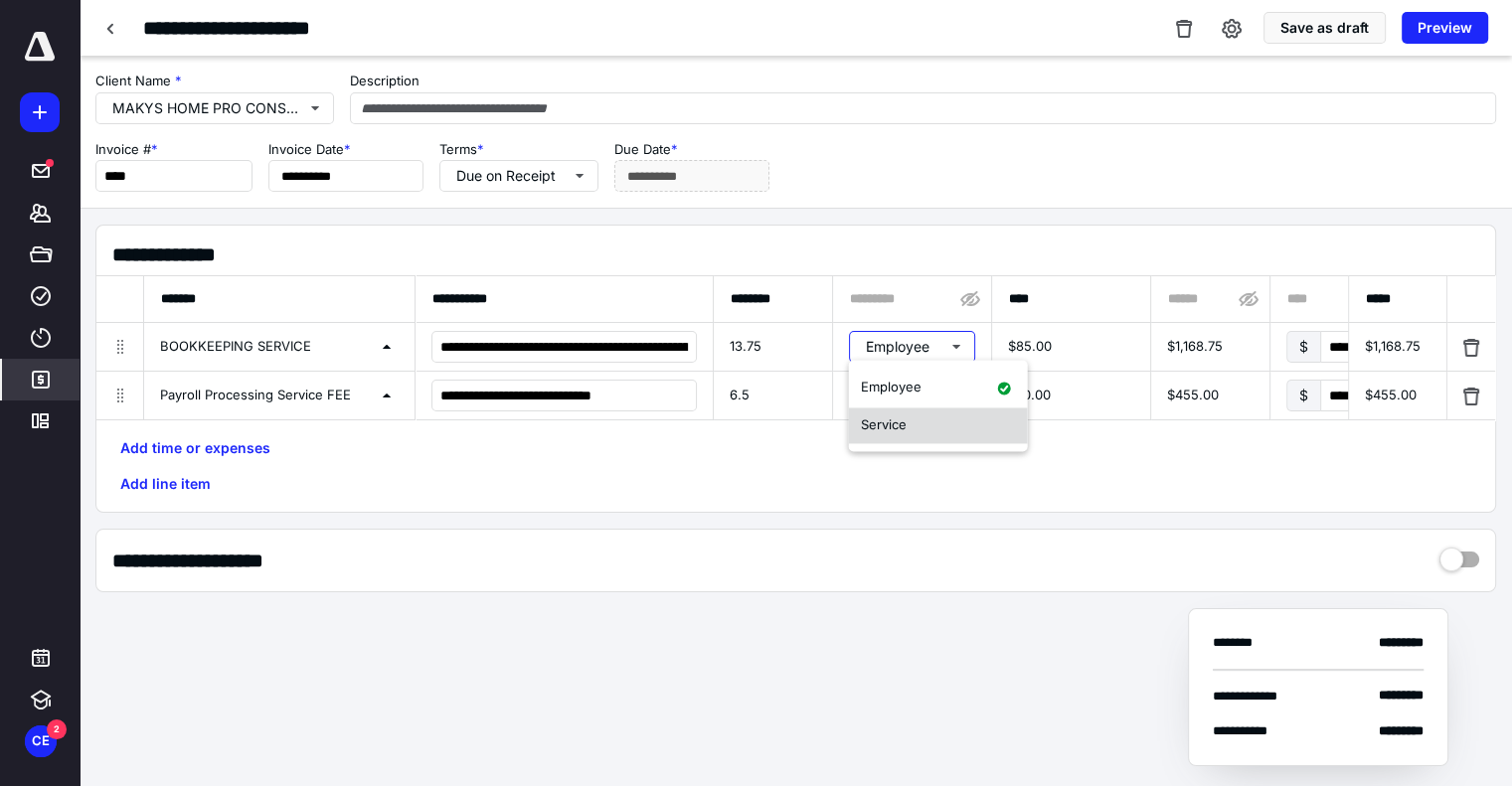click on "Service" at bounding box center (938, 425) 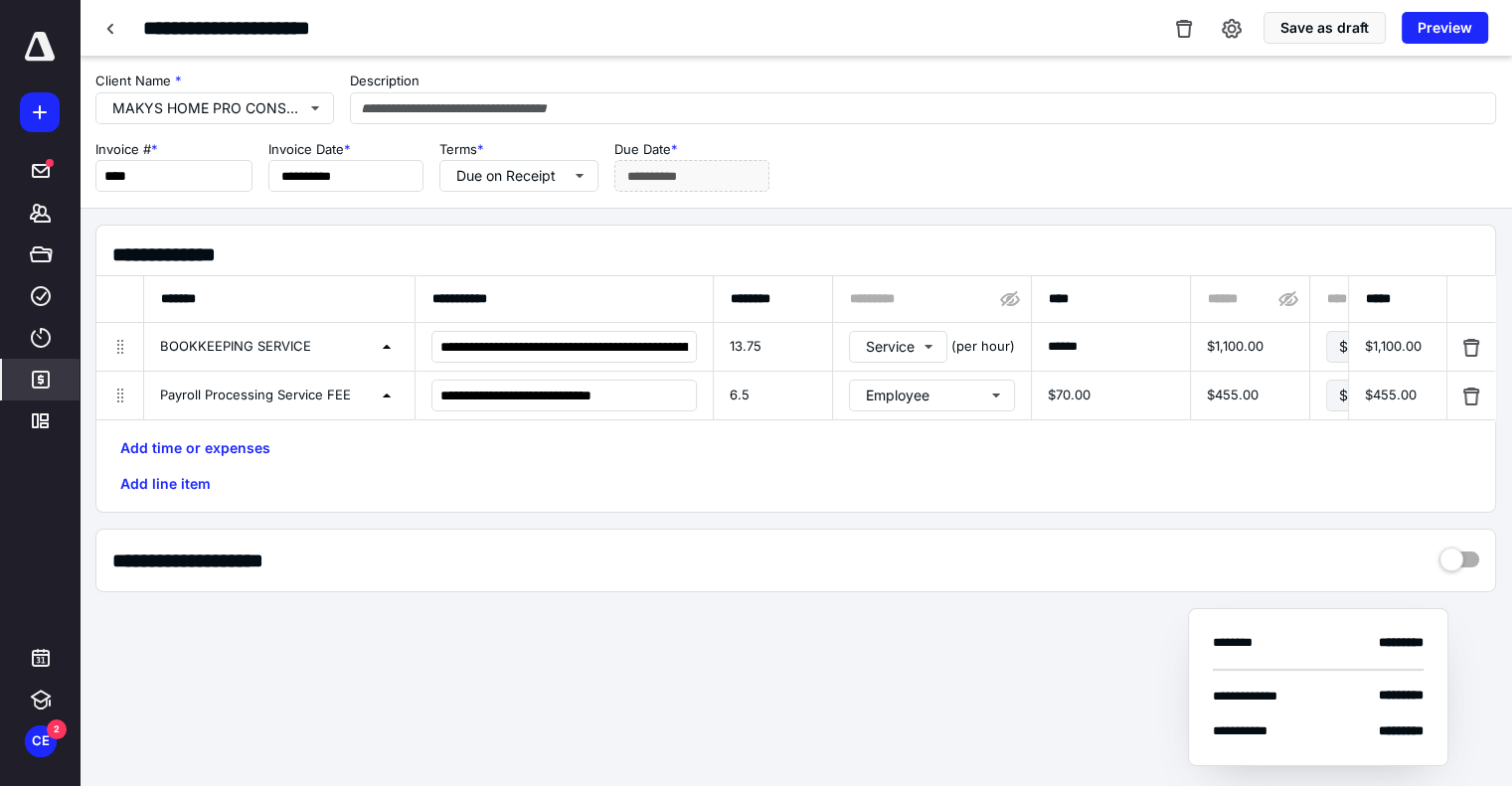 click on "**********" at bounding box center (795, 369) 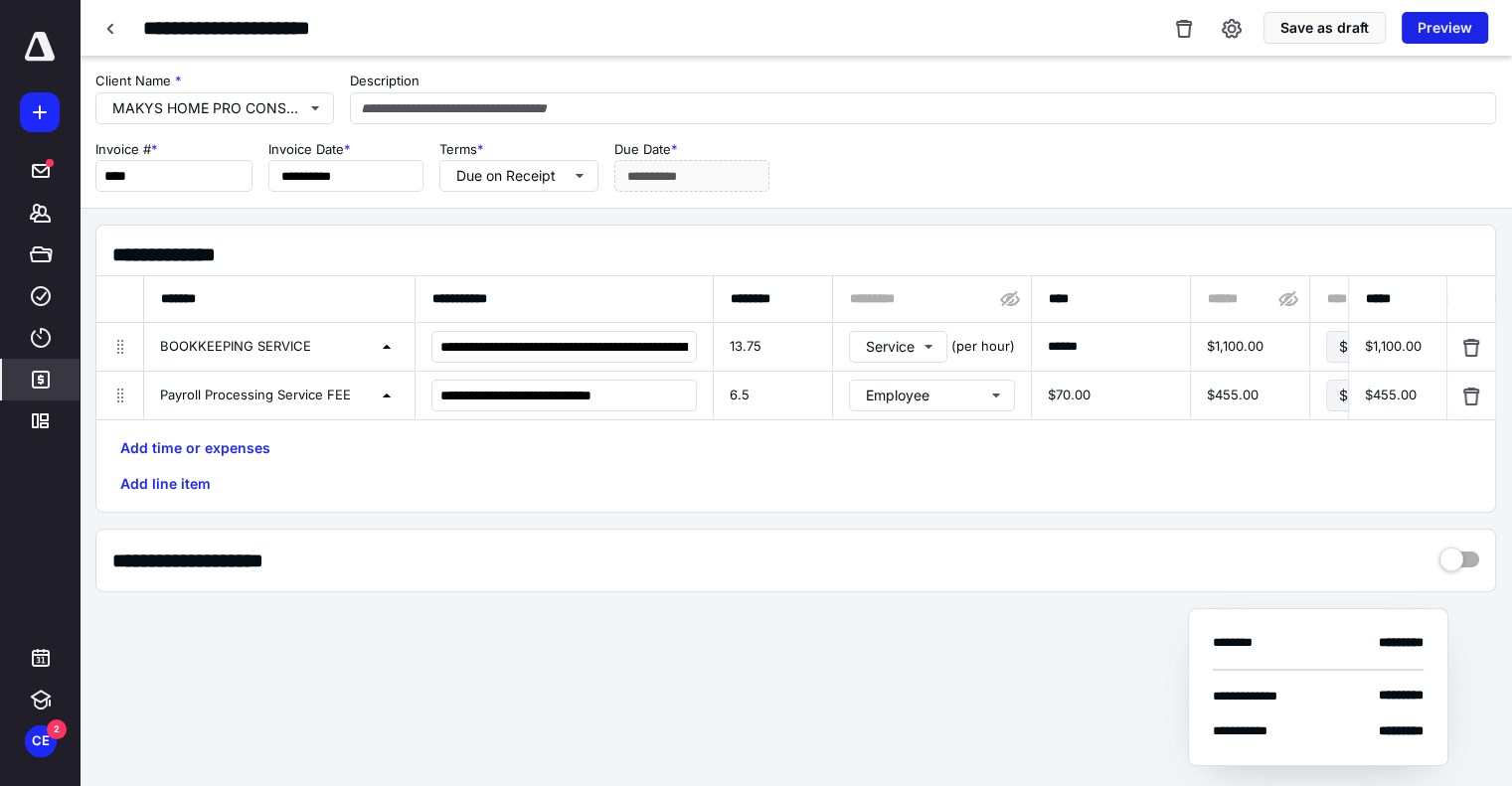 click on "Preview" at bounding box center [1444, 28] 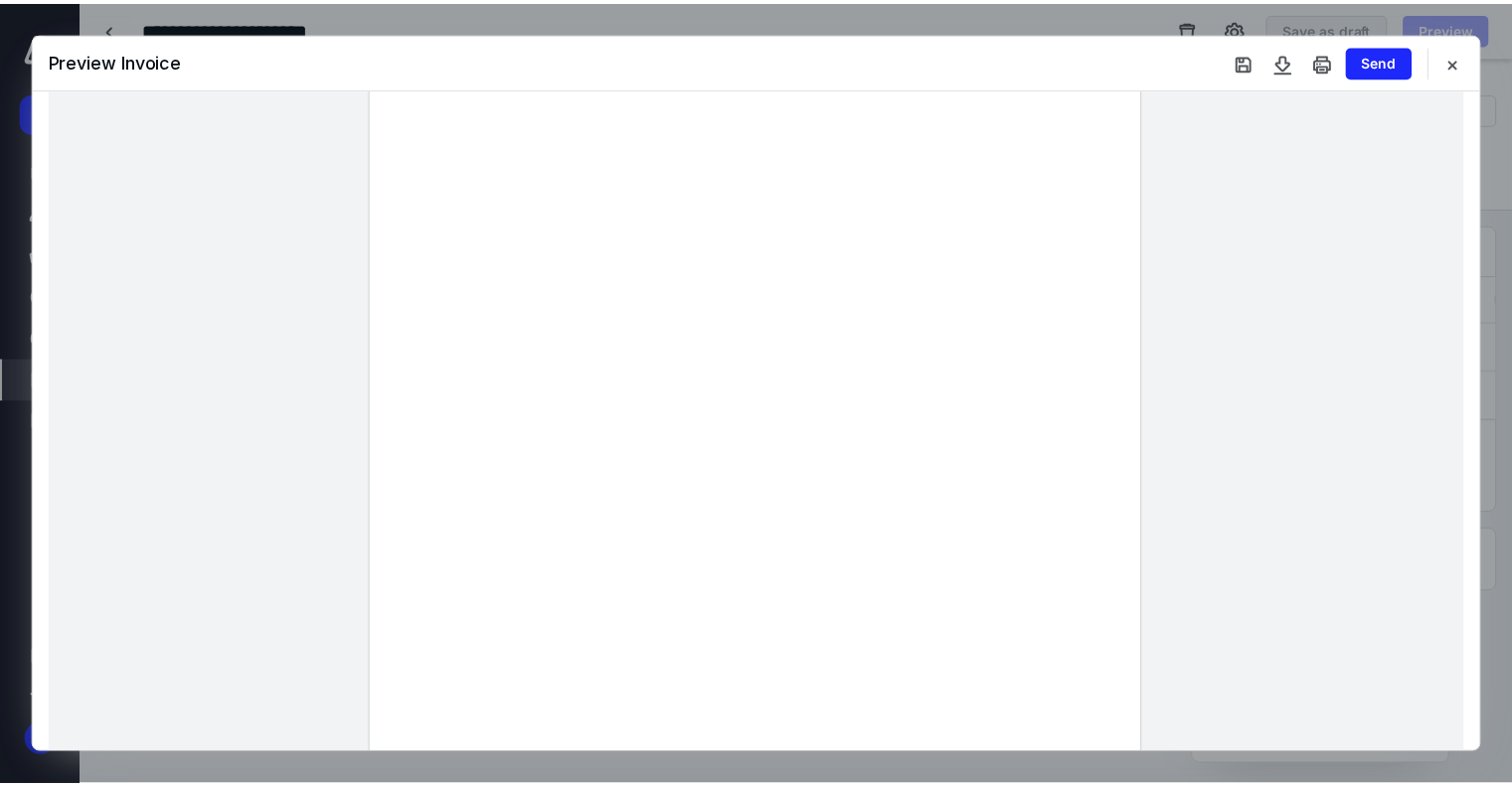 scroll, scrollTop: 121, scrollLeft: 0, axis: vertical 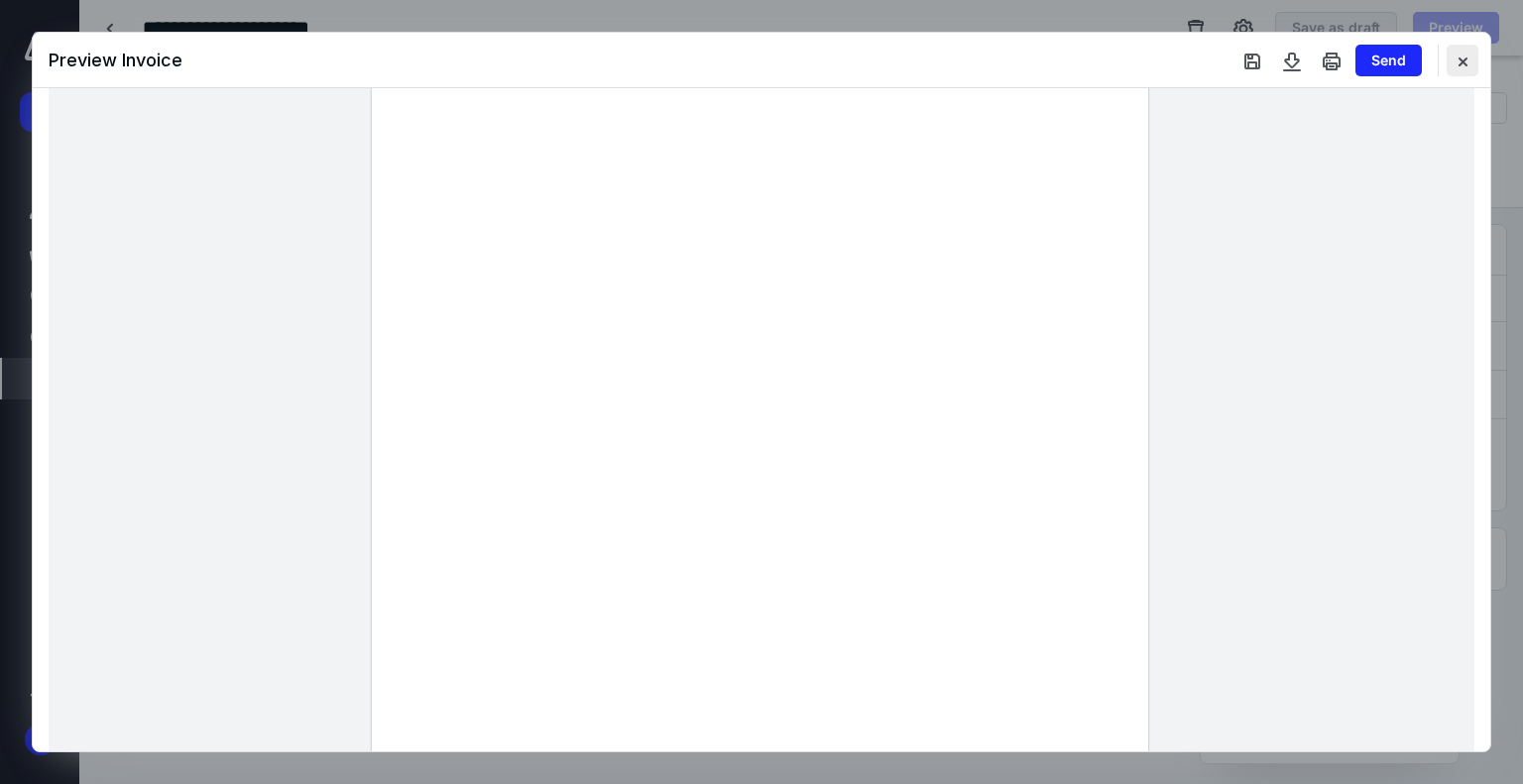 click at bounding box center (1463, 60) 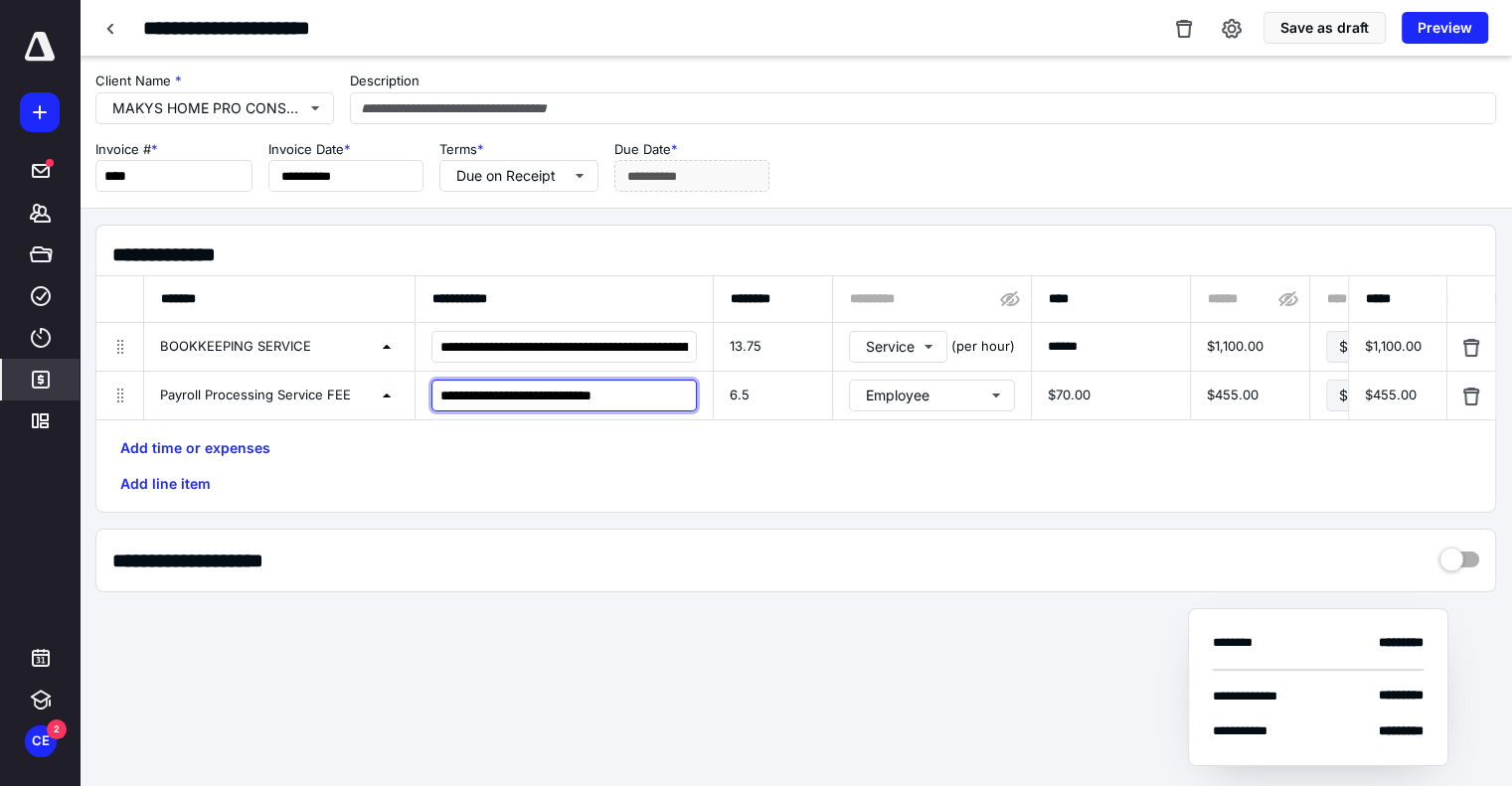 click on "**********" at bounding box center [564, 395] 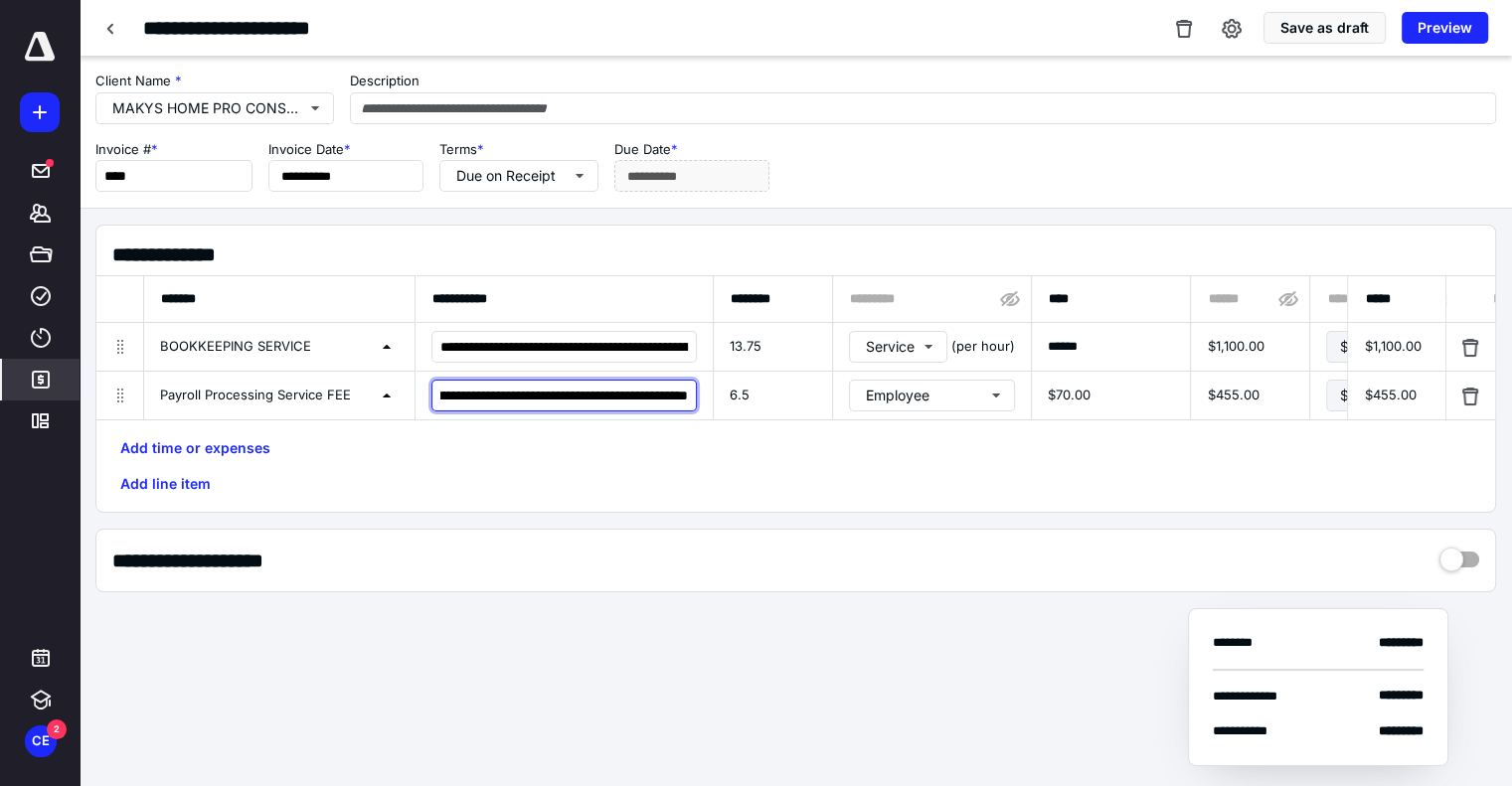 scroll, scrollTop: 0, scrollLeft: 129, axis: horizontal 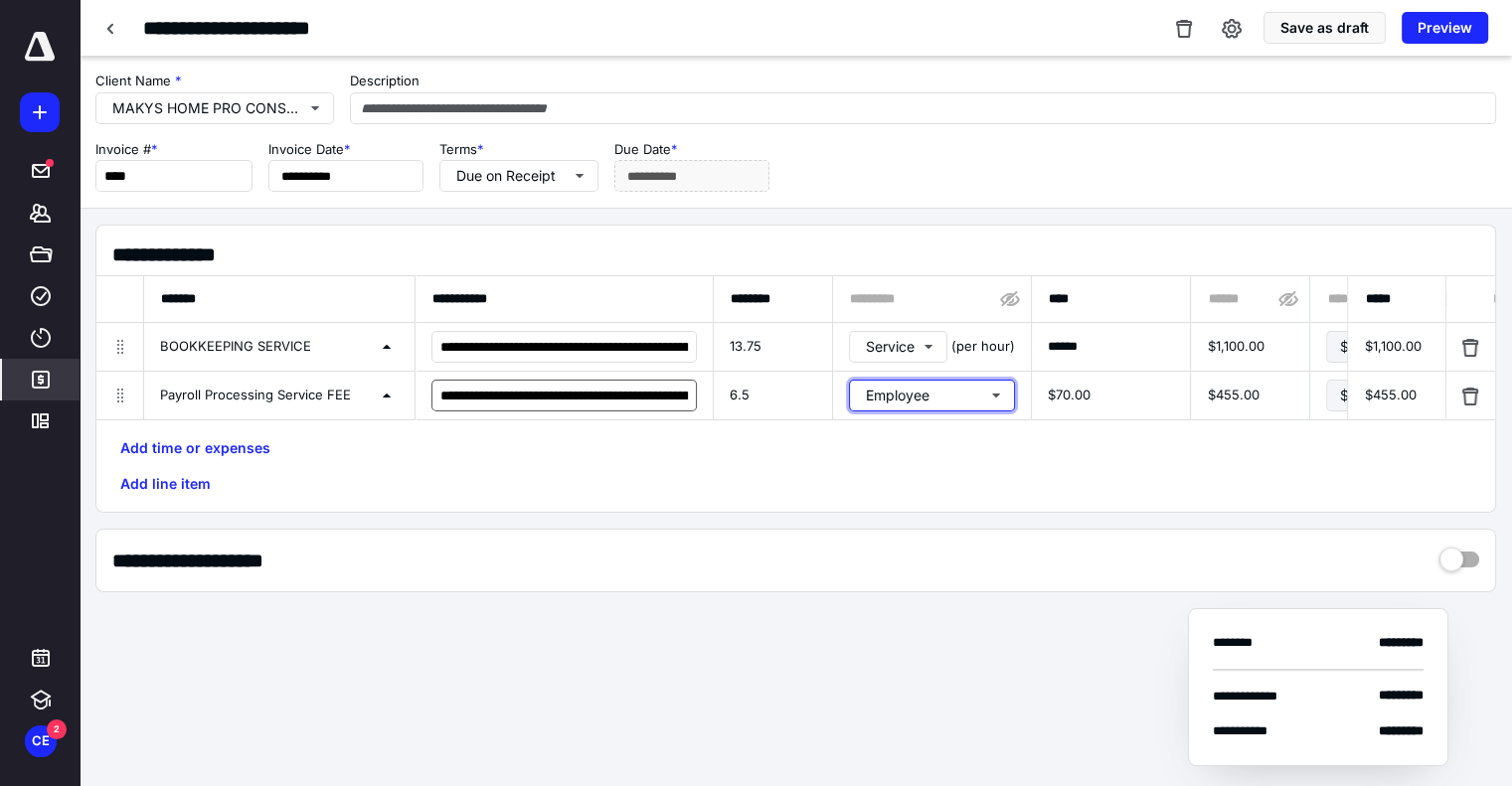 type 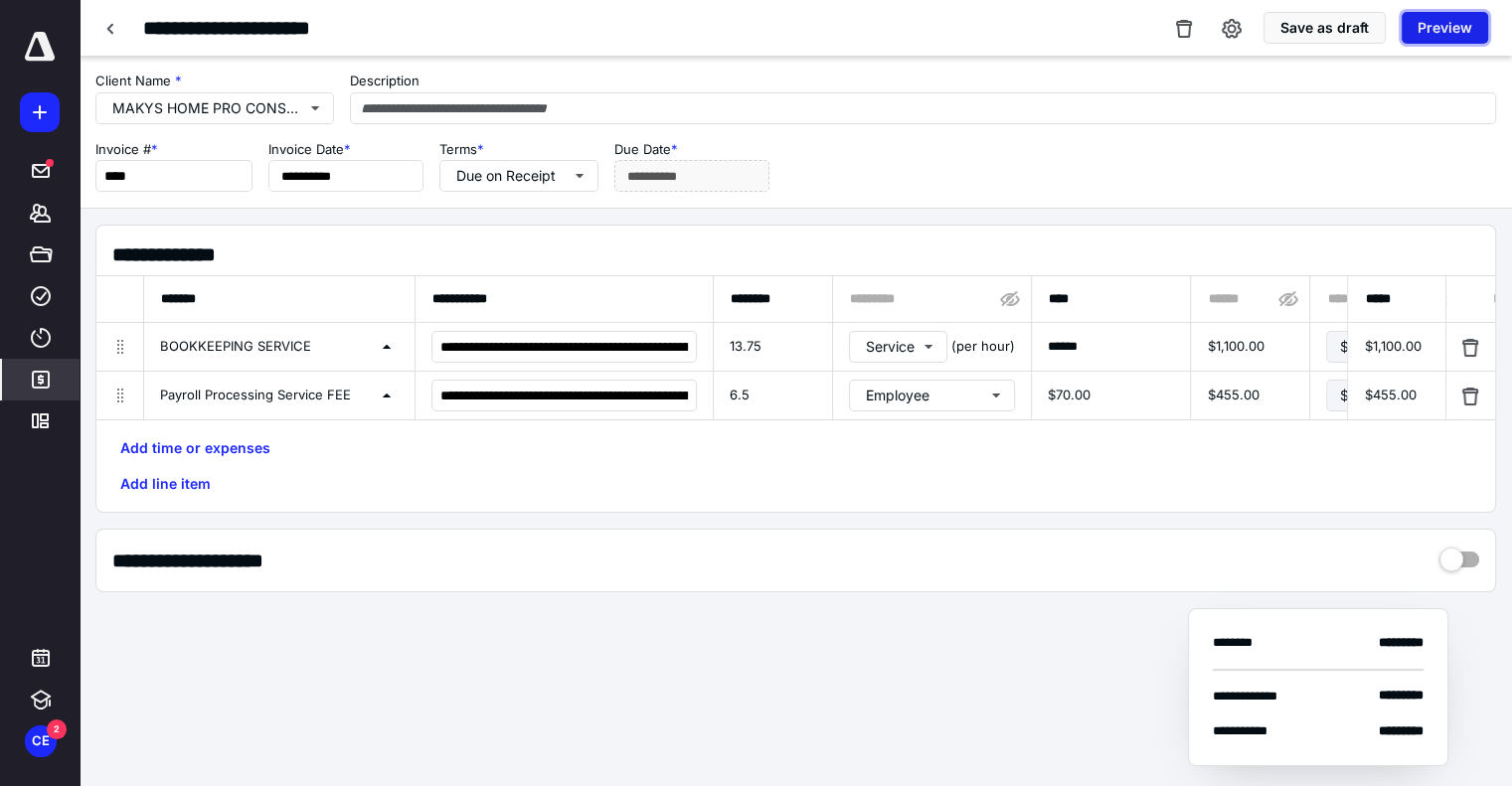 click on "Preview" at bounding box center (1444, 28) 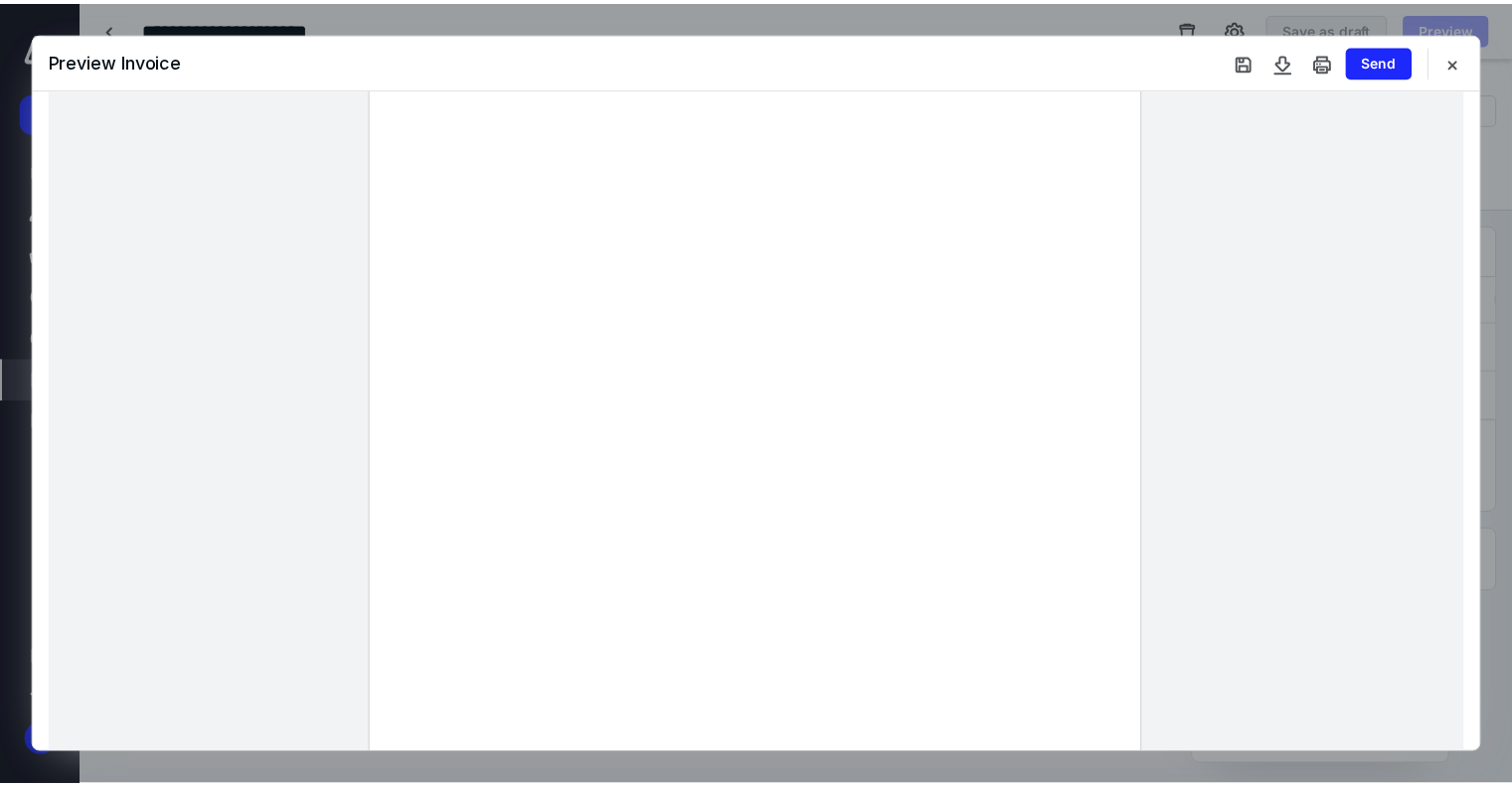 scroll, scrollTop: 312, scrollLeft: 0, axis: vertical 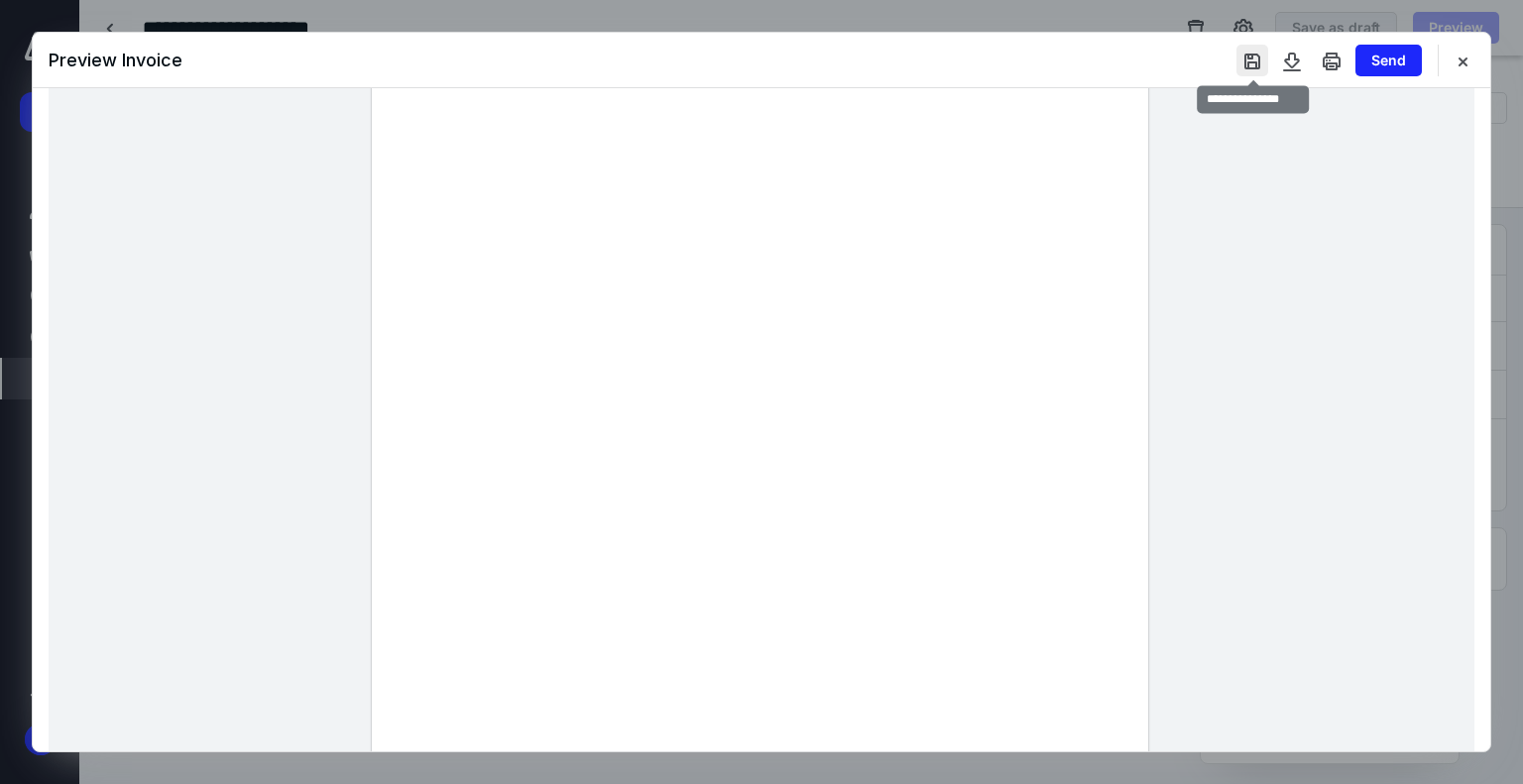 click at bounding box center [1252, 60] 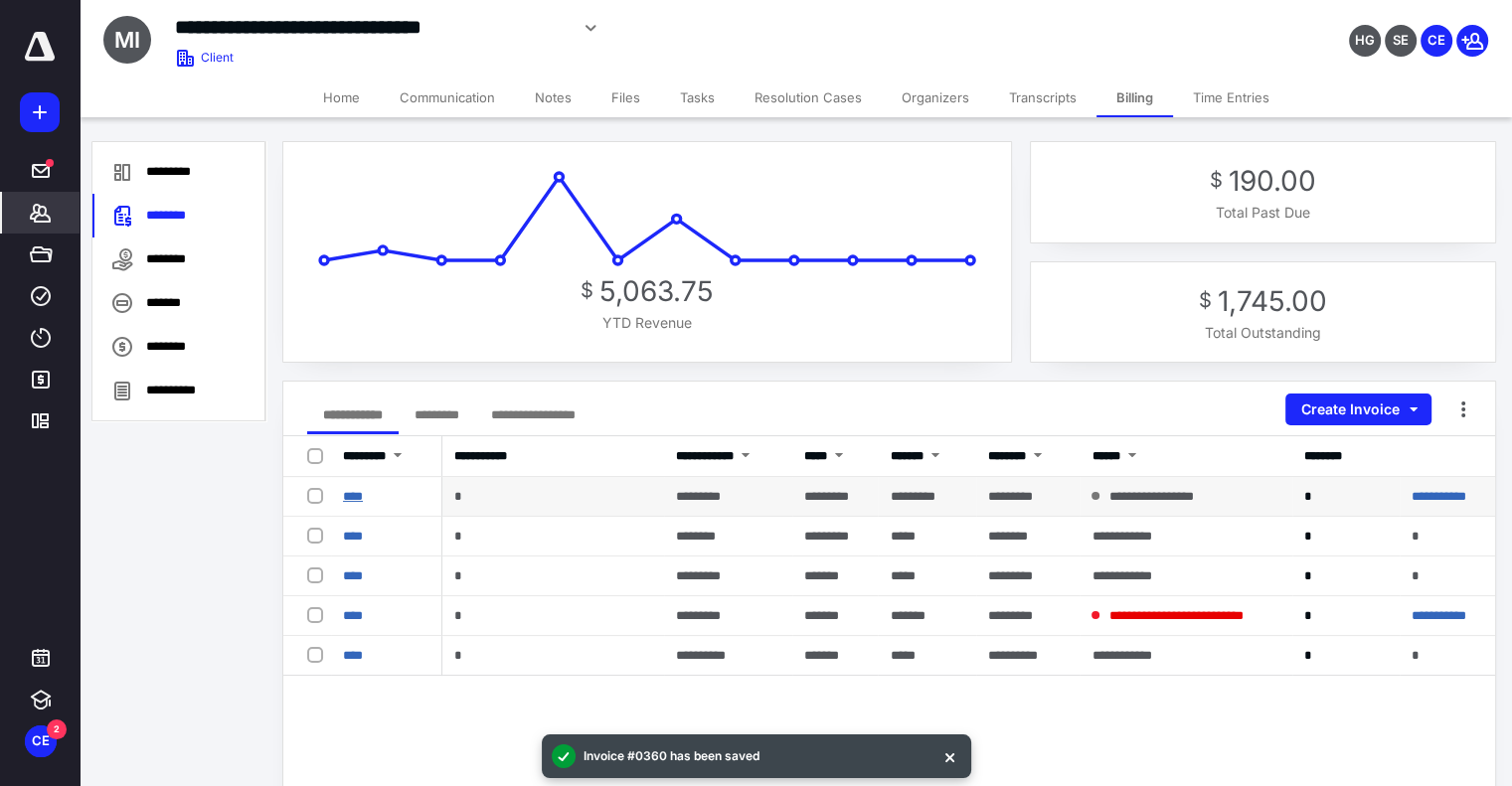 click on "****" at bounding box center [353, 496] 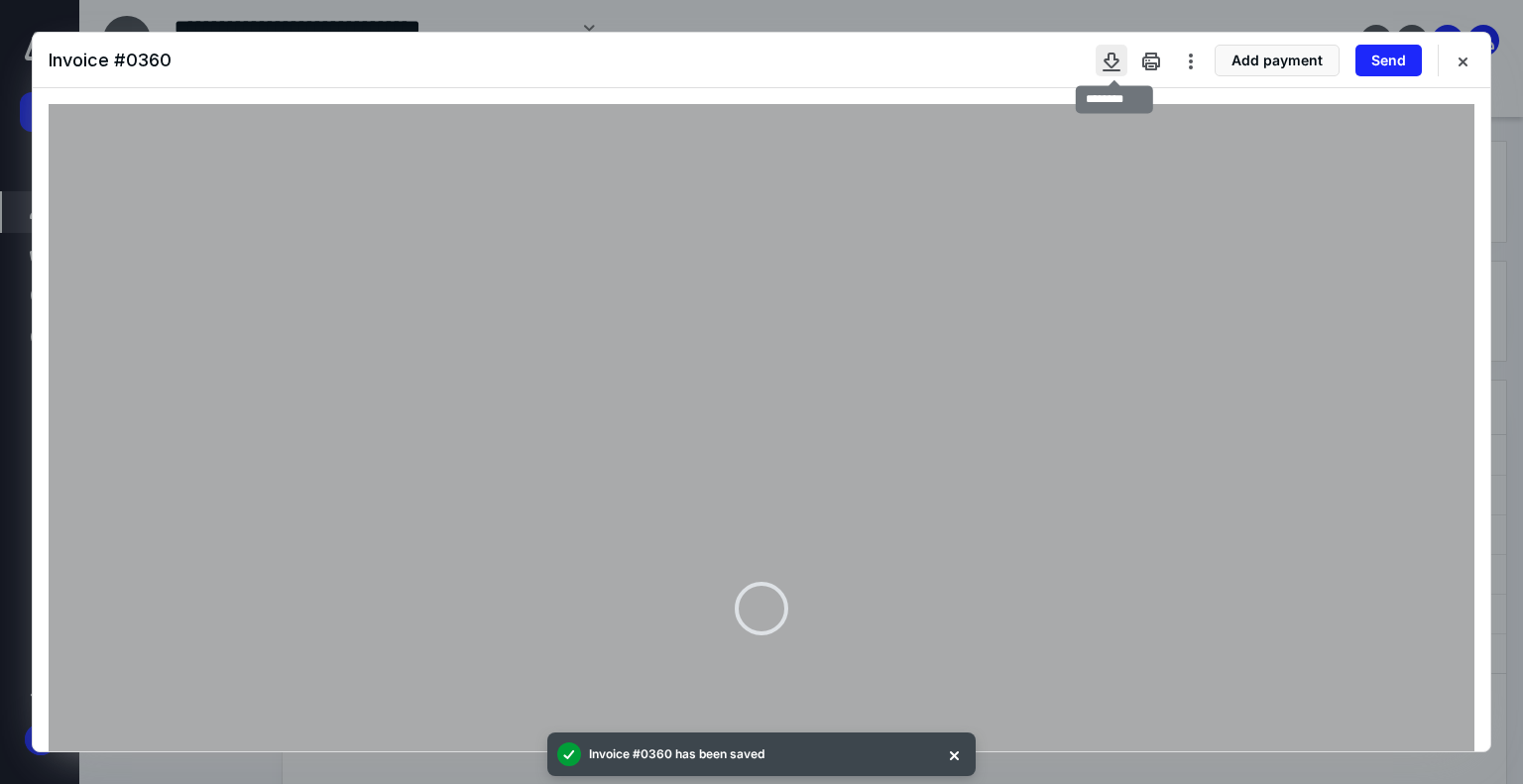 click at bounding box center [1112, 60] 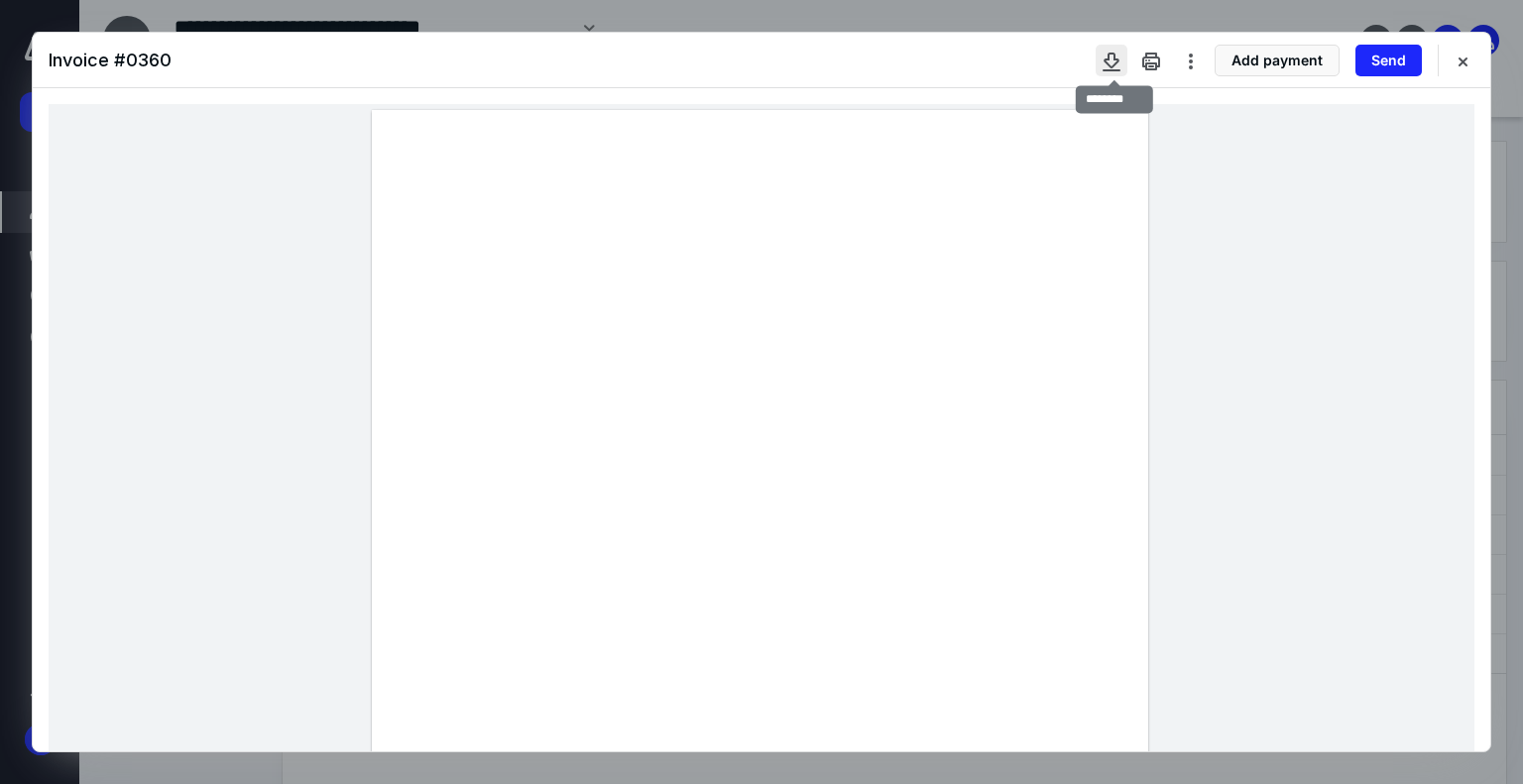 click at bounding box center (1112, 60) 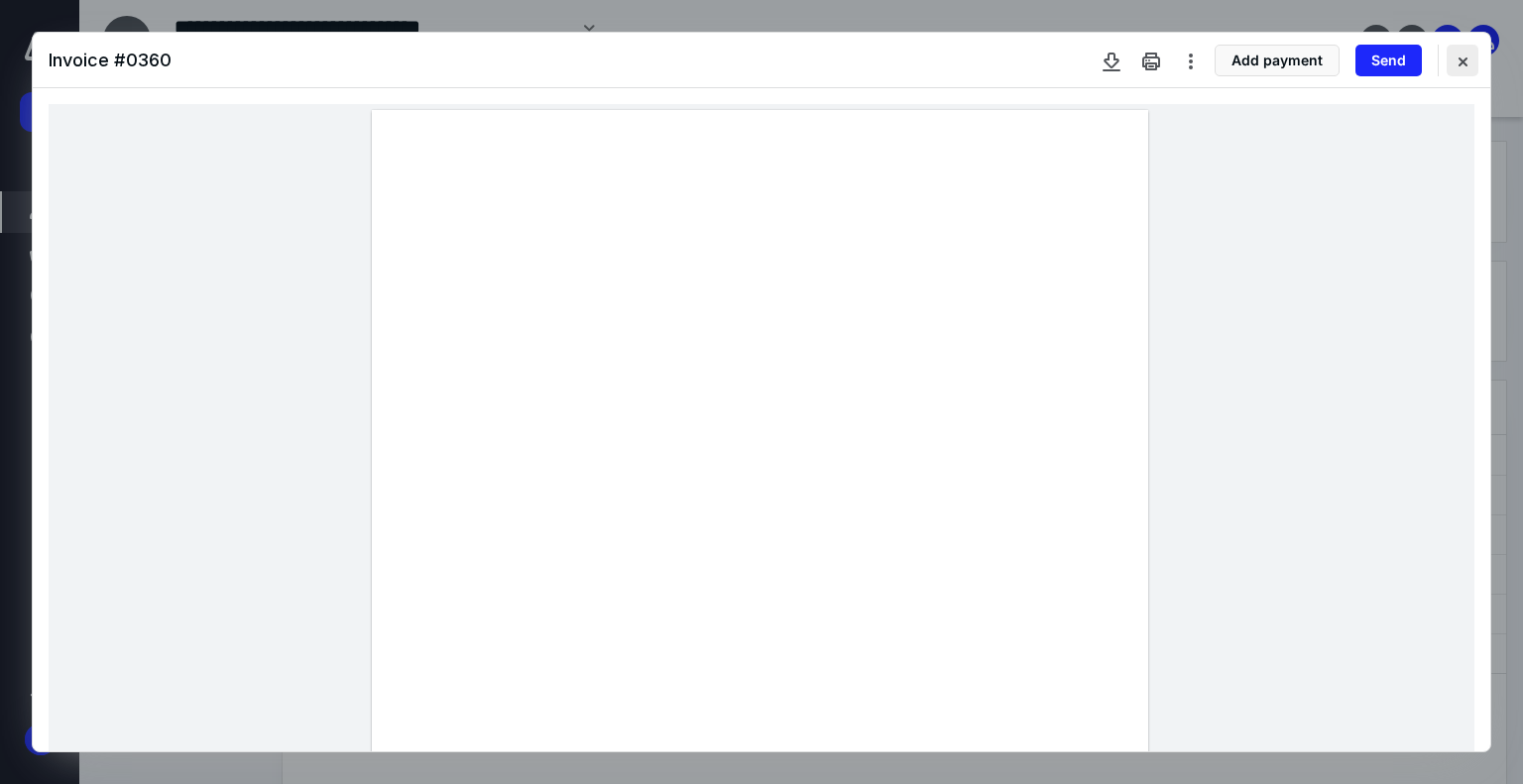 click at bounding box center [1463, 60] 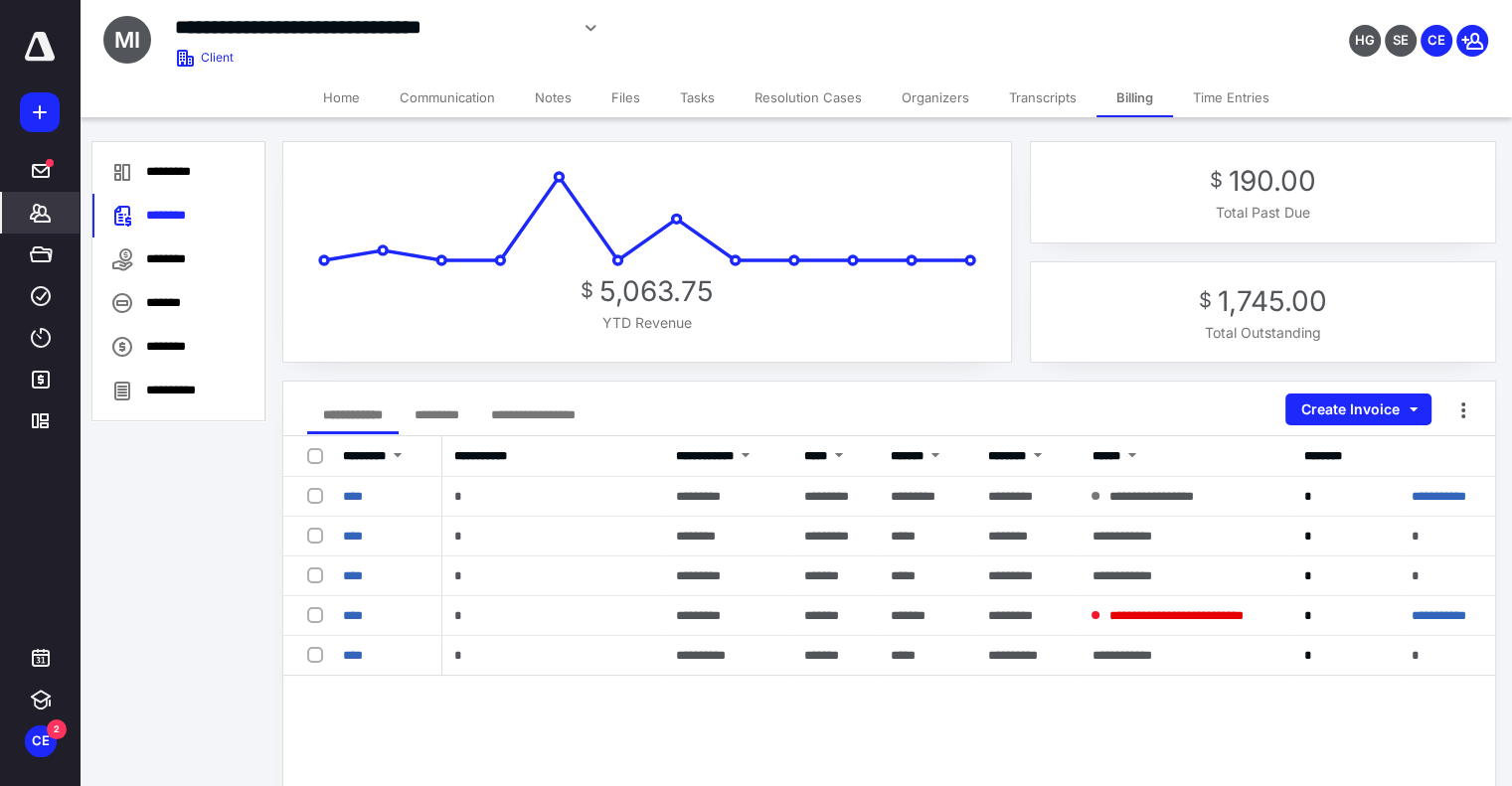 click on "**********" at bounding box center [889, 687] 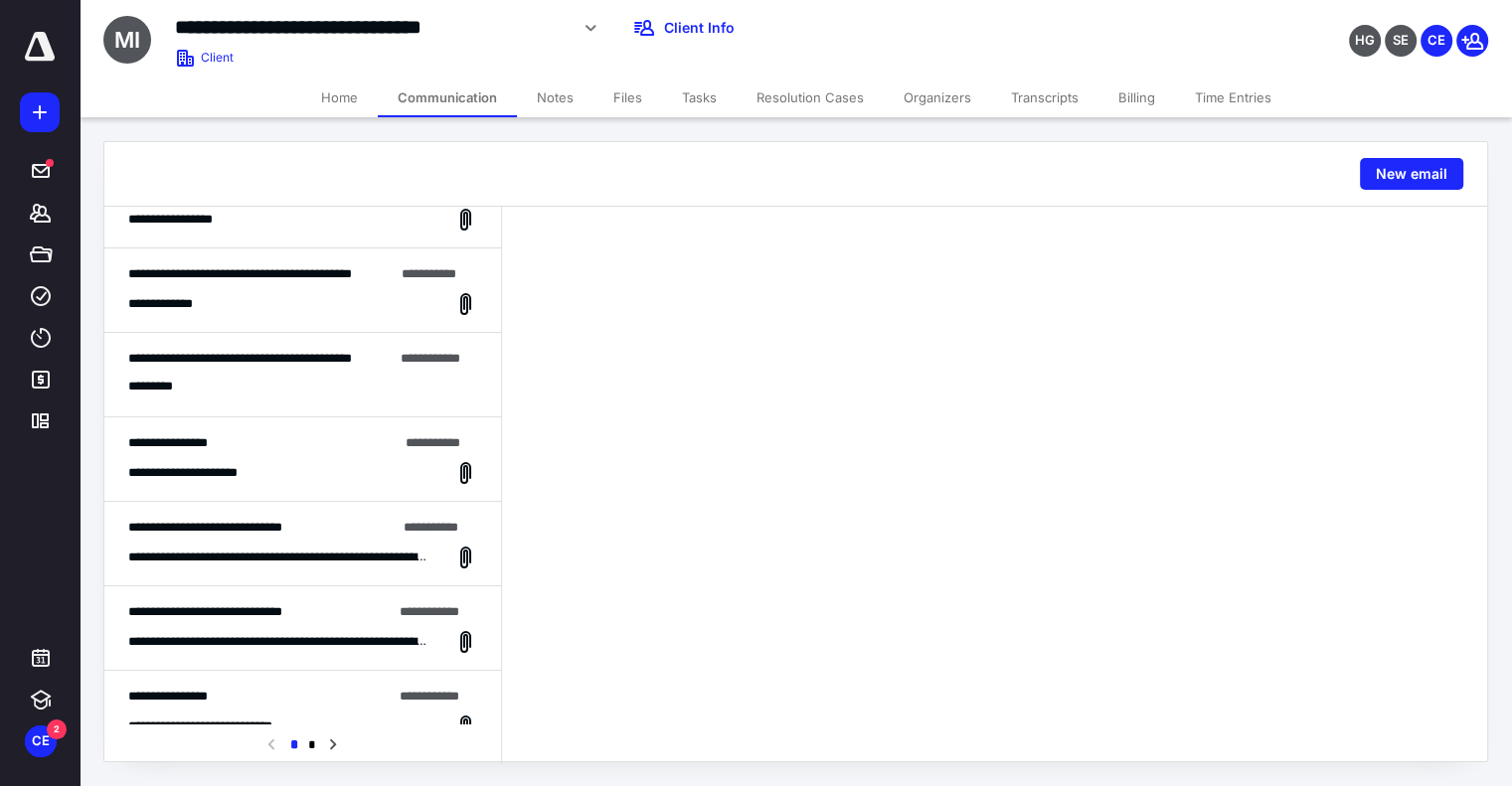 scroll, scrollTop: 1143, scrollLeft: 0, axis: vertical 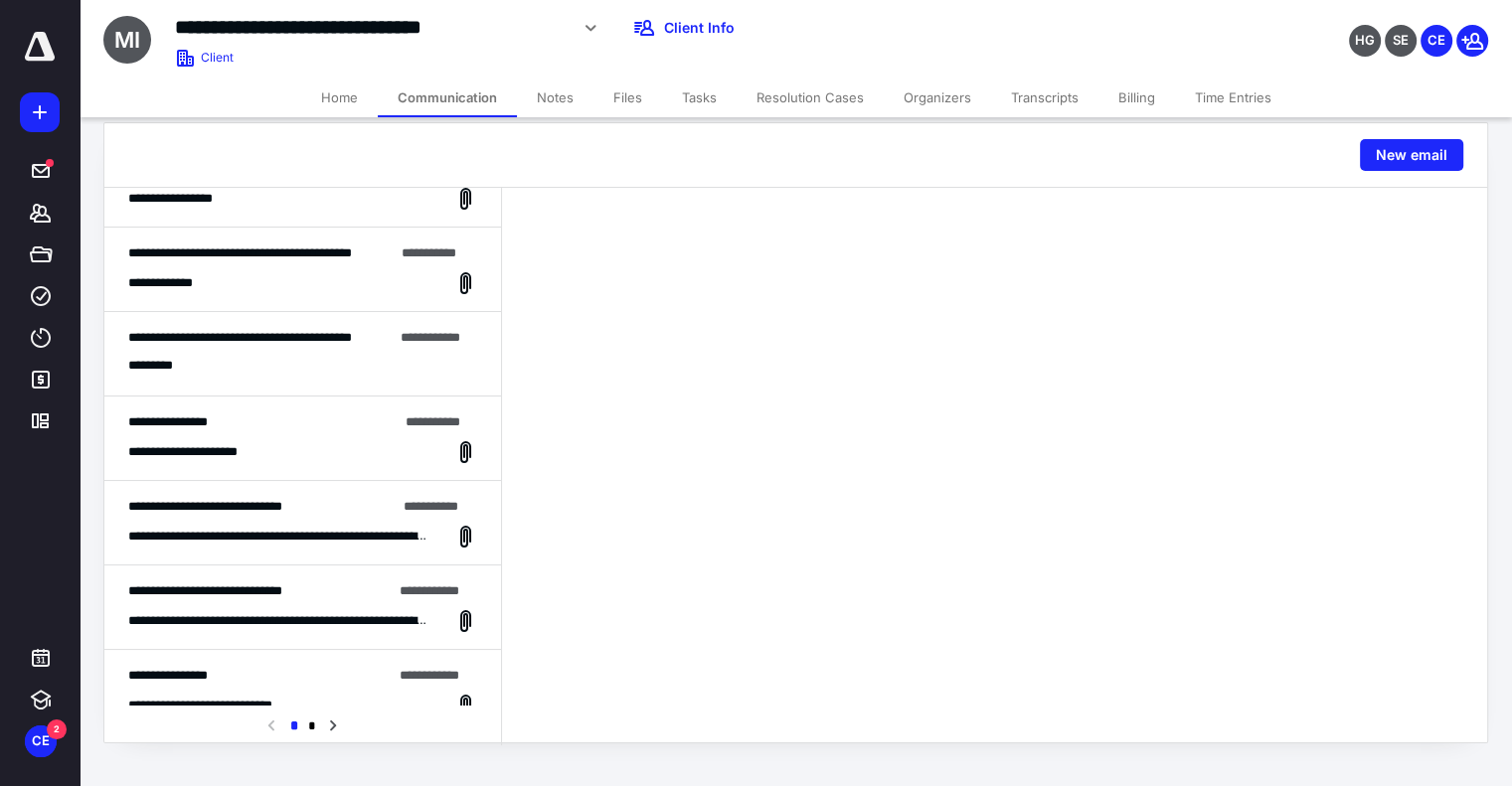 click on "**********" at bounding box center [279, 537] 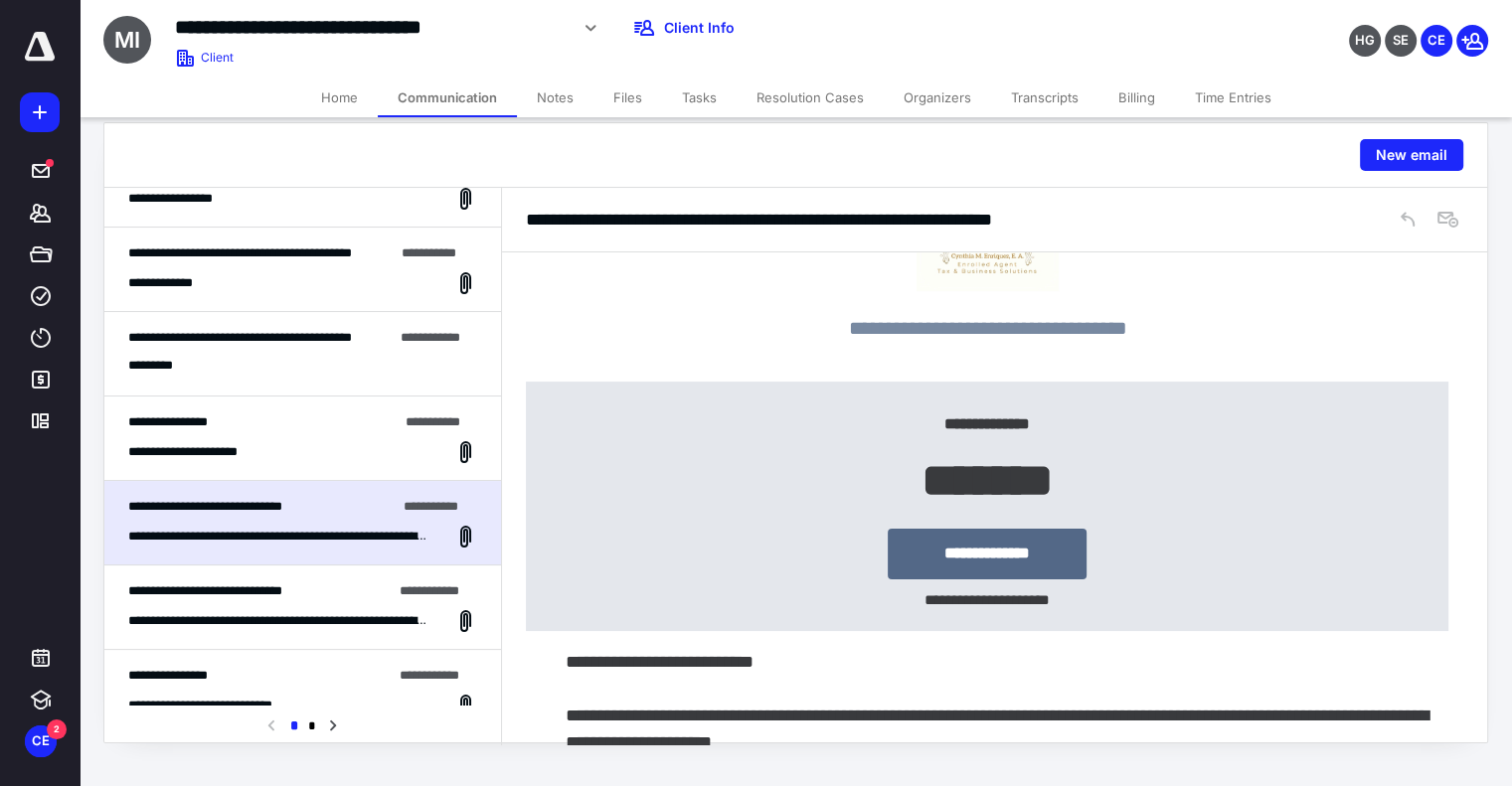 scroll, scrollTop: 226, scrollLeft: 0, axis: vertical 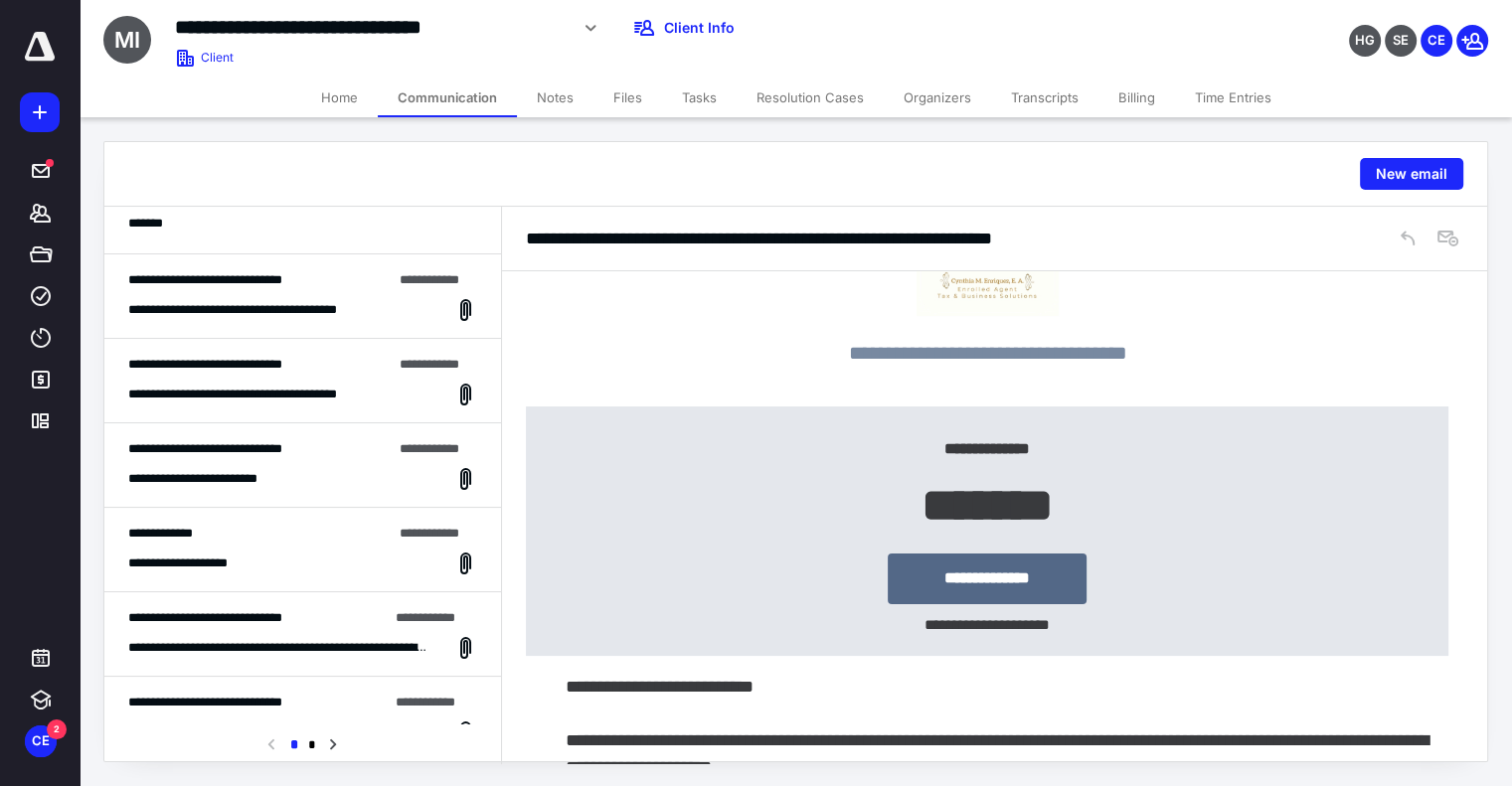 click on "**********" at bounding box center (260, 394) 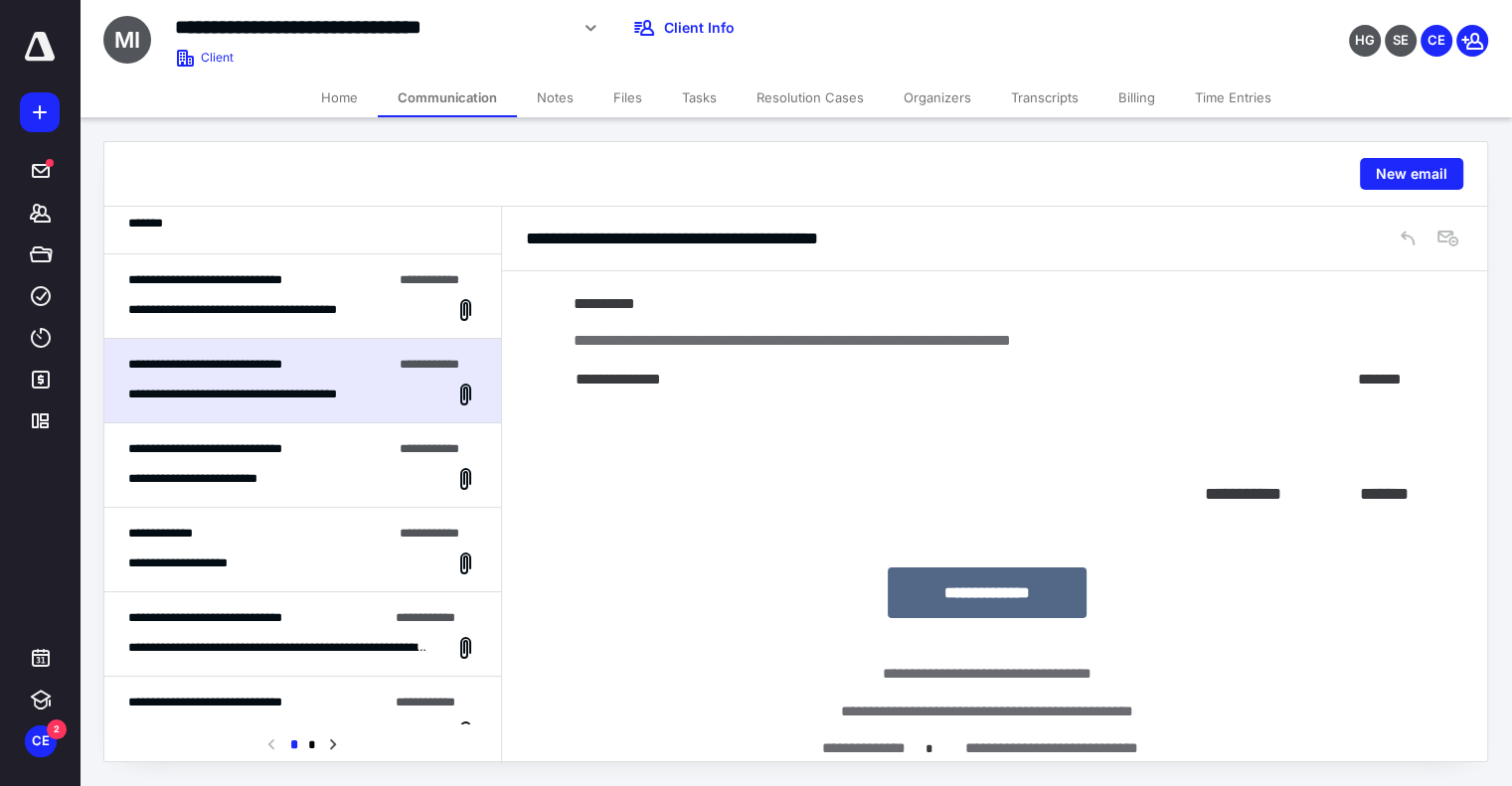 scroll, scrollTop: 1027, scrollLeft: 0, axis: vertical 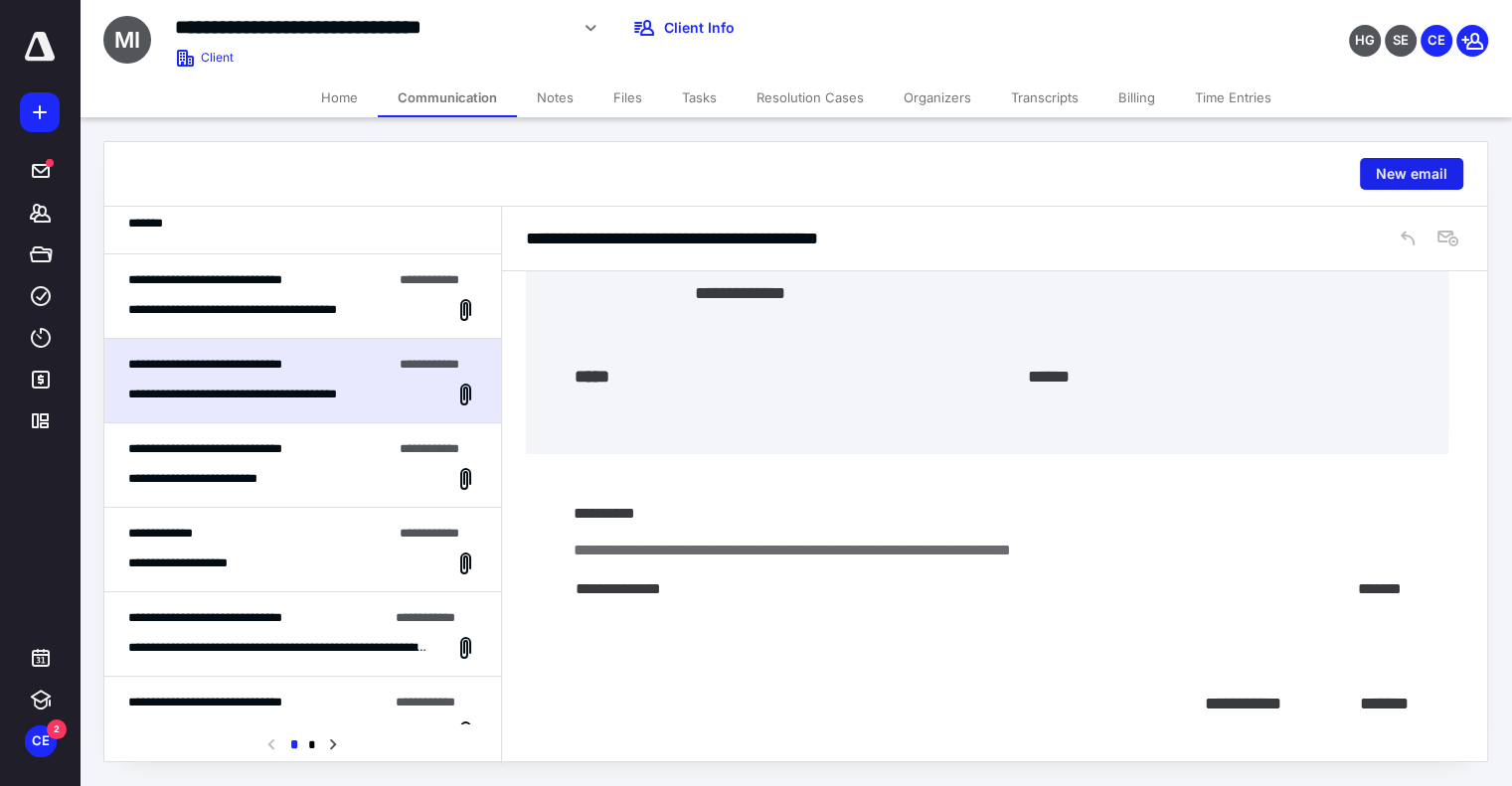 click on "New email" at bounding box center (1412, 174) 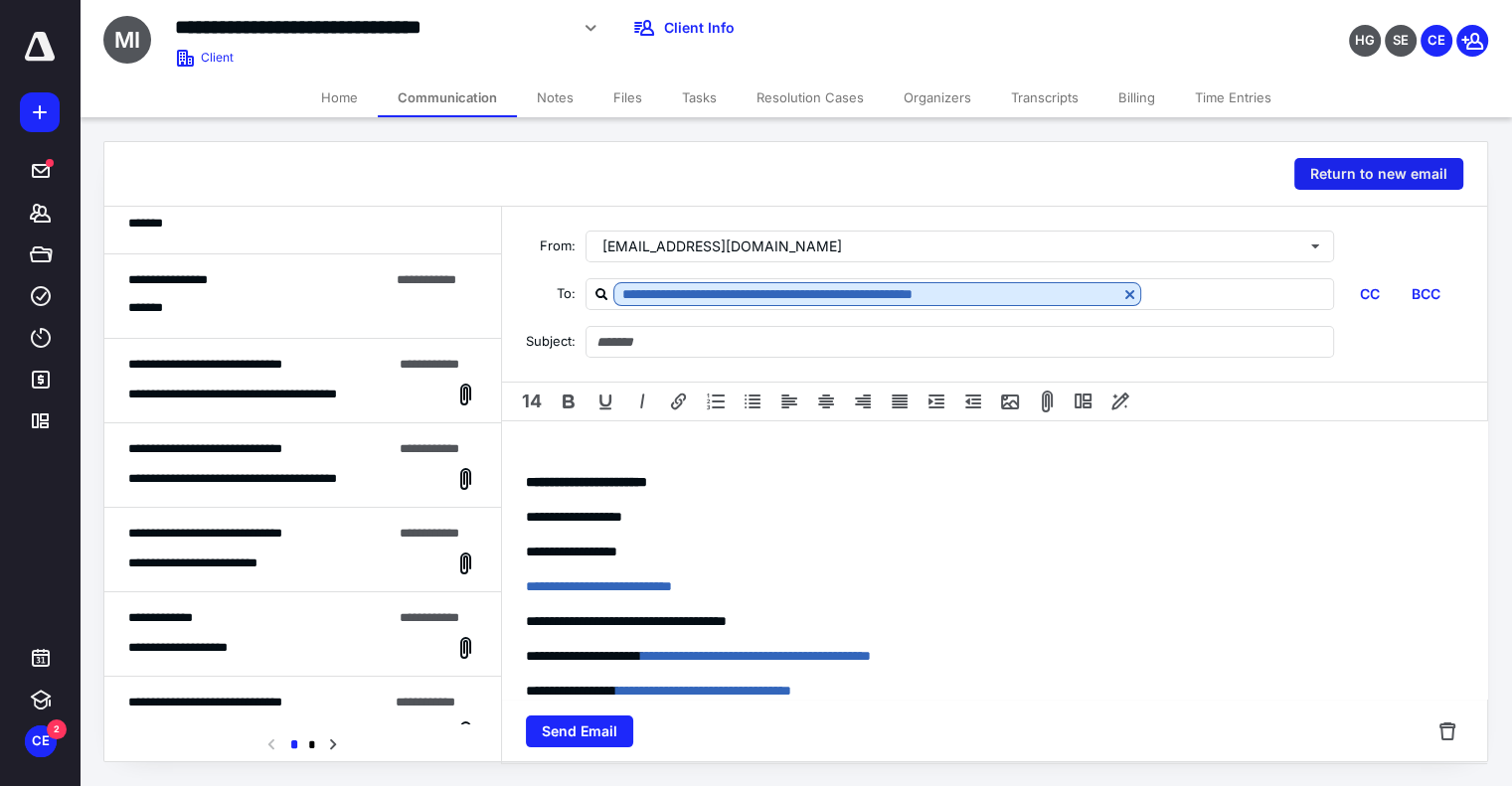 scroll, scrollTop: 544, scrollLeft: 0, axis: vertical 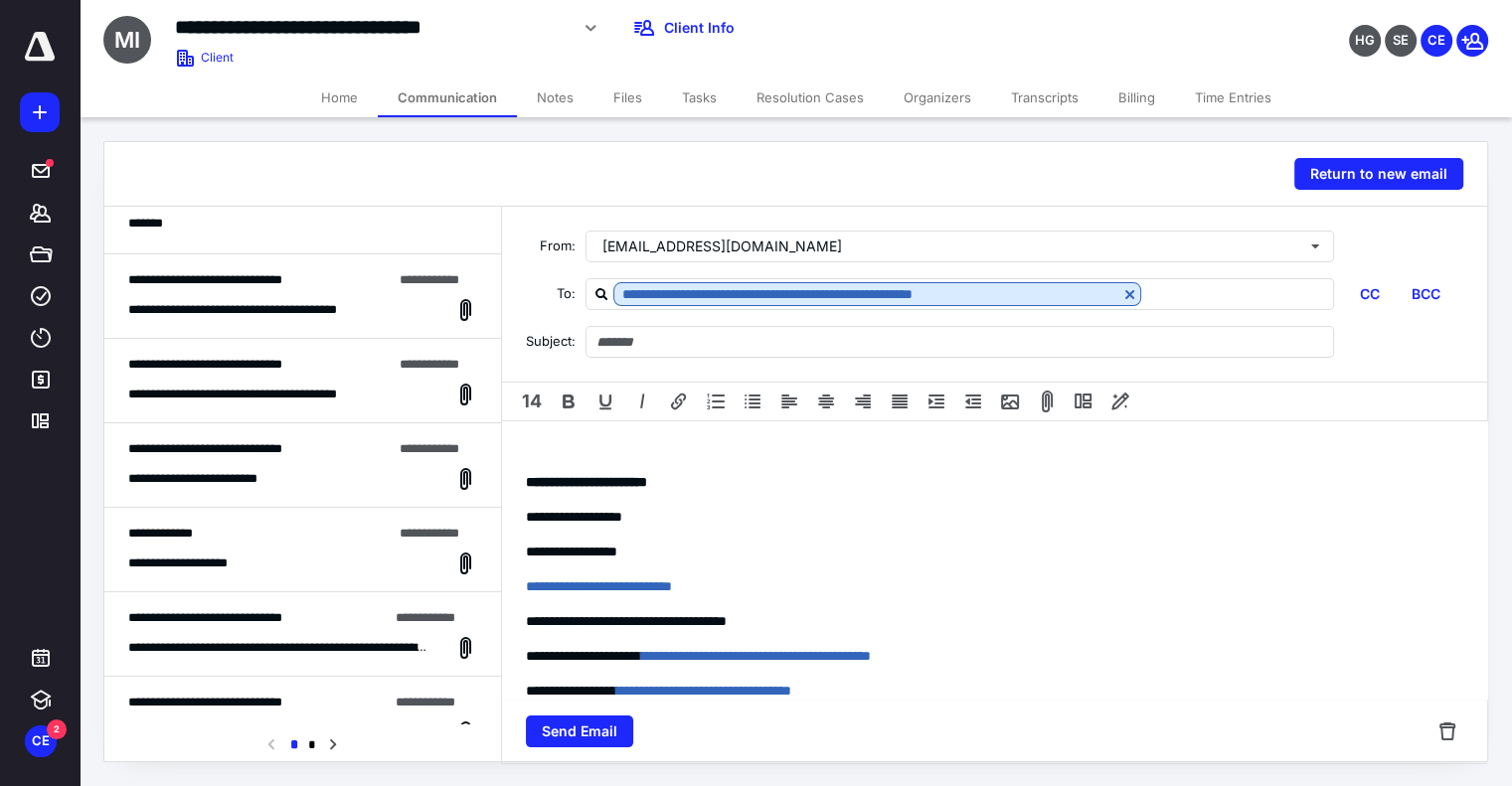 click on "Files" at bounding box center (627, 97) 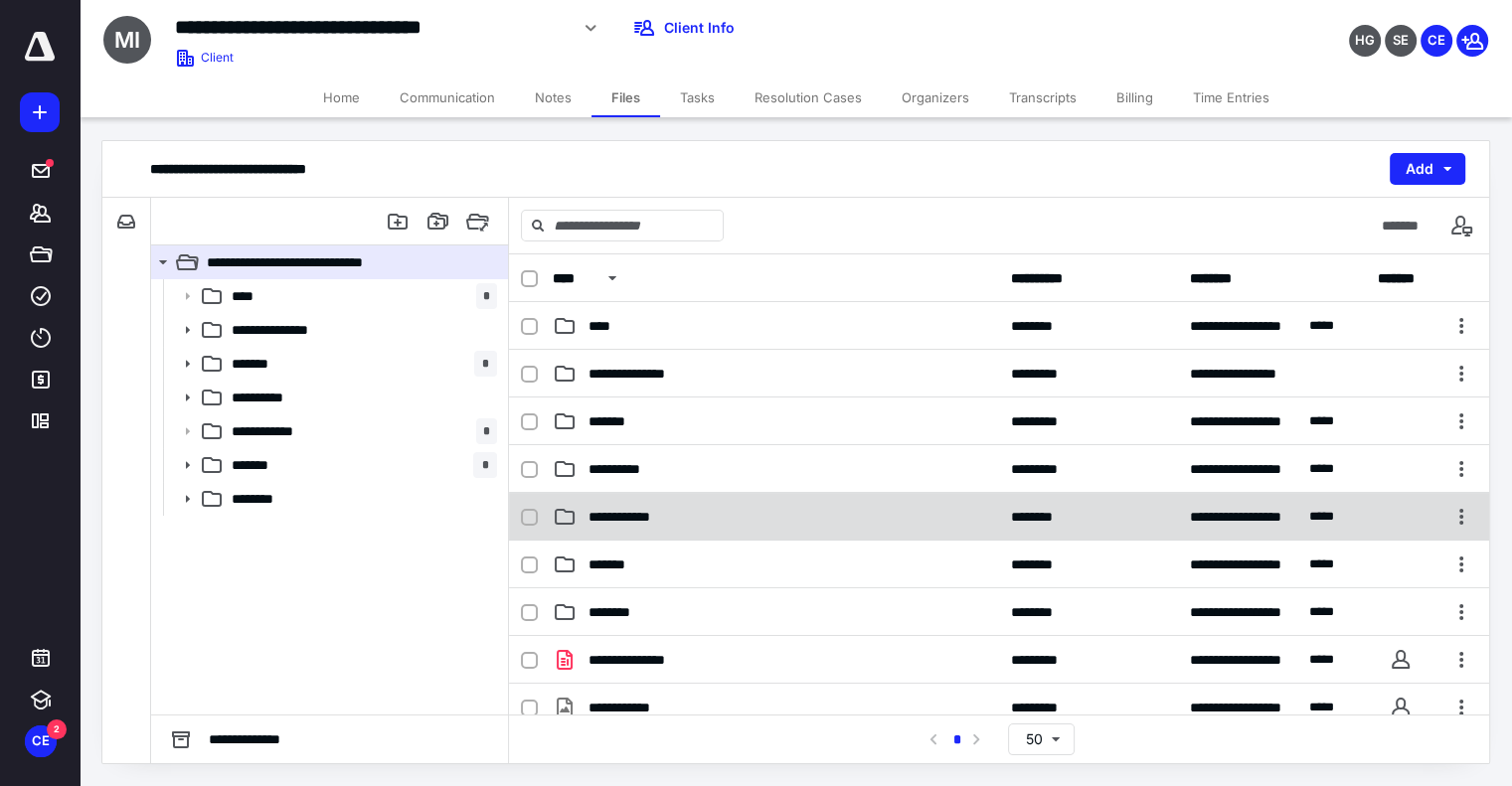 click on "**********" at bounding box center [775, 517] 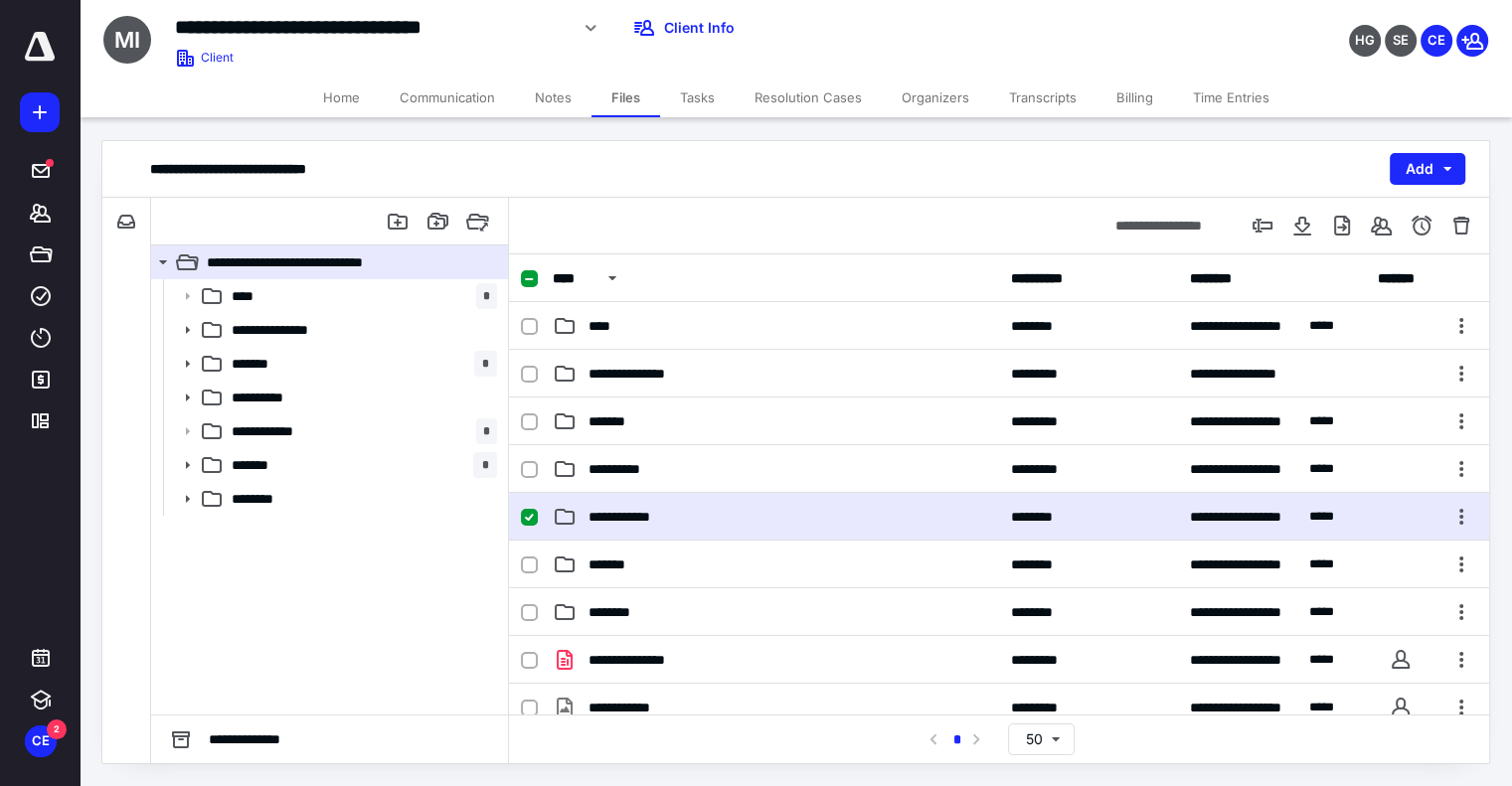 click on "**********" at bounding box center (775, 517) 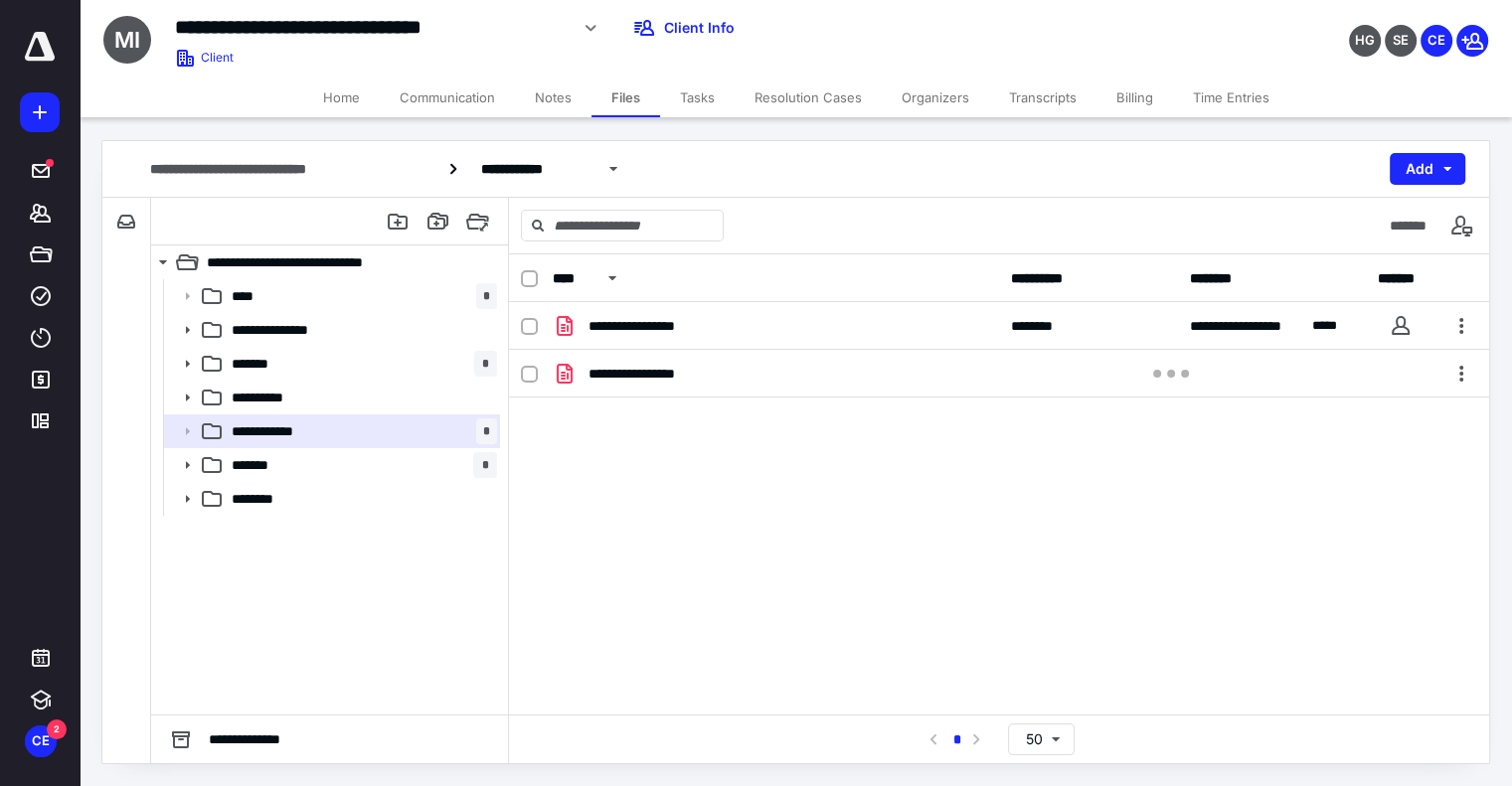 click on "Billing" at bounding box center (1134, 97) 